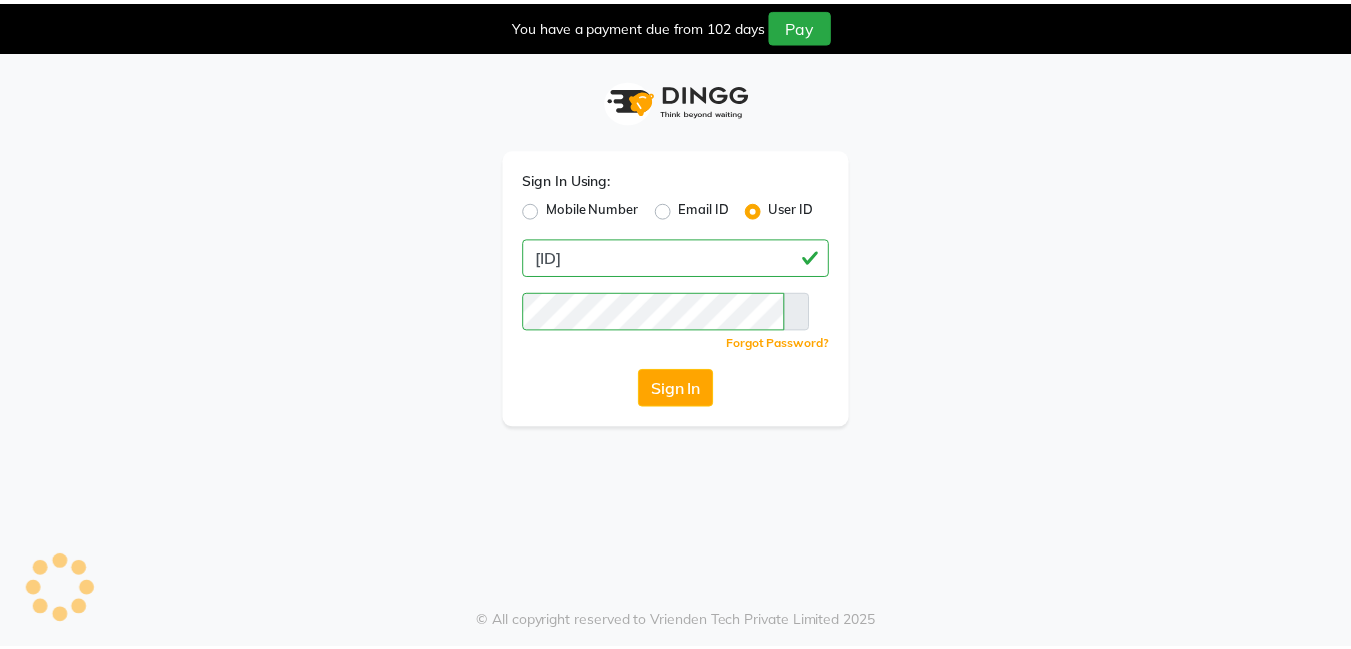 scroll, scrollTop: 0, scrollLeft: 0, axis: both 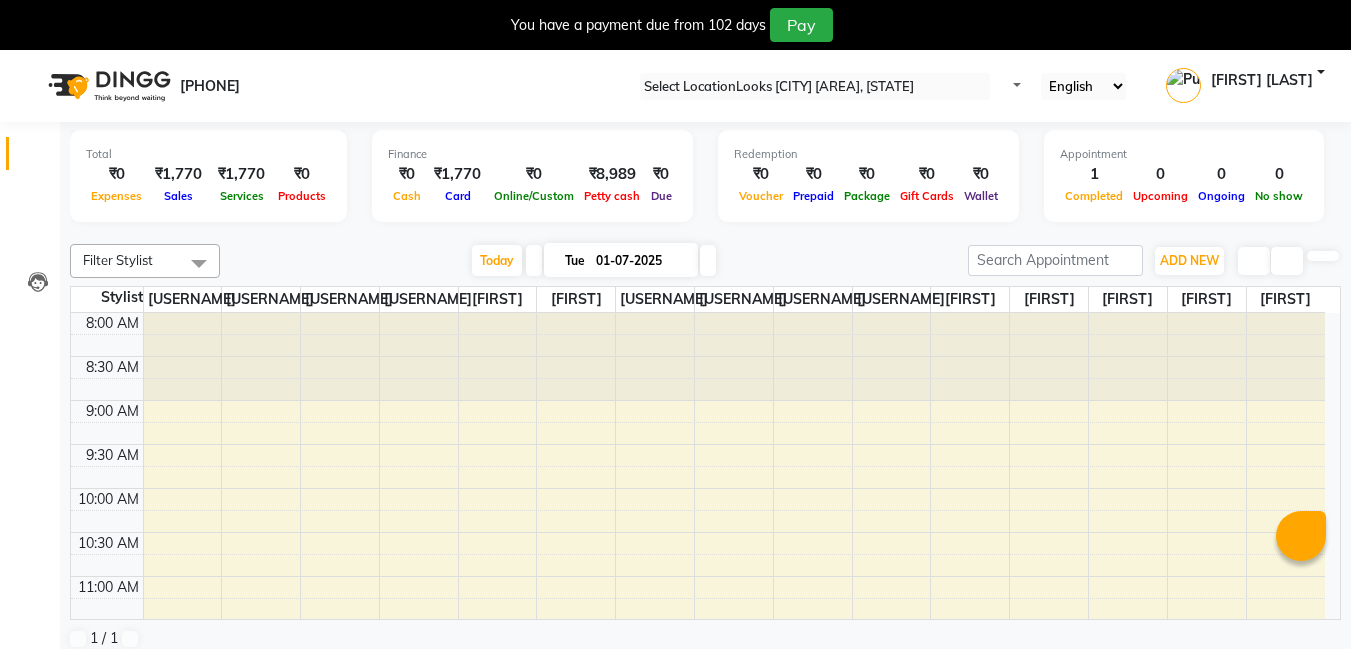click at bounding box center (801, 87) 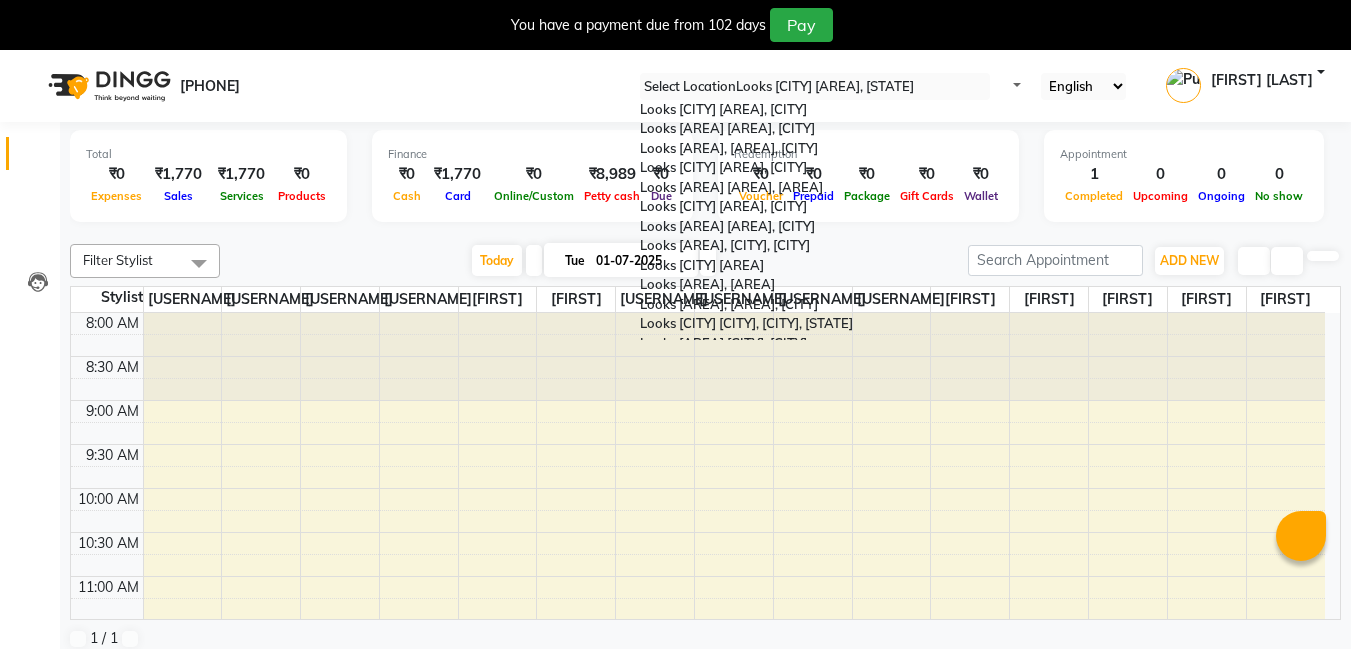 click at bounding box center [801, 87] 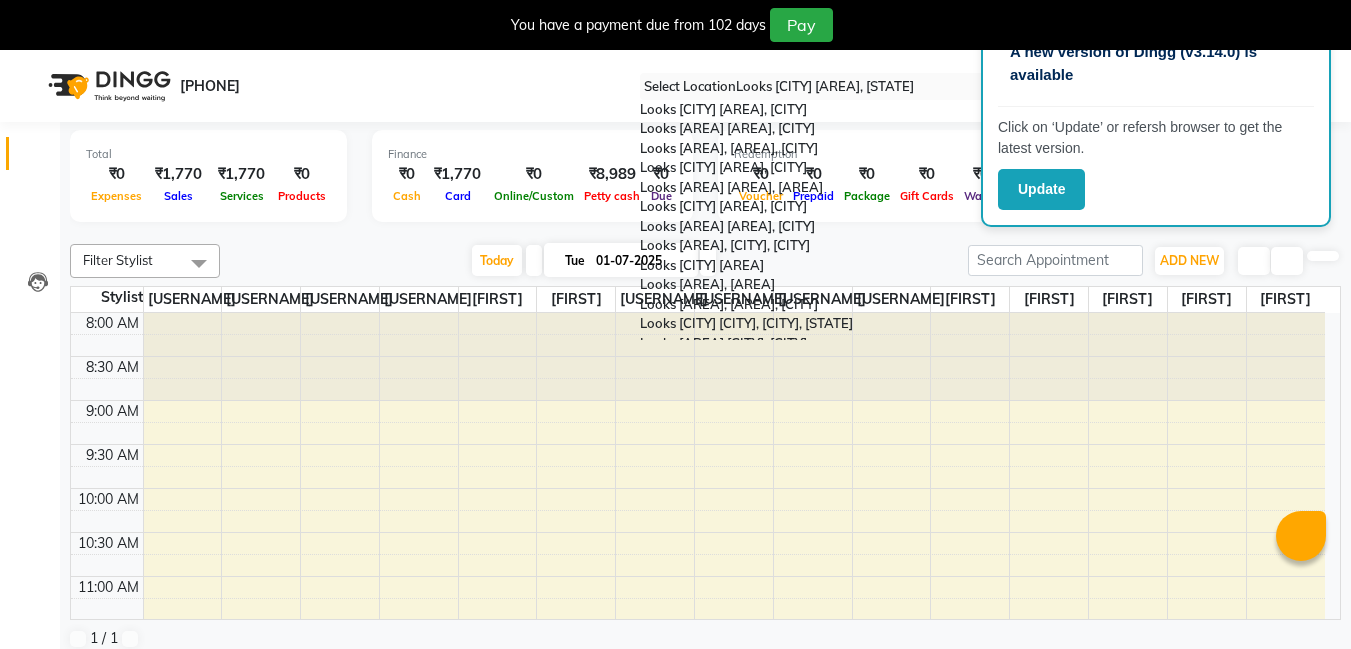 click at bounding box center [801, 87] 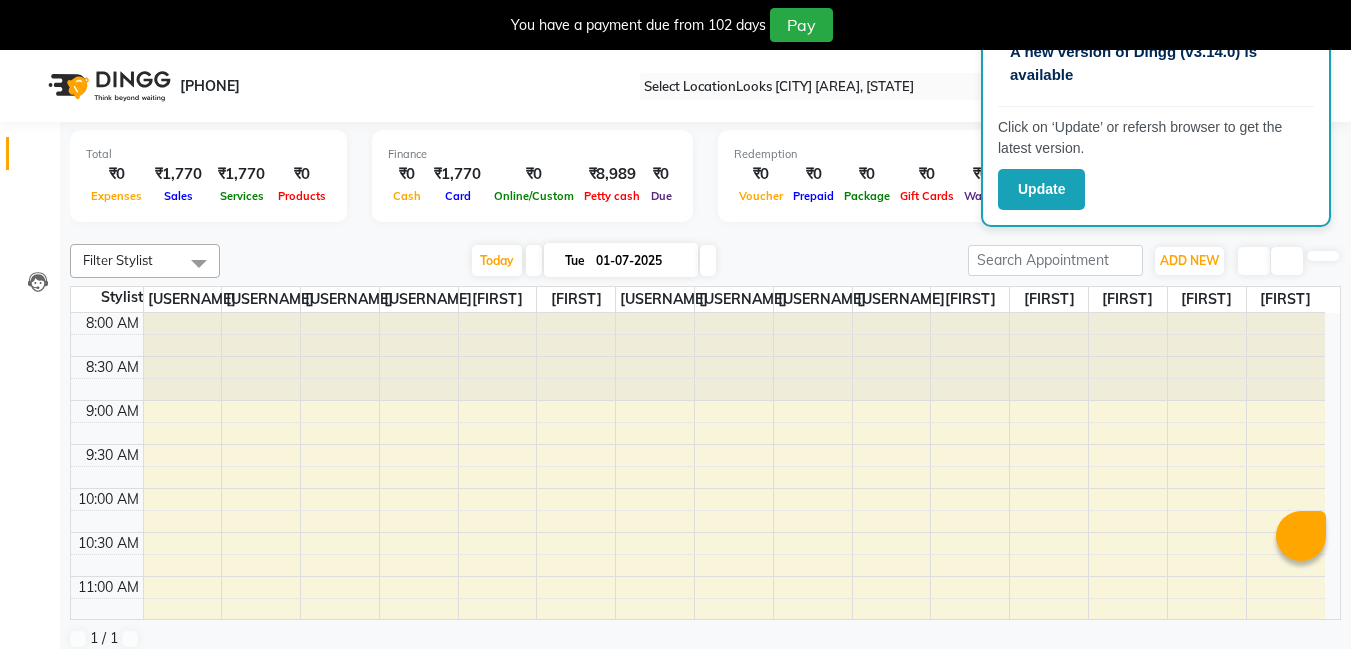 click at bounding box center [1335, 8] 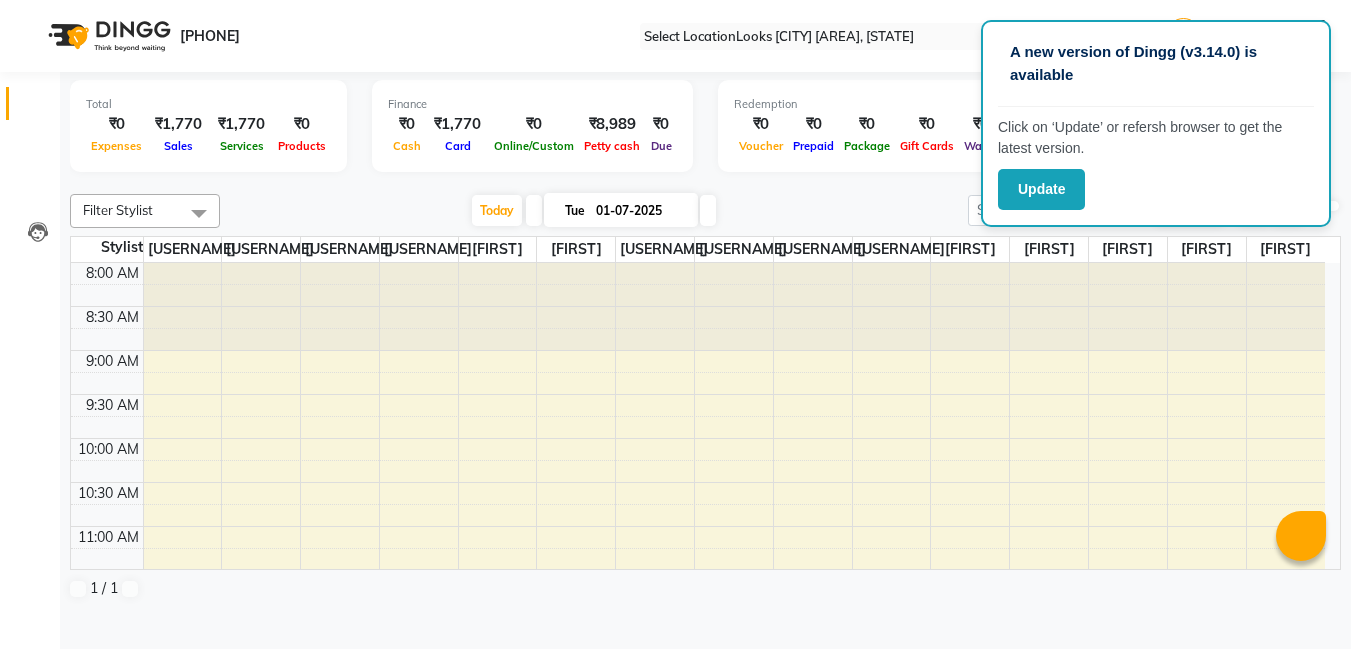 click on "Redemption  ₹0 Voucher ₹0 Prepaid ₹0 Package ₹0  Gift Cards ₹0  Wallet" at bounding box center [208, 126] 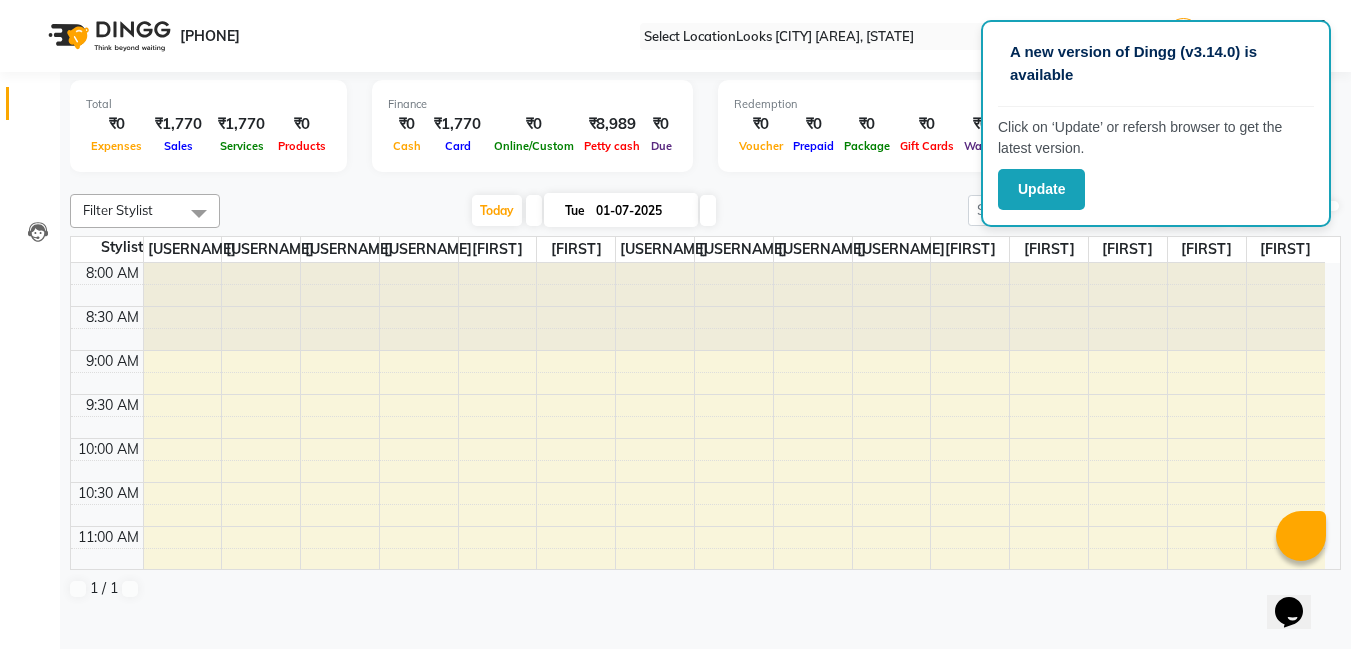 scroll, scrollTop: 0, scrollLeft: 0, axis: both 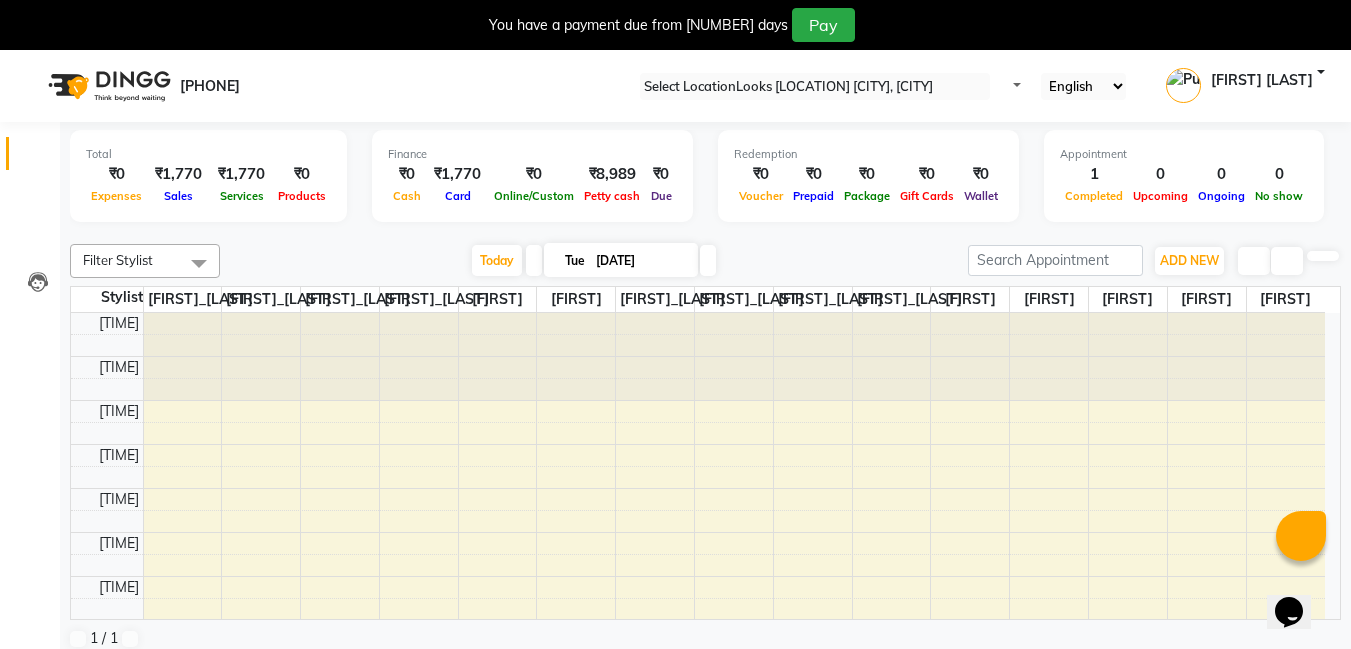 click on "08047224946 Select Location × Looks Prive Hlp Galleria, Mohali, Punjab Default Panel My Panel English ENGLISH Español العربية मराठी हिंदी ગુજરાતી தமிழ் 中文 Notifications nothing to show Punam Sharma Manage Profile Change Password Sign out  Version:3.14.0" at bounding box center (675, 86) 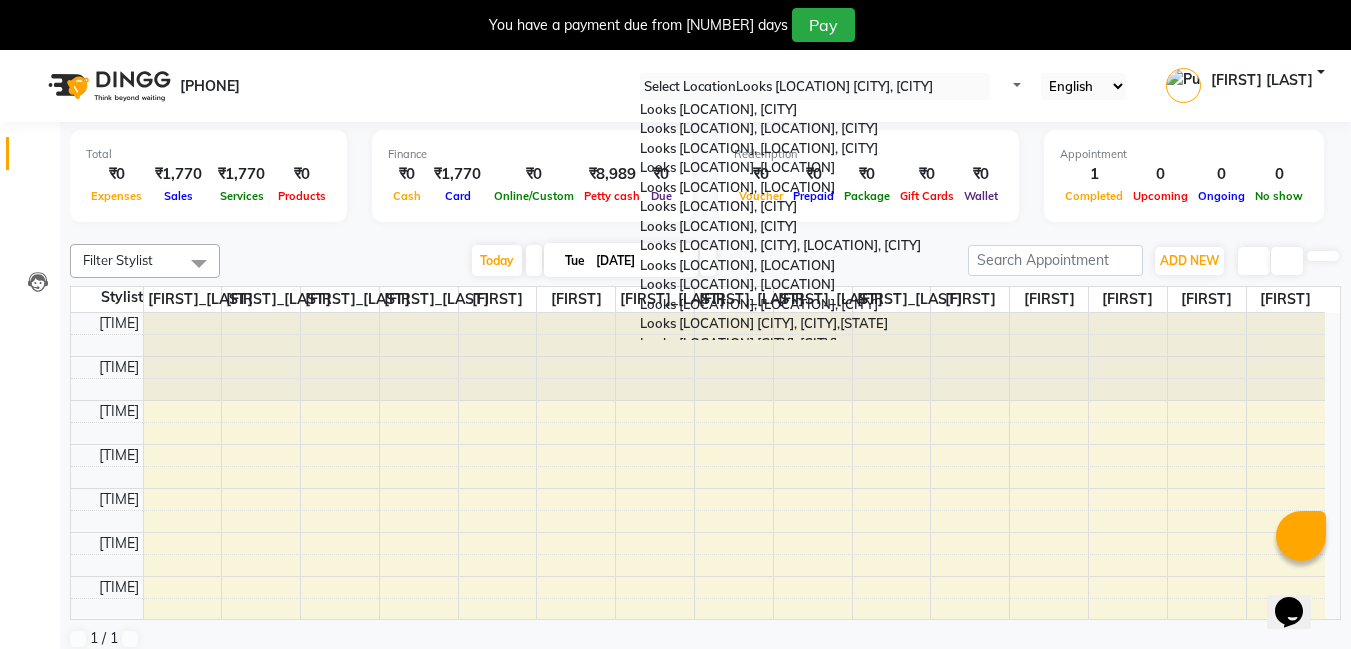 click at bounding box center [815, 87] 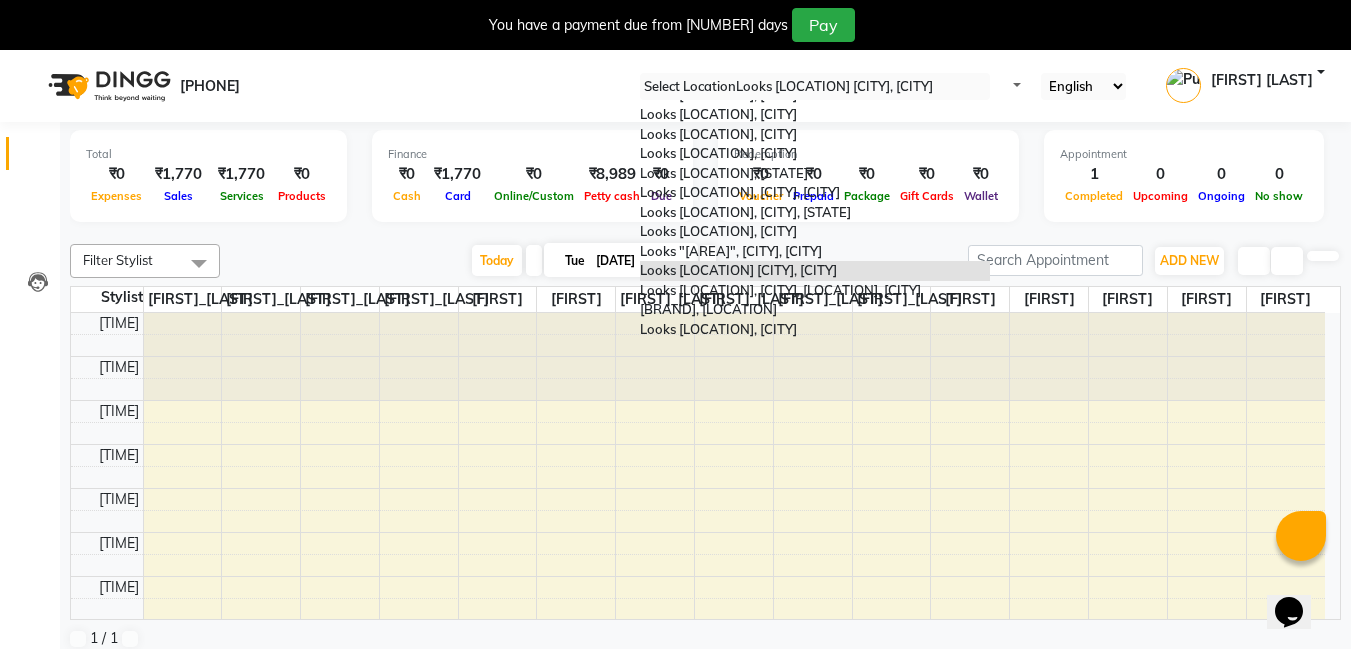 scroll, scrollTop: 474, scrollLeft: 0, axis: vertical 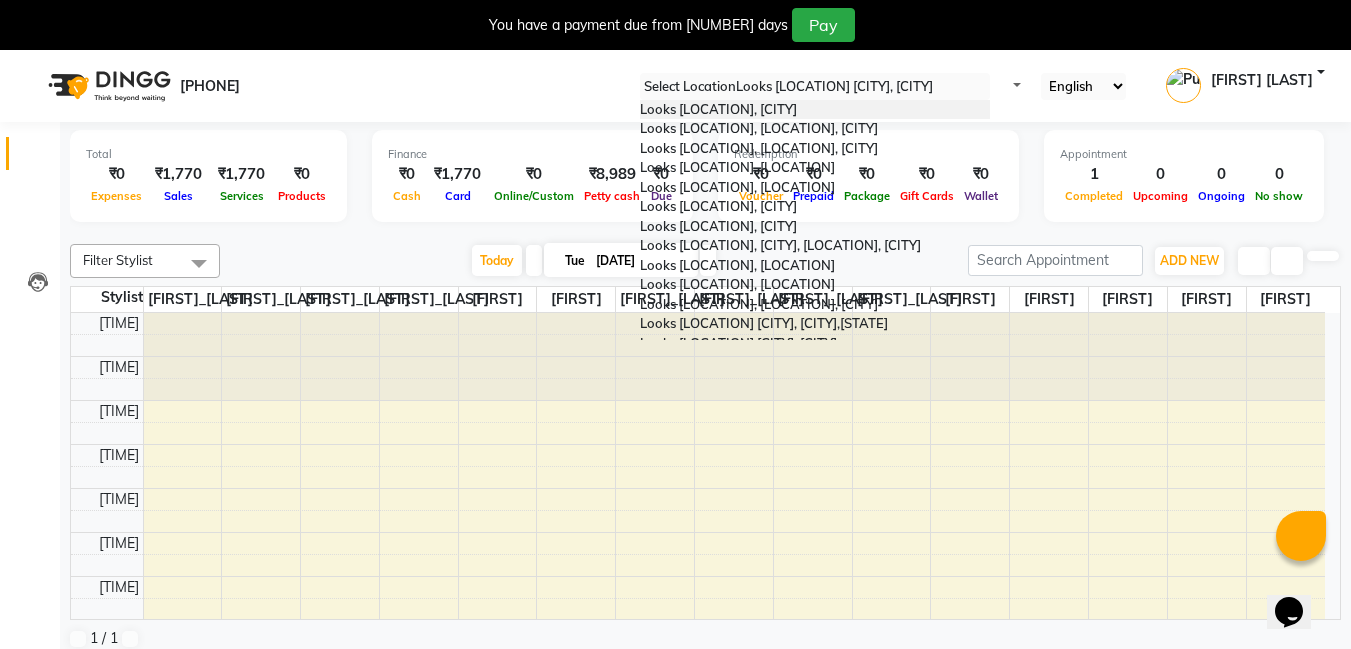 click on "Looks Prive Malcha Marg, New Delhi" at bounding box center [718, 109] 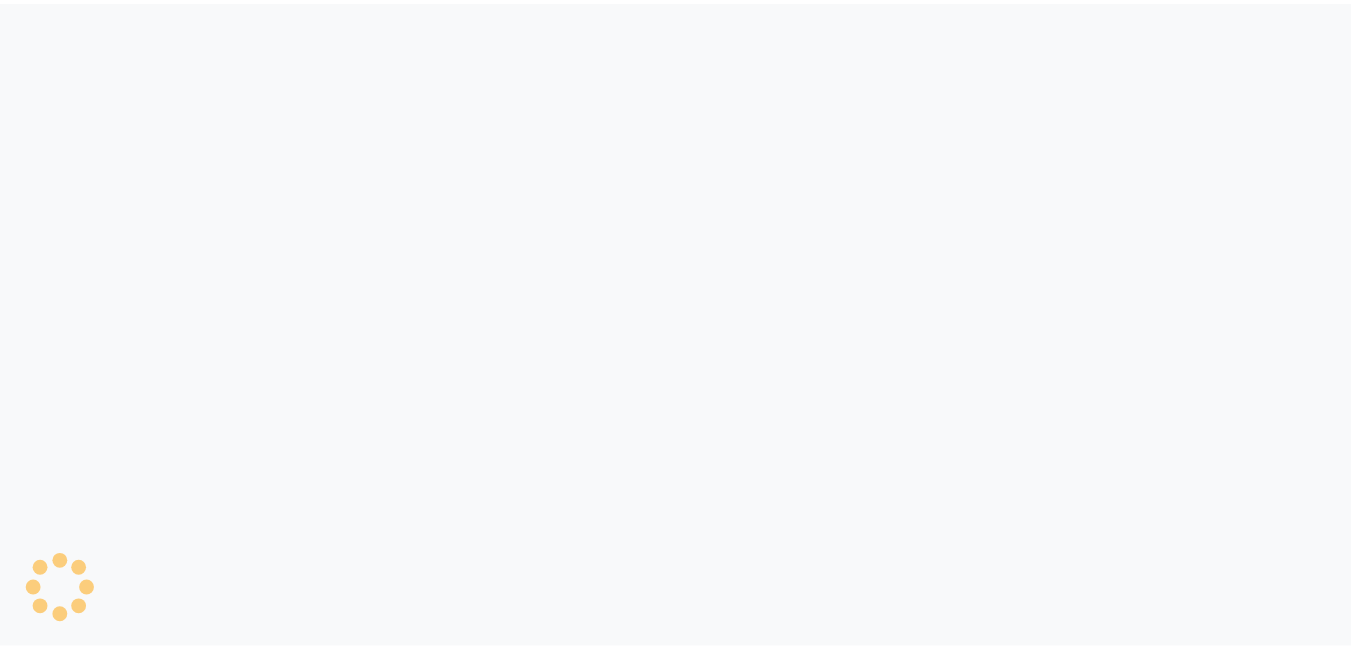 scroll, scrollTop: 0, scrollLeft: 0, axis: both 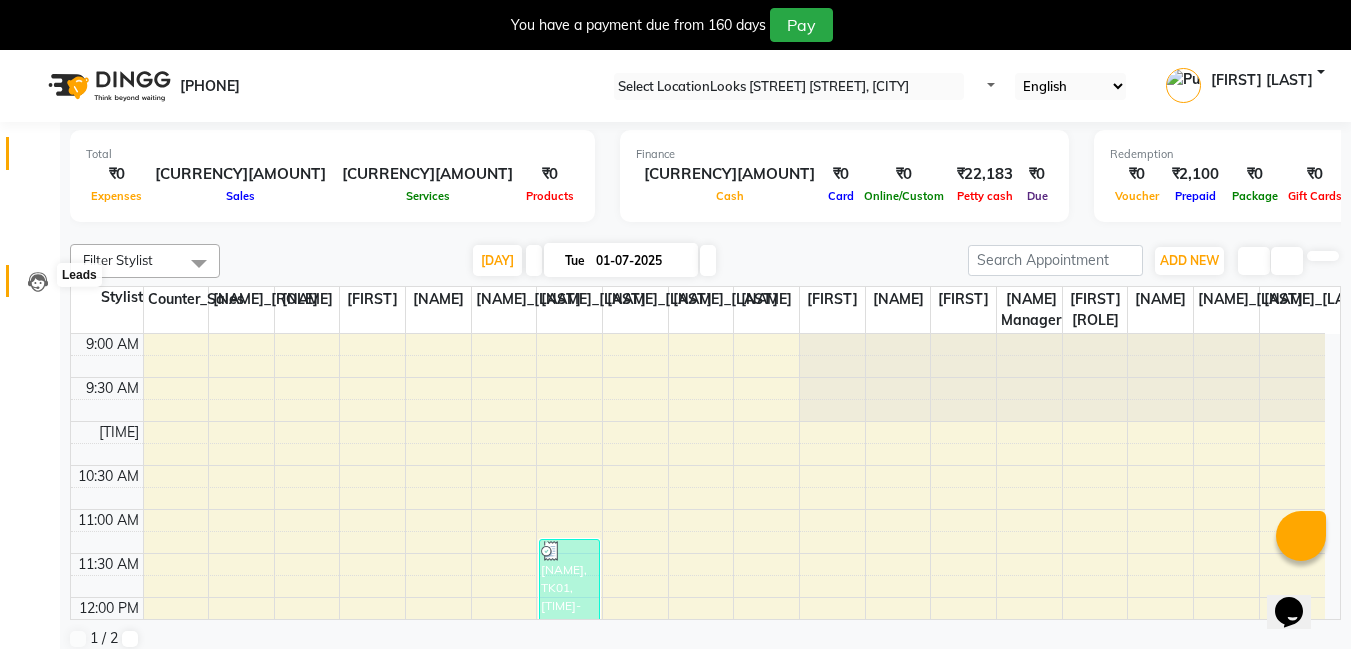 click at bounding box center [38, 282] 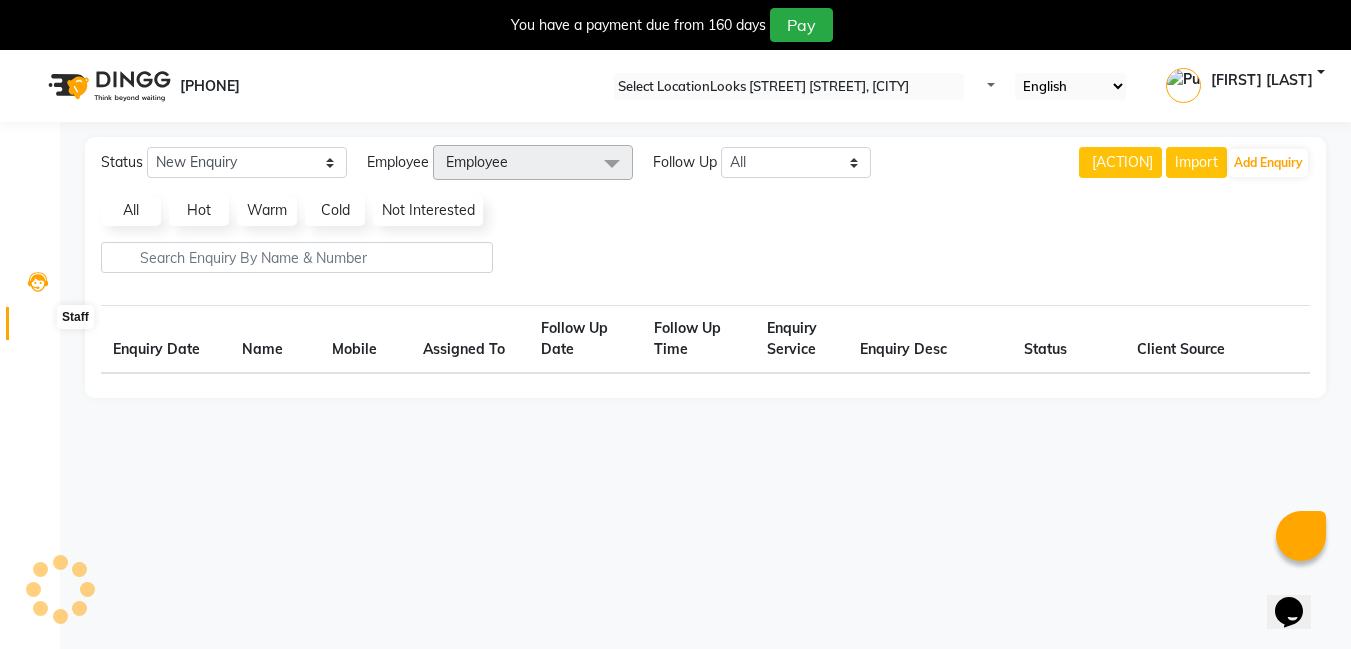 click at bounding box center [37, 328] 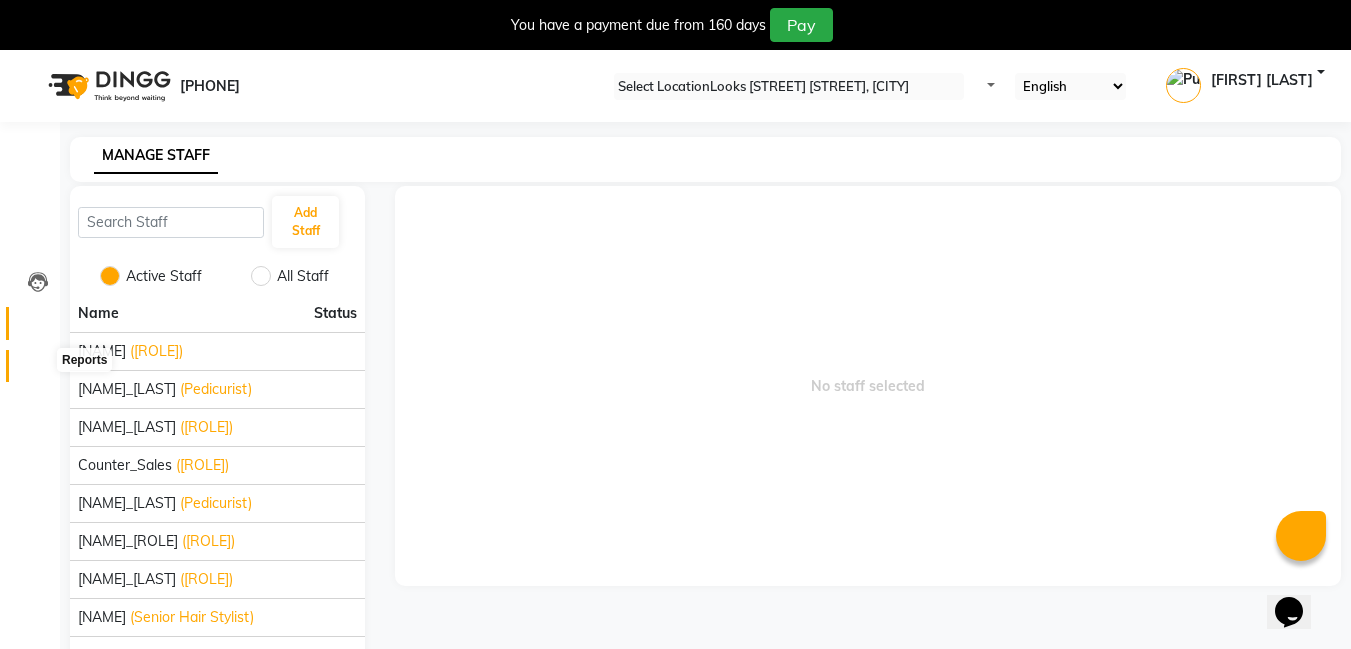 click at bounding box center [38, 371] 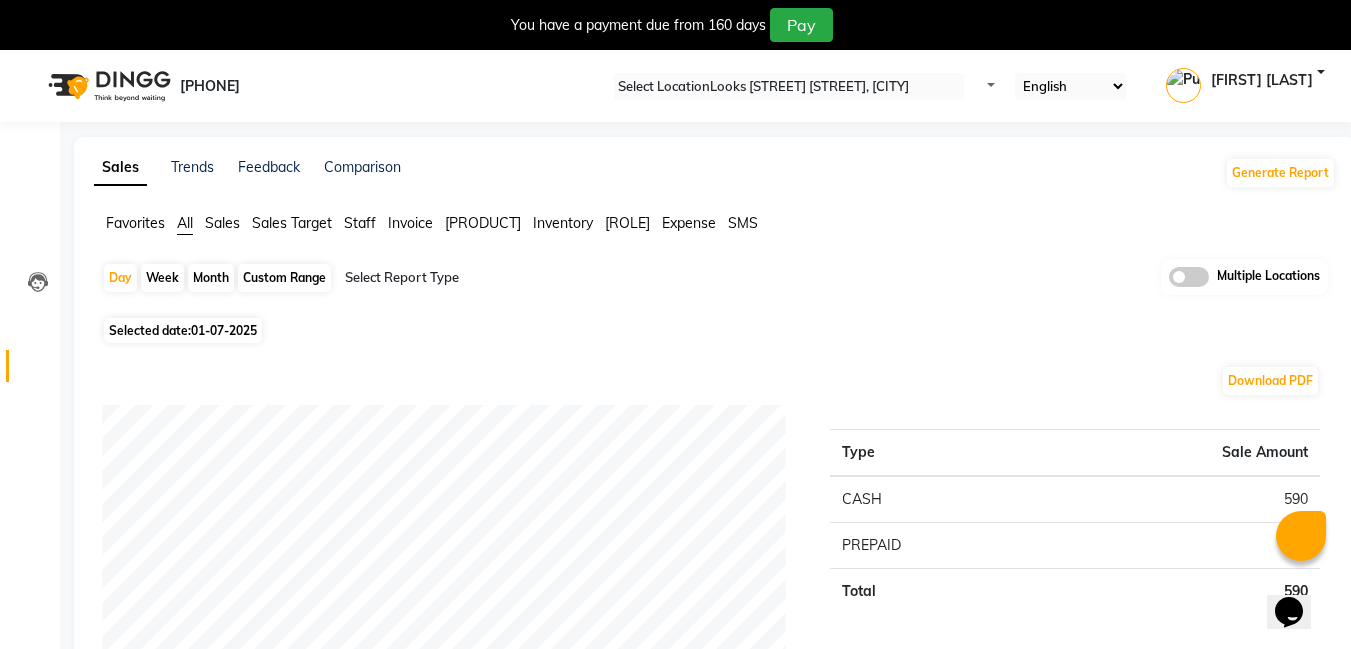 click on "Expense" at bounding box center (135, 223) 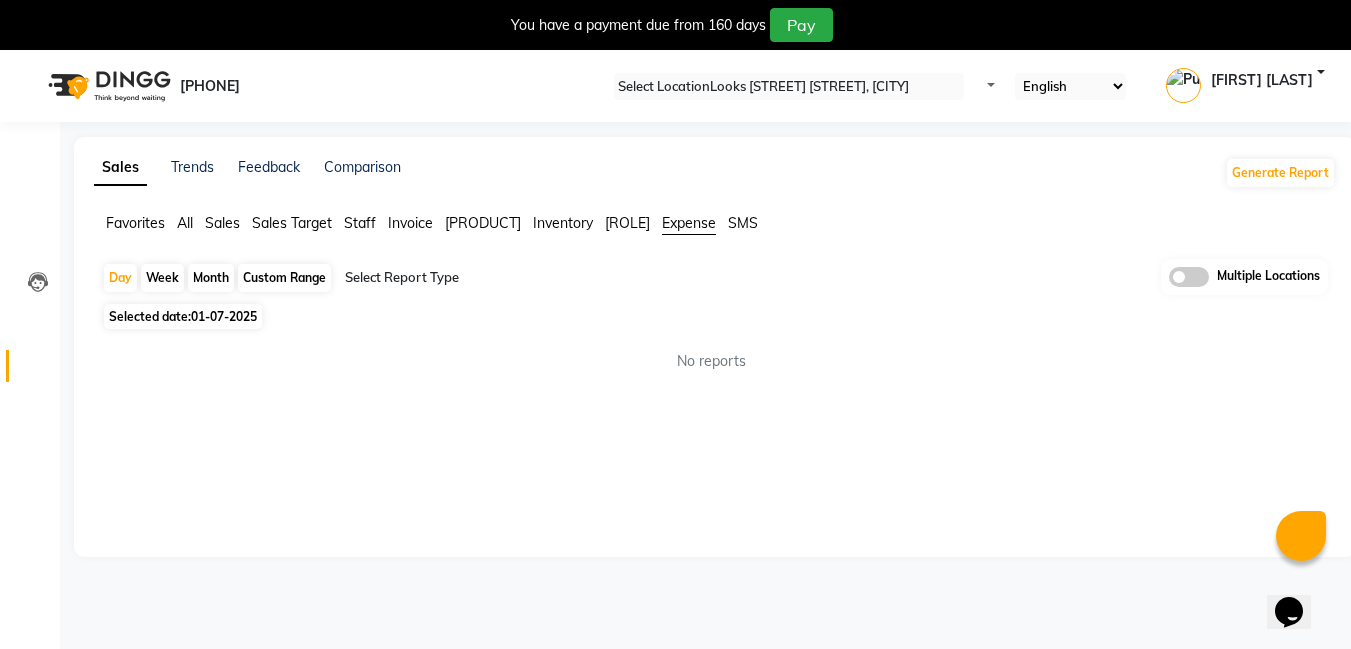 click at bounding box center [516, 278] 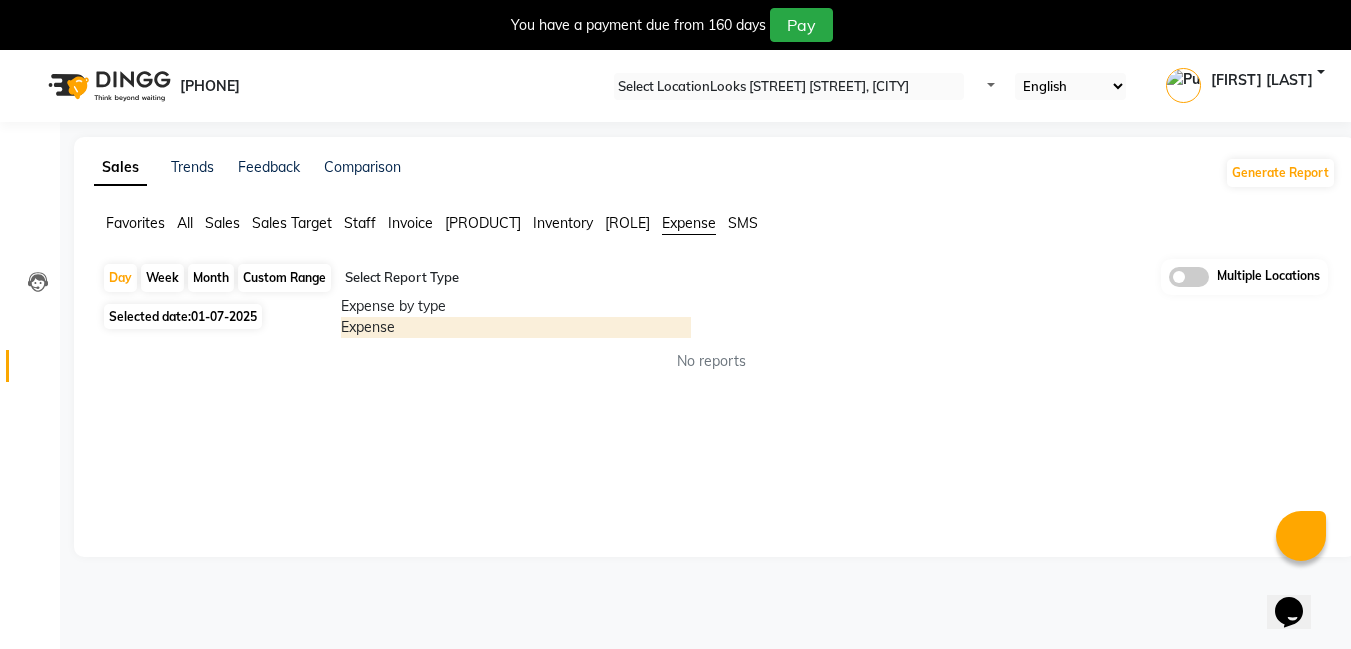 click on "Expense" at bounding box center (516, 327) 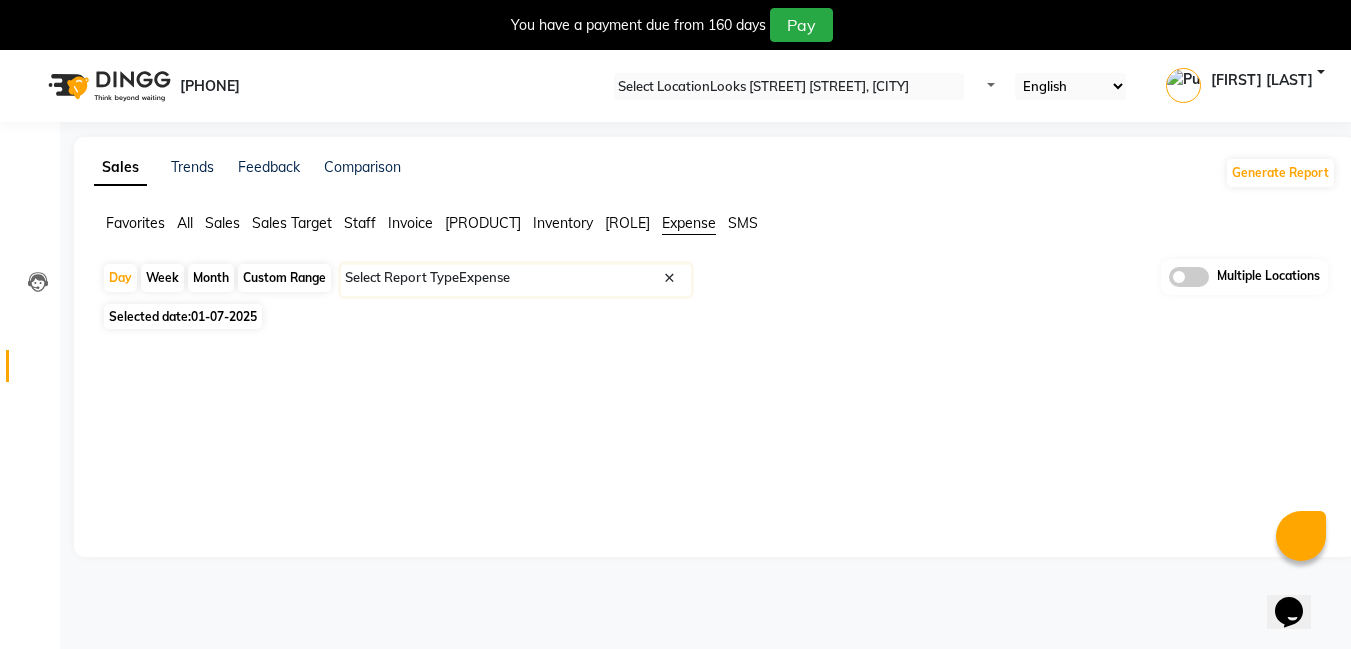 click on "Custom Range" at bounding box center [284, 278] 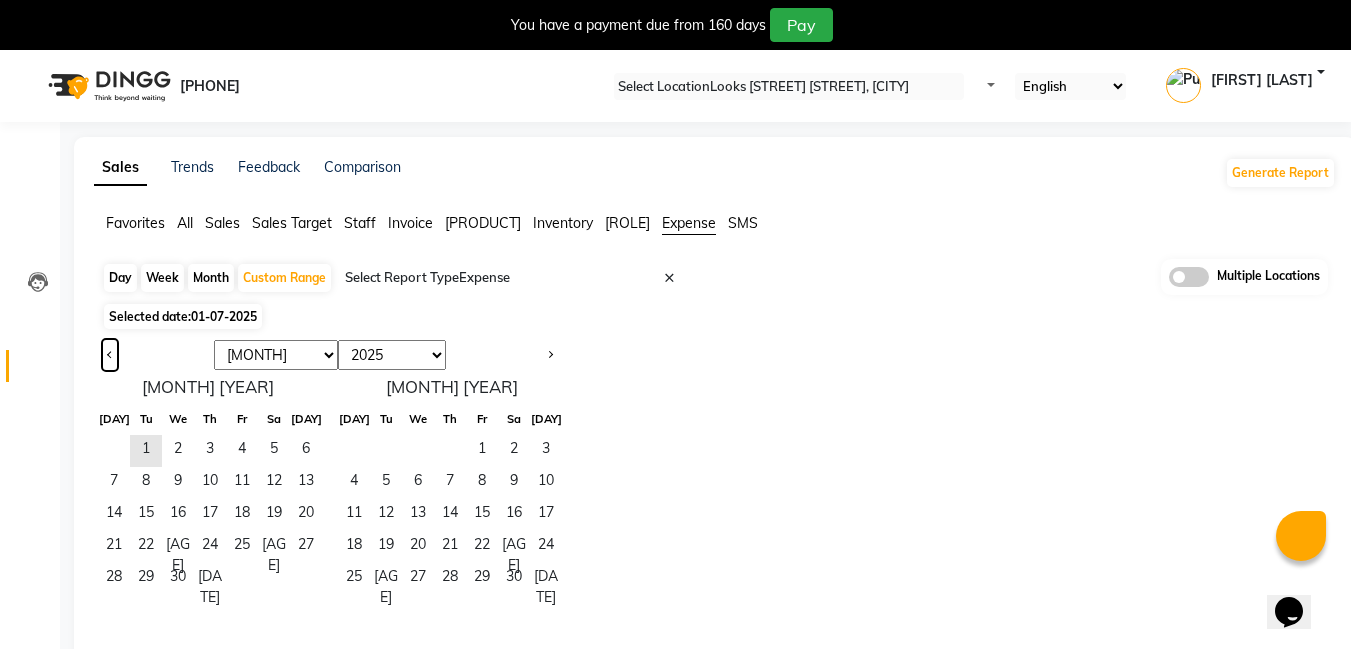 click at bounding box center [110, 355] 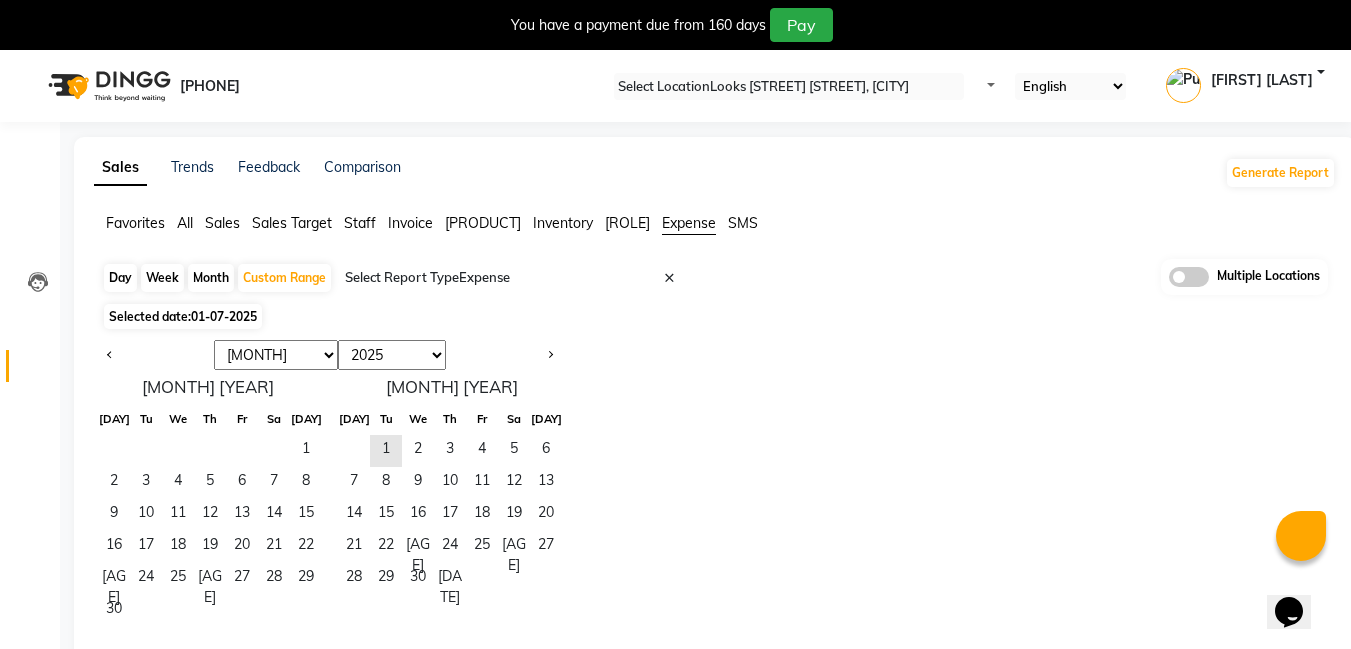 click at bounding box center (154, 355) 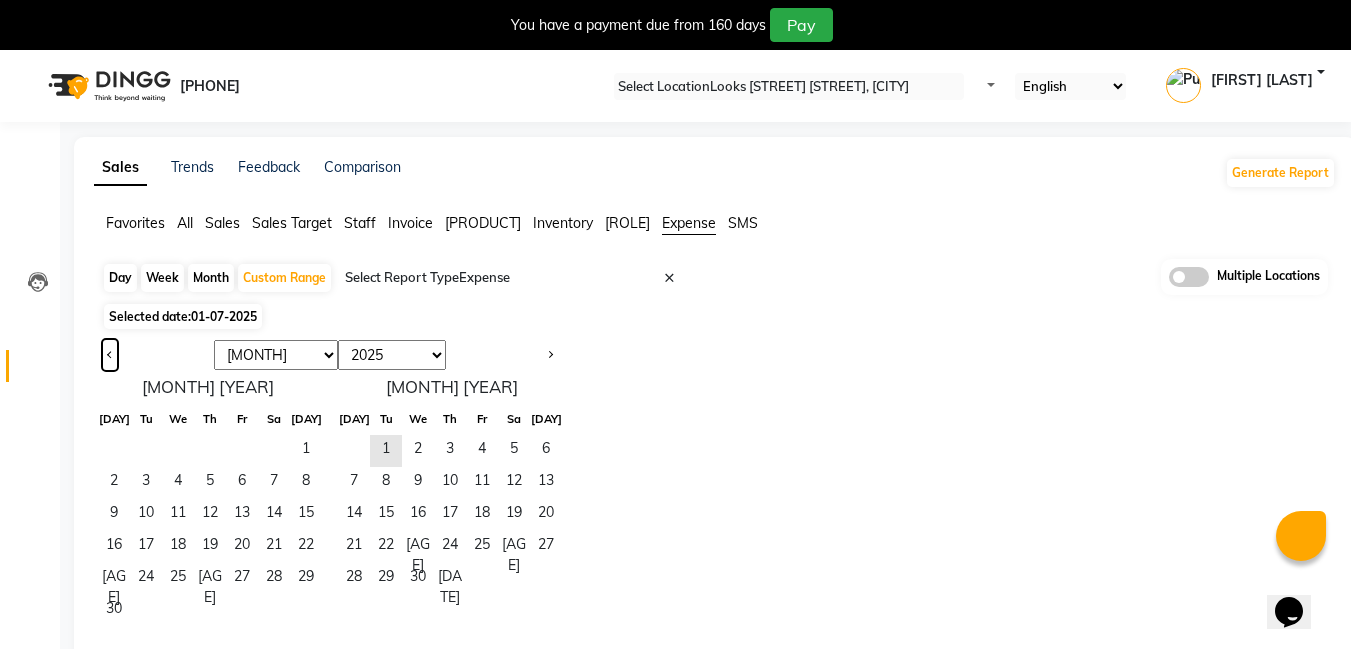 click at bounding box center [110, 355] 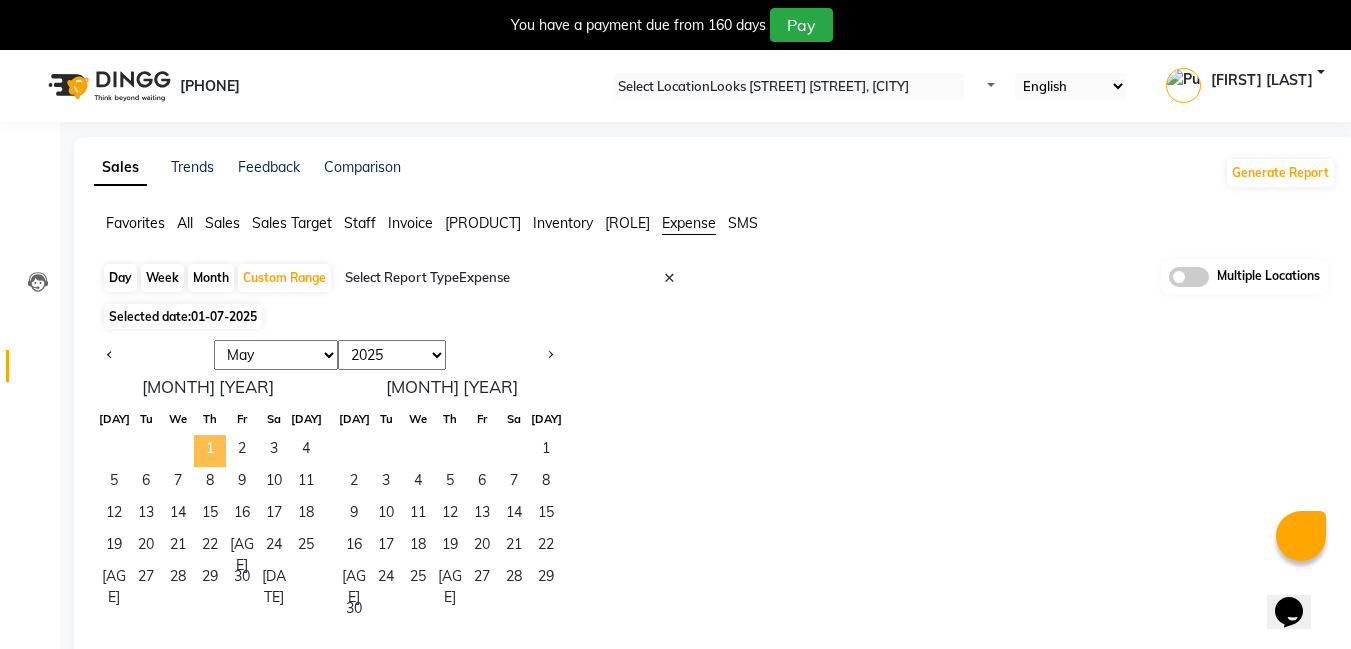 click on "1" at bounding box center [210, 451] 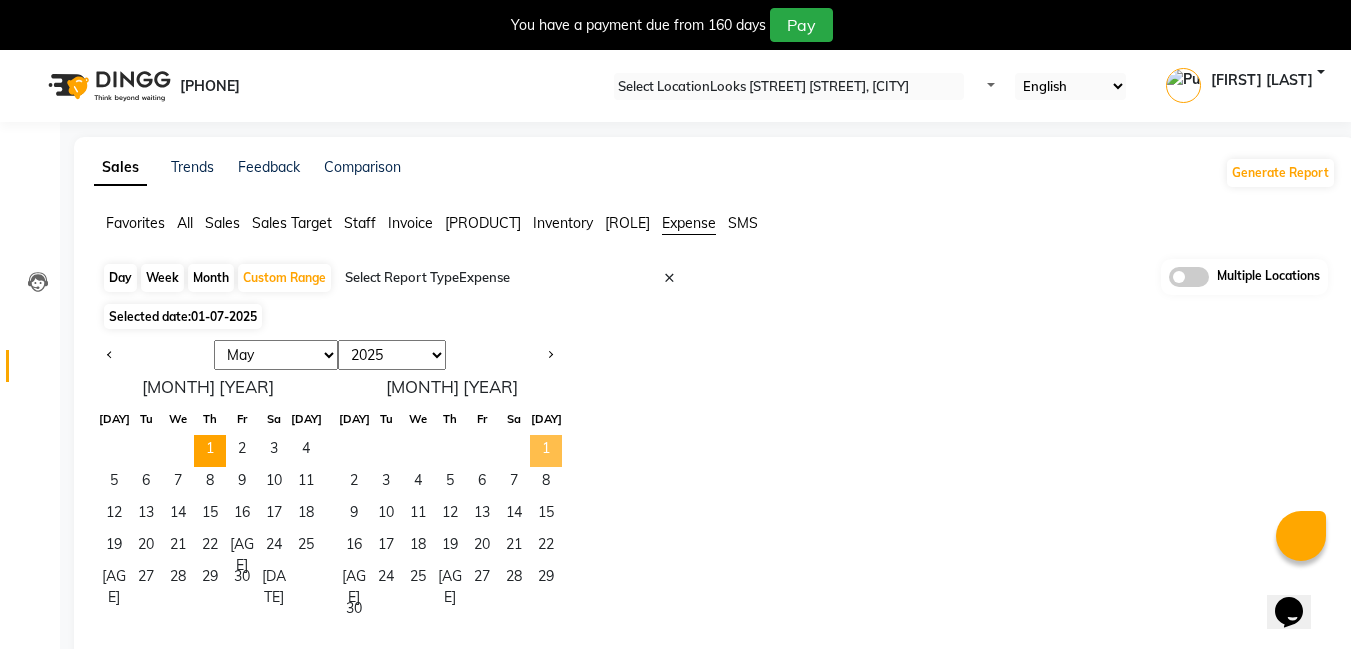 click on "1" at bounding box center [546, 451] 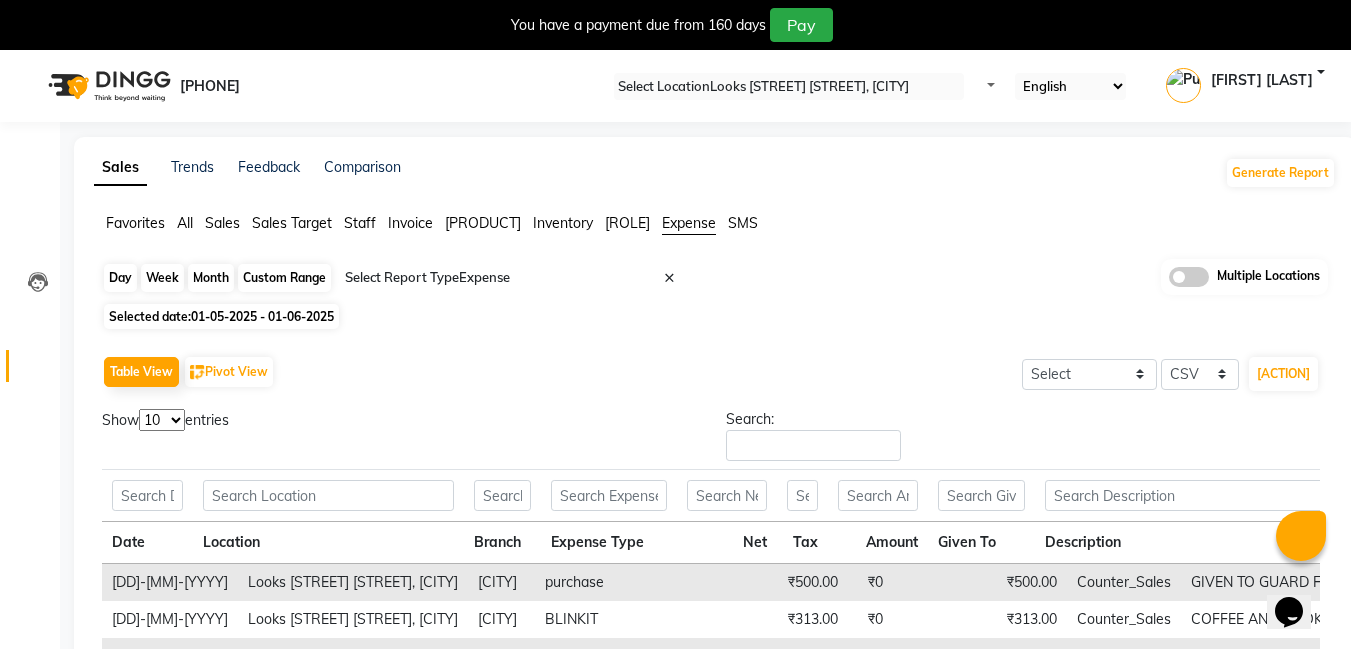 click on "Custom Range" at bounding box center (284, 278) 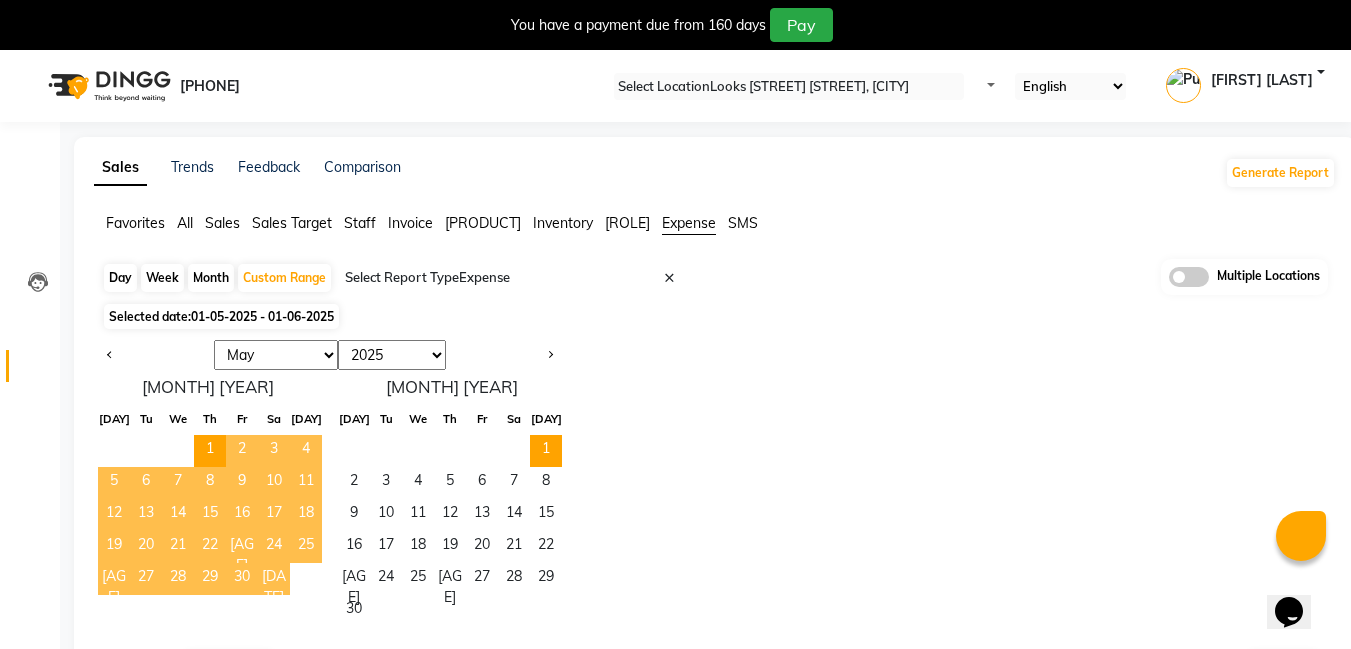 click on "Jan Feb Mar Apr May Jun Jul Aug Sep Oct Nov Dec" at bounding box center [279, 355] 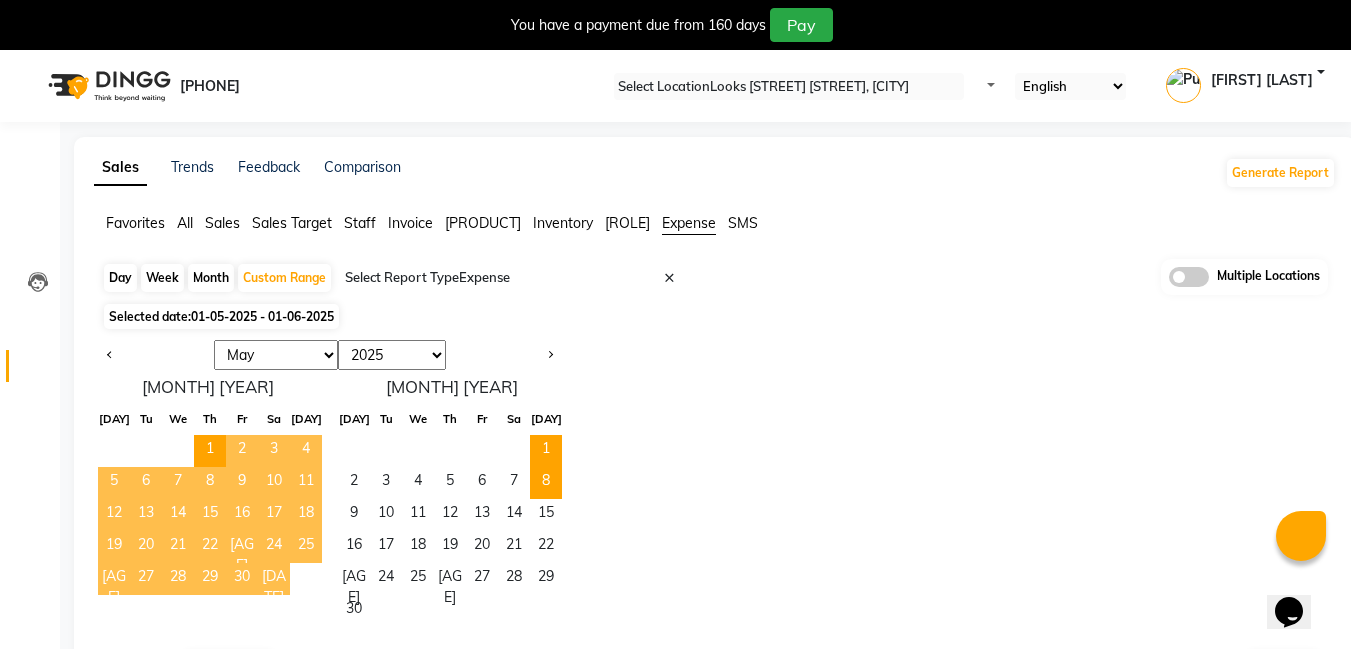 drag, startPoint x: 629, startPoint y: 301, endPoint x: 568, endPoint y: 488, distance: 196.69774 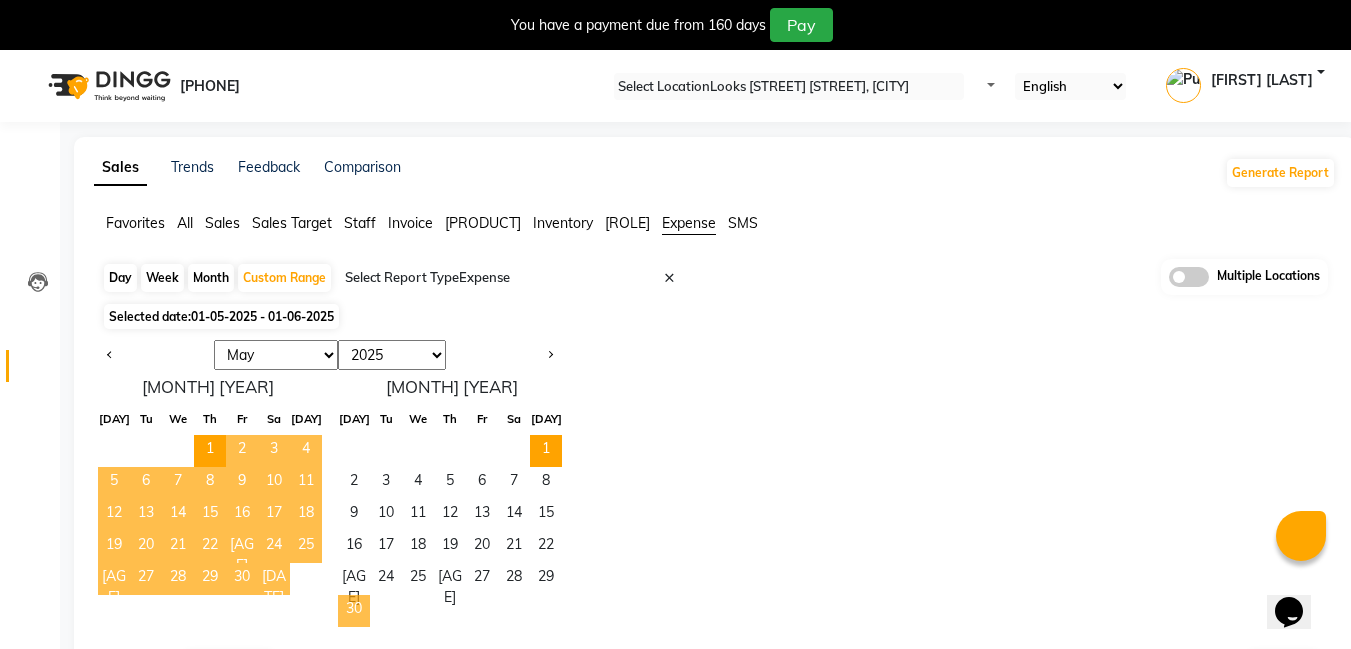 click on "30" at bounding box center [354, 611] 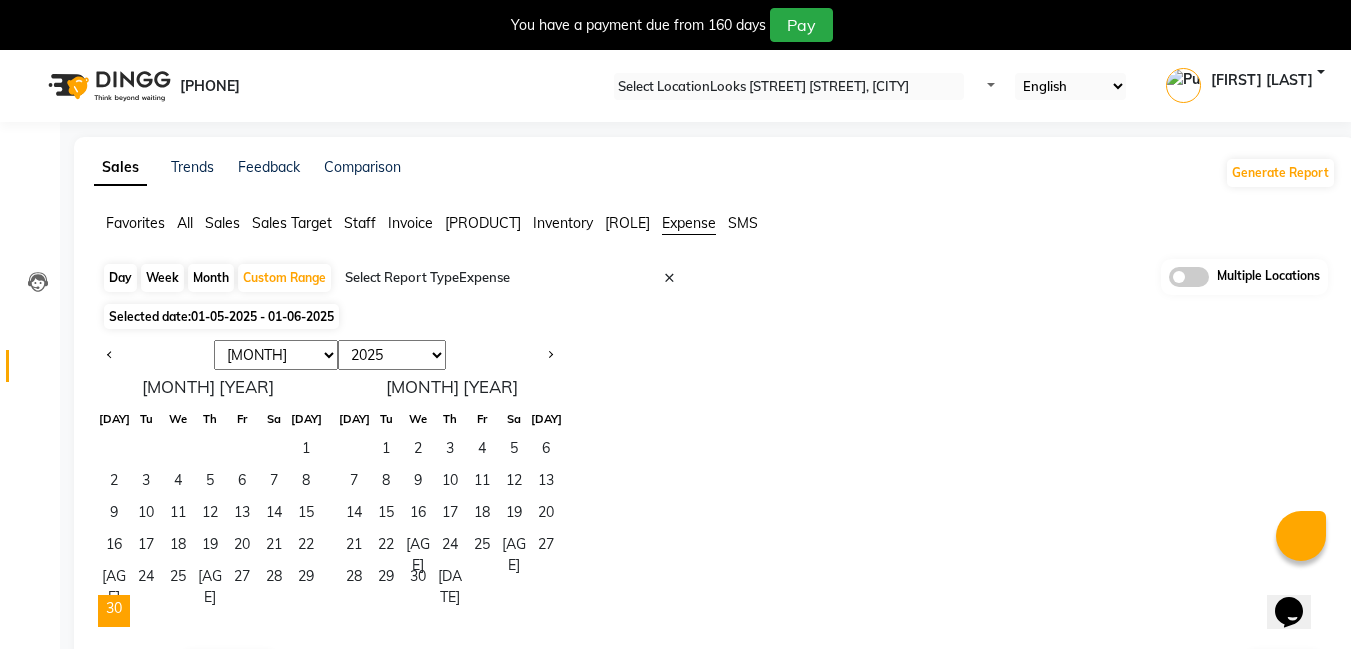 click on "Jan Feb Mar Apr May Jun Jul Aug Sep Oct Nov Dec" at bounding box center [279, 355] 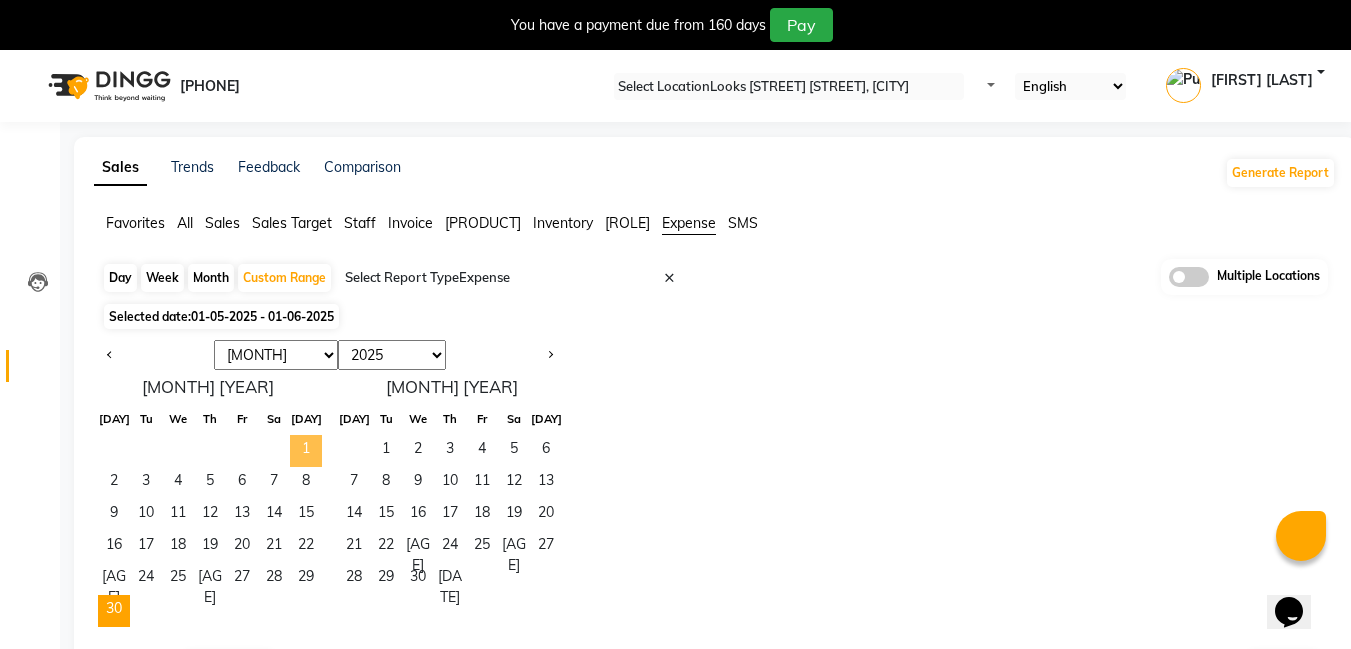 click on "1" at bounding box center [306, 451] 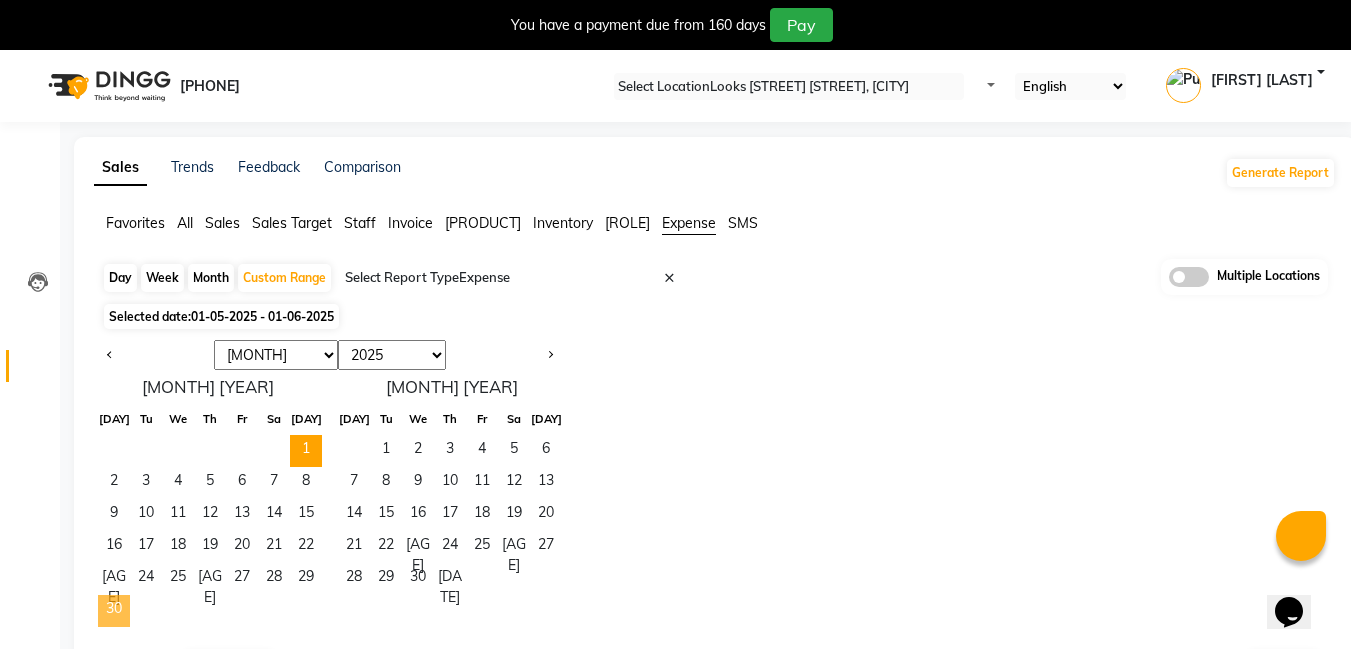 click on "30" at bounding box center [114, 611] 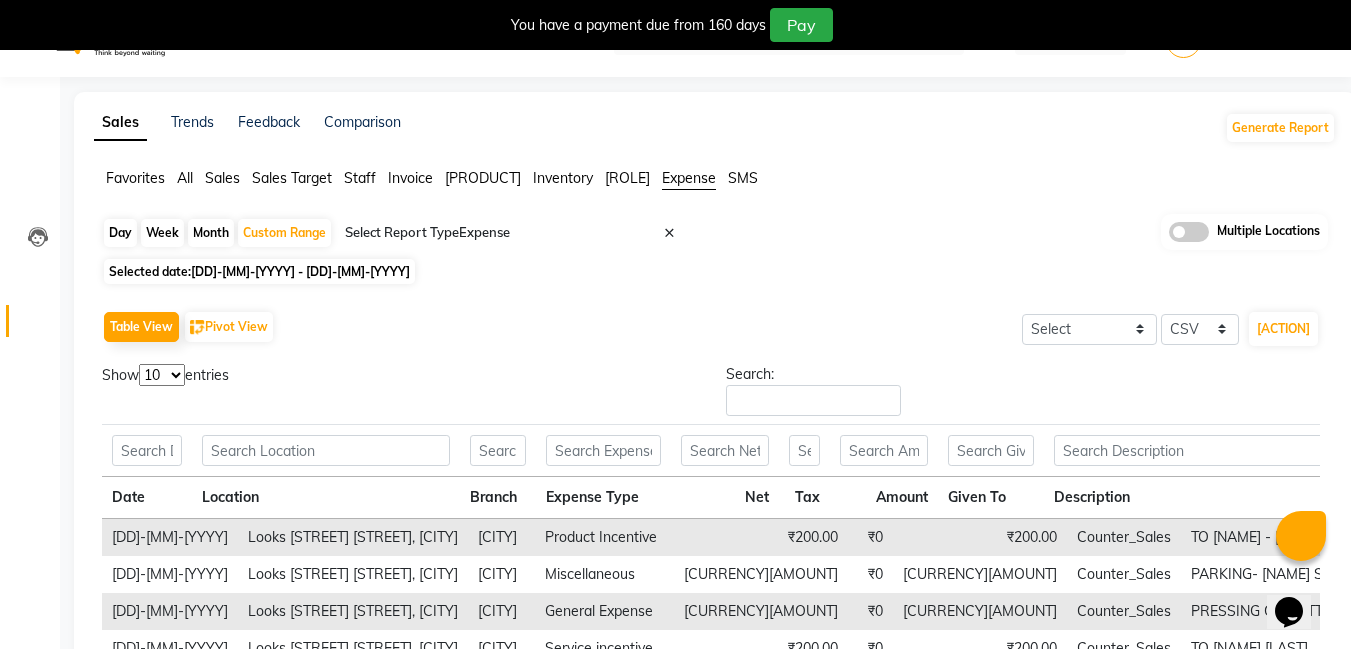 scroll, scrollTop: 0, scrollLeft: 0, axis: both 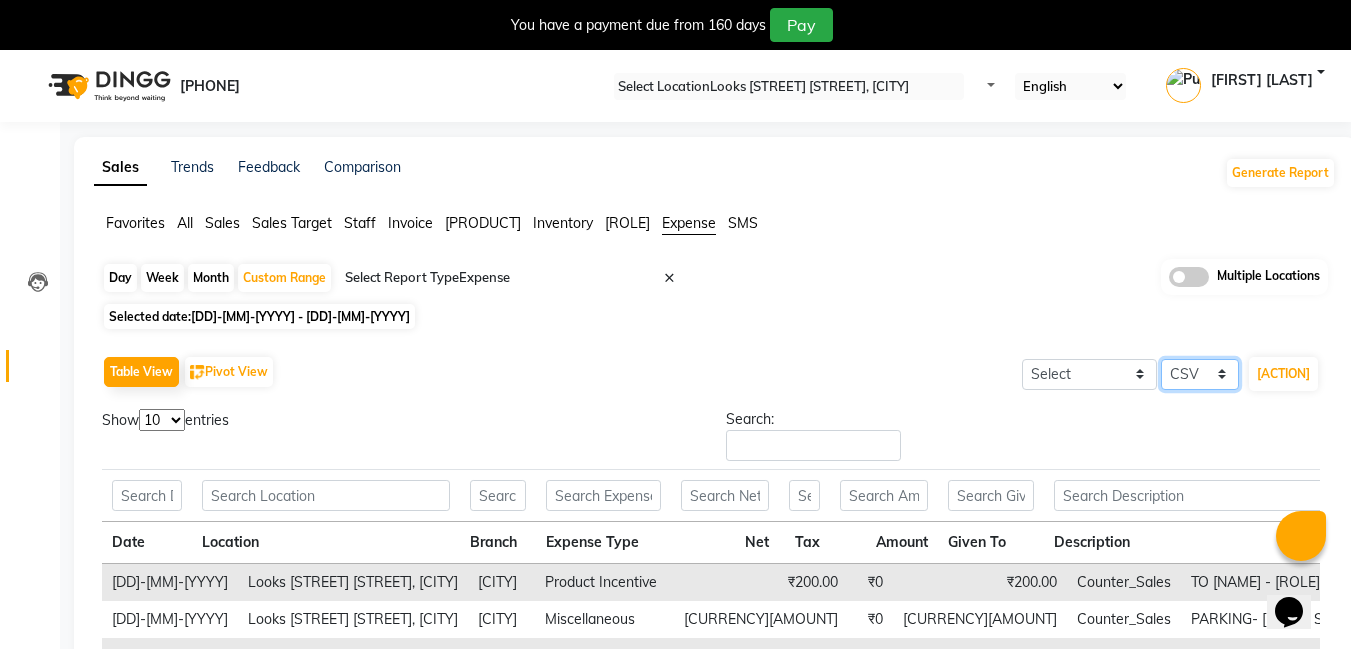 click on "Select CSV PDF" at bounding box center [1103, 374] 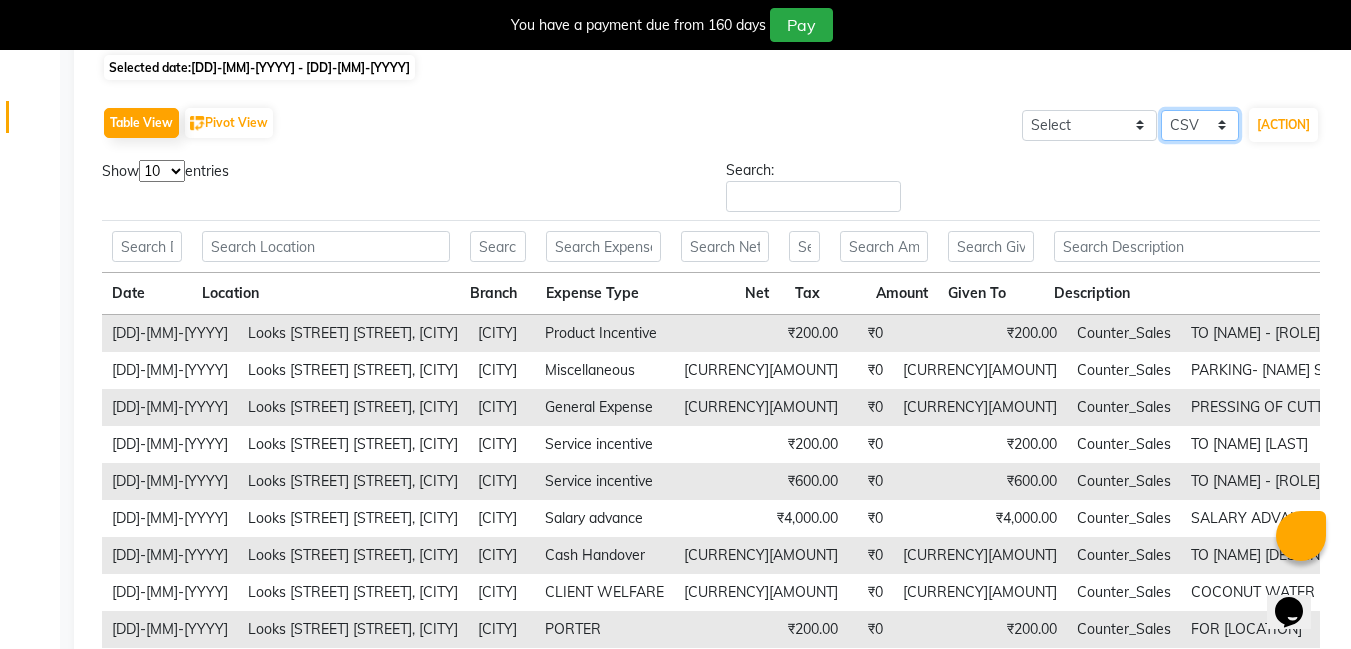 scroll, scrollTop: 0, scrollLeft: 0, axis: both 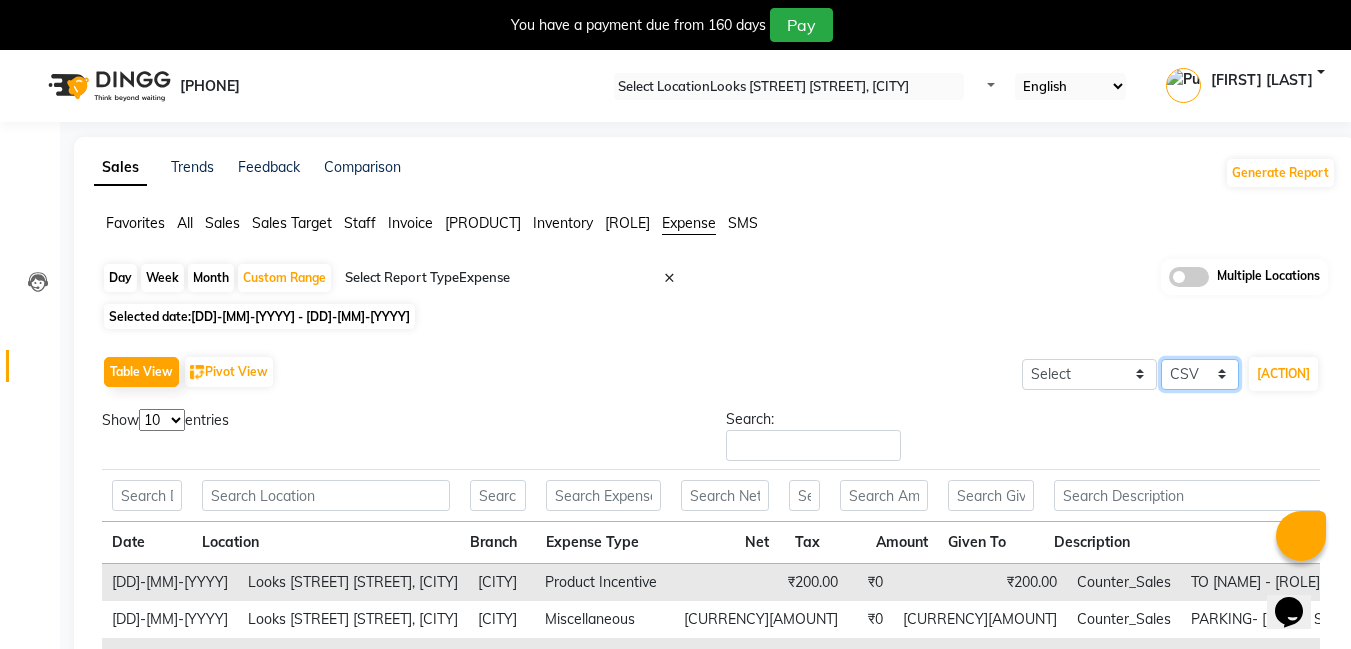 click on "Select CSV PDF" at bounding box center (1103, 374) 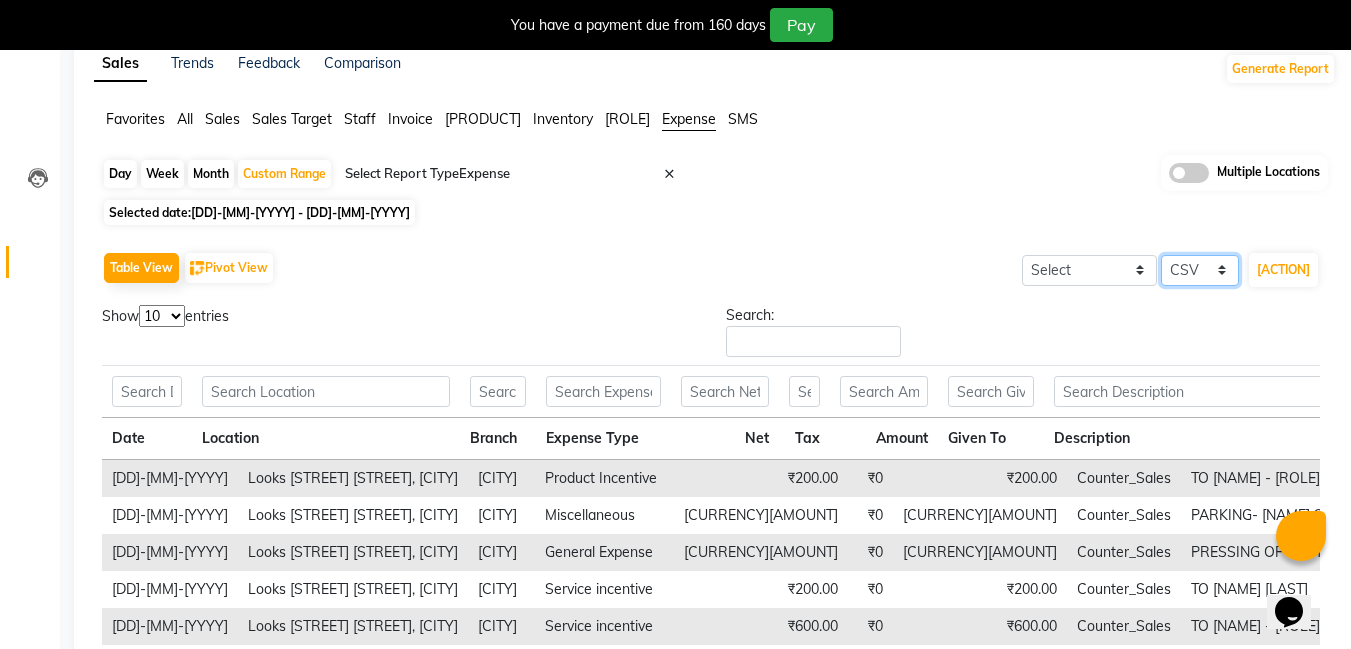 scroll, scrollTop: 100, scrollLeft: 0, axis: vertical 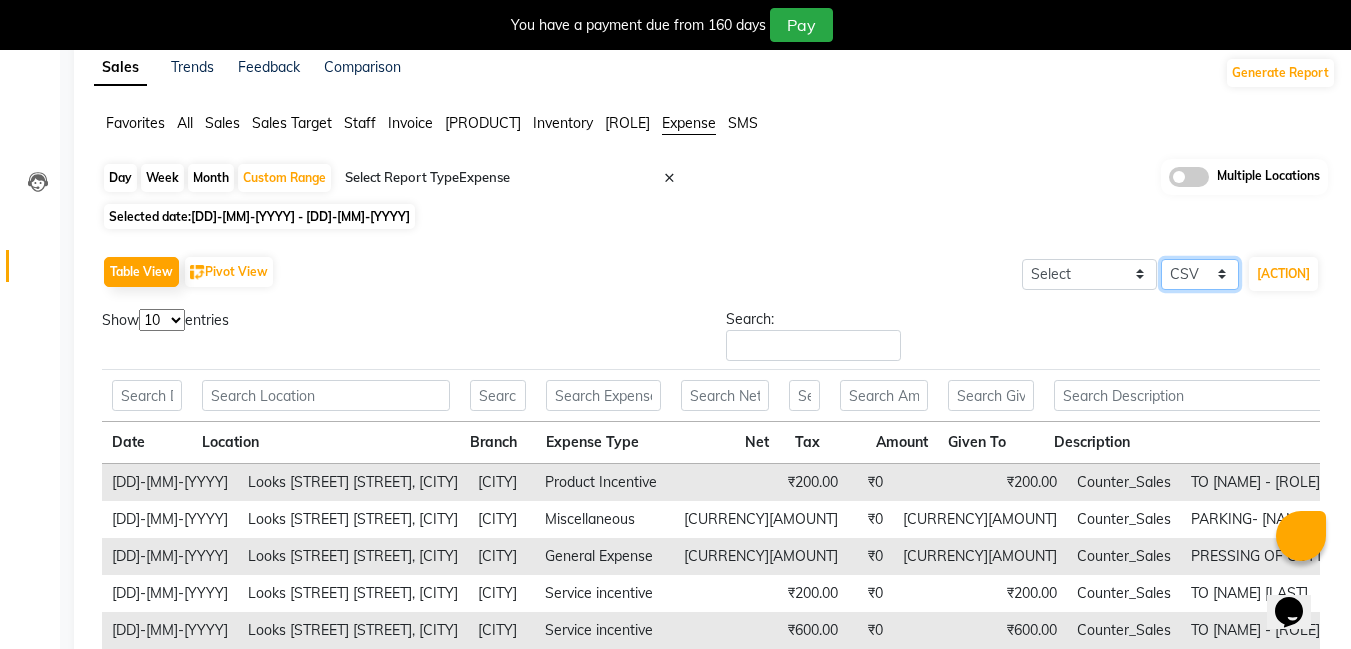 click on "Select CSV PDF" at bounding box center (1103, 274) 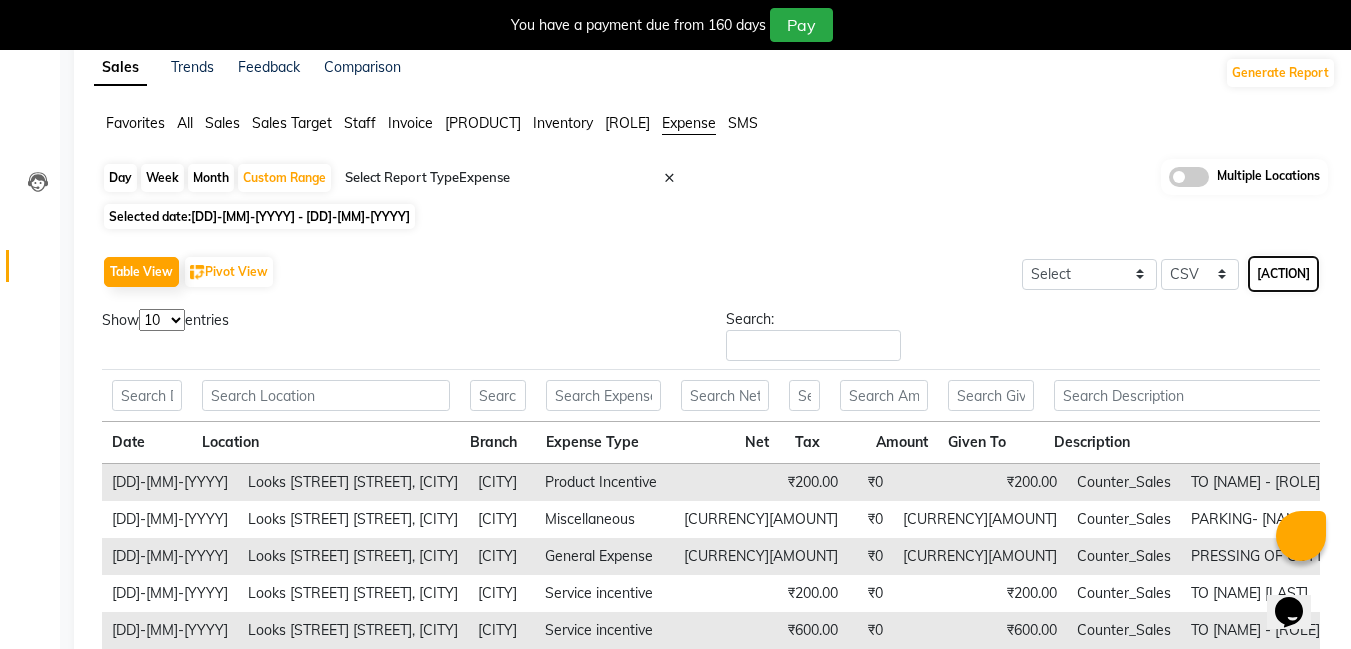 click on "Export" at bounding box center (1290, 274) 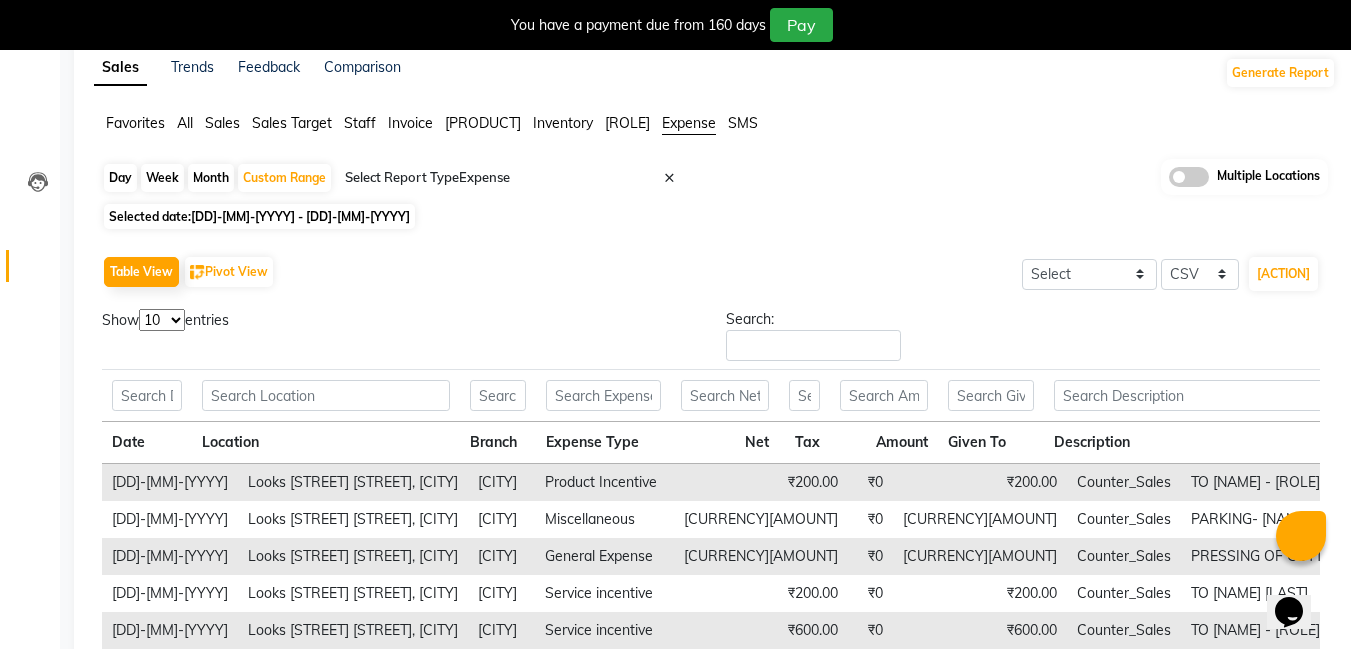 click on "Table View   Pivot View  Select Full Report Filtered Report Select CSV PDF  Export" at bounding box center [711, 272] 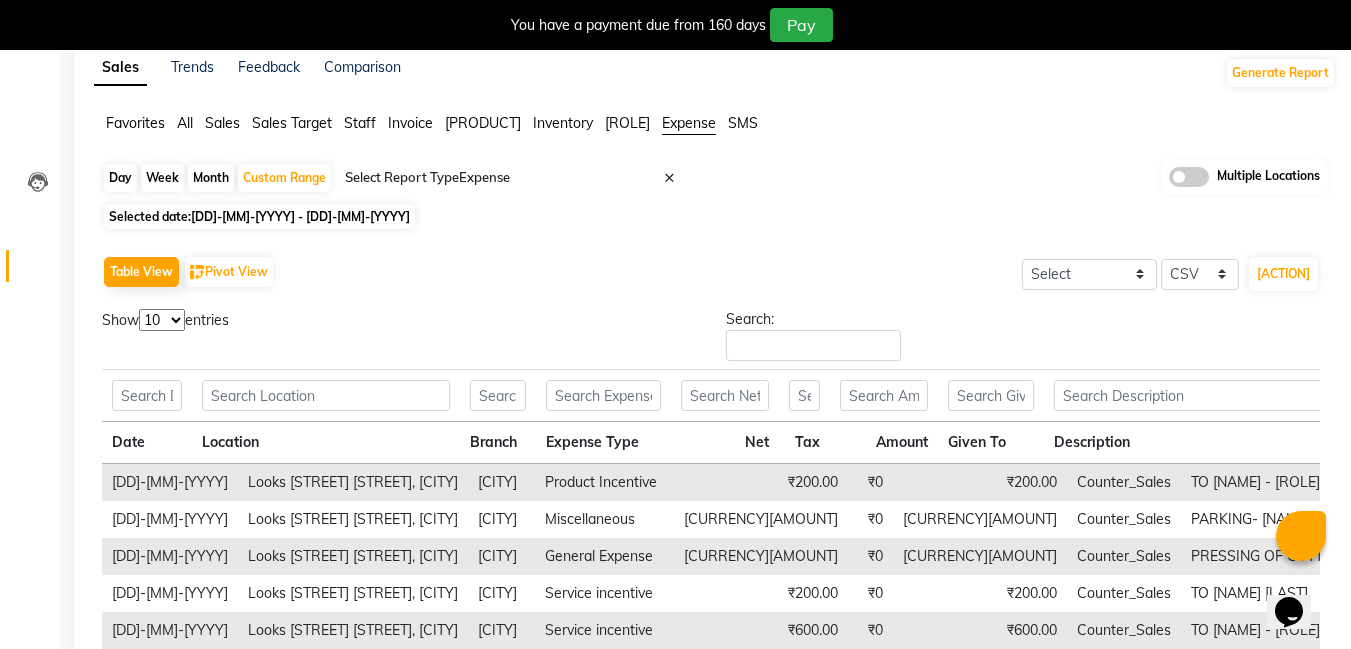 scroll, scrollTop: 0, scrollLeft: 0, axis: both 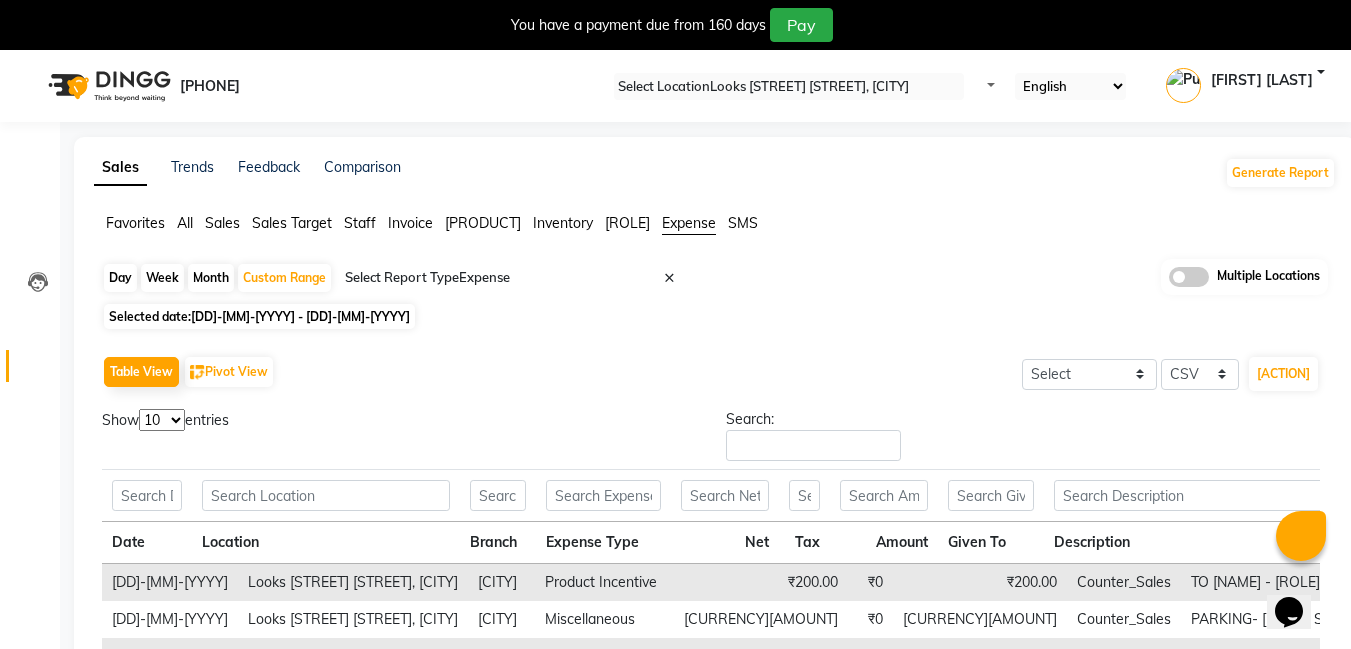 click at bounding box center [813, 87] 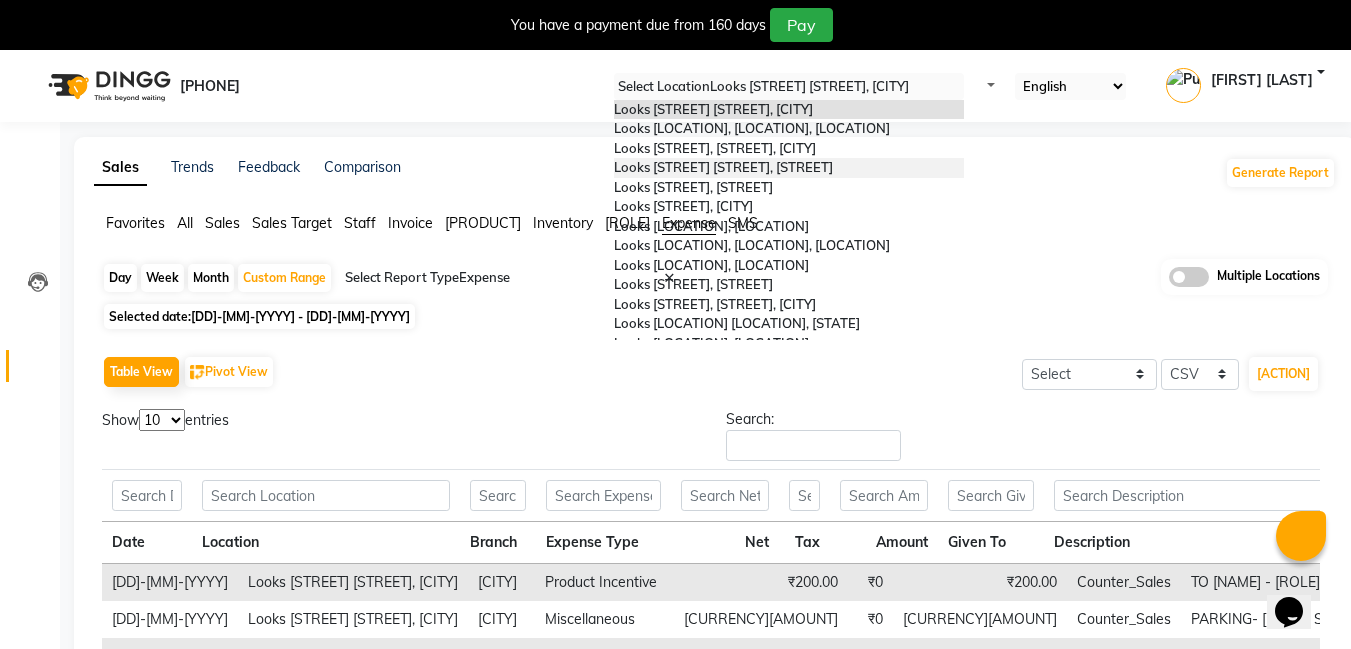 click on "[BUSINESS_NAME] [BUSINESS_NAME], [LOCATION]" at bounding box center (724, 167) 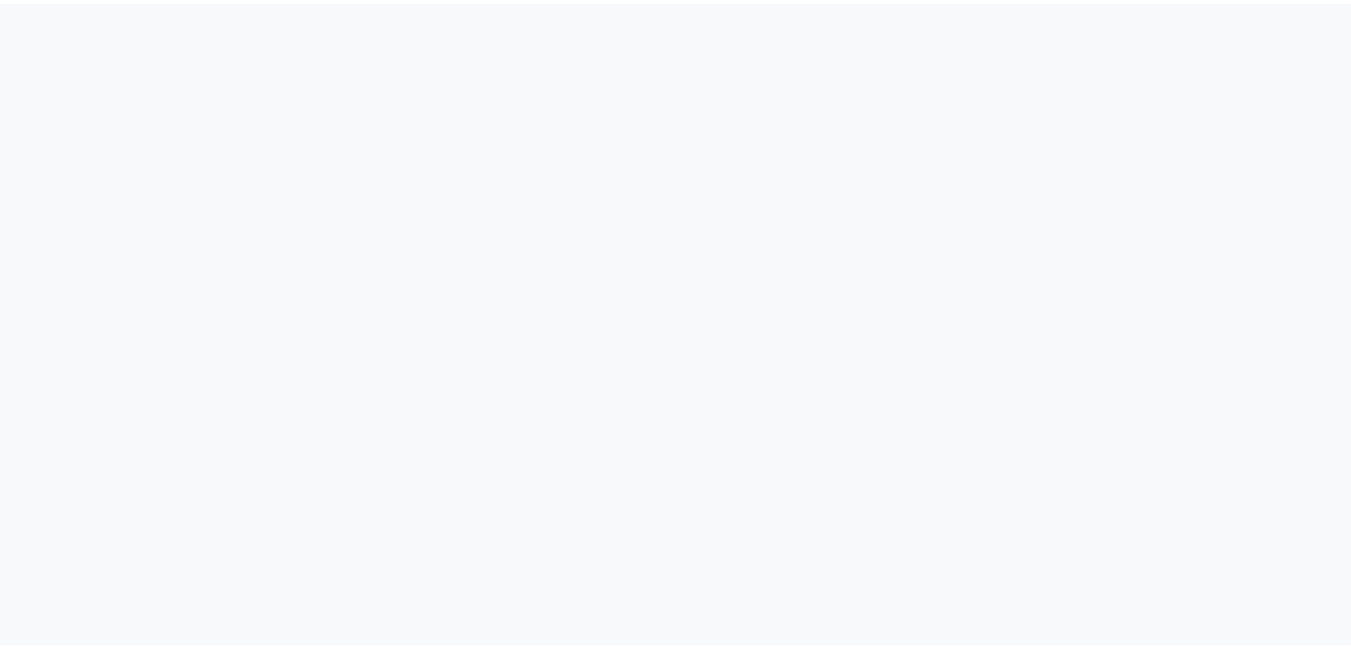 scroll, scrollTop: 0, scrollLeft: 0, axis: both 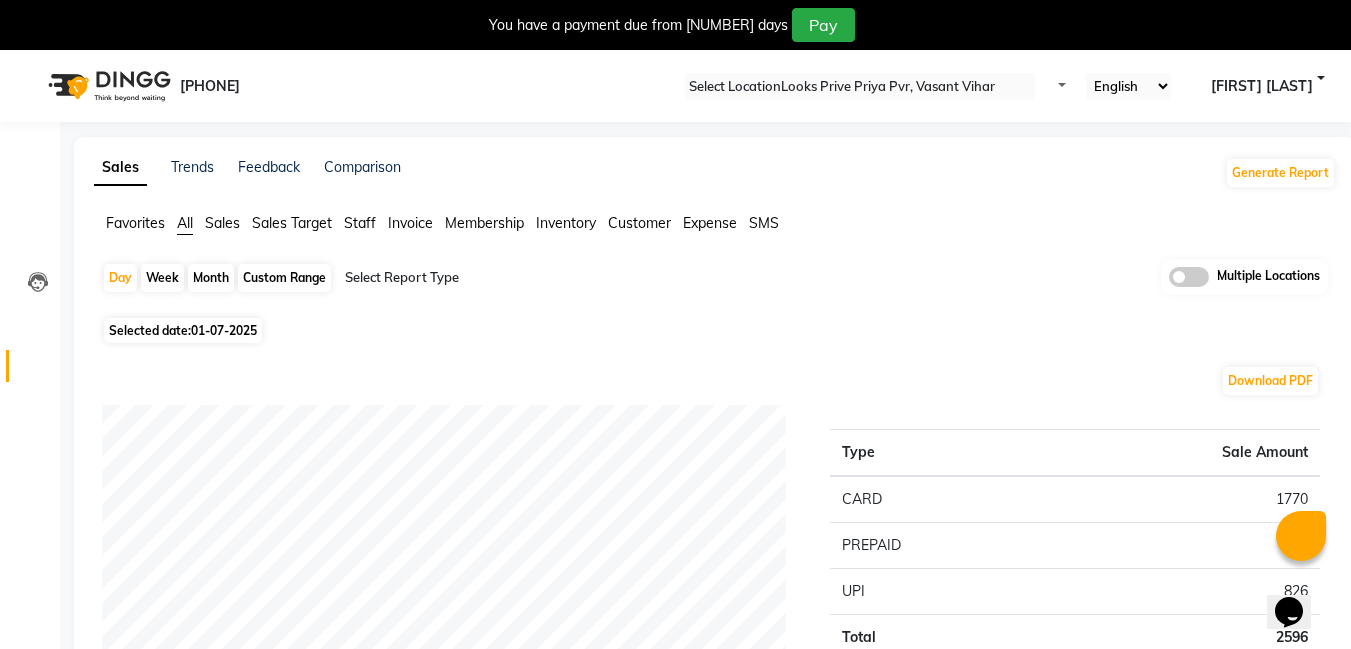 click on "Custom Range" at bounding box center (284, 278) 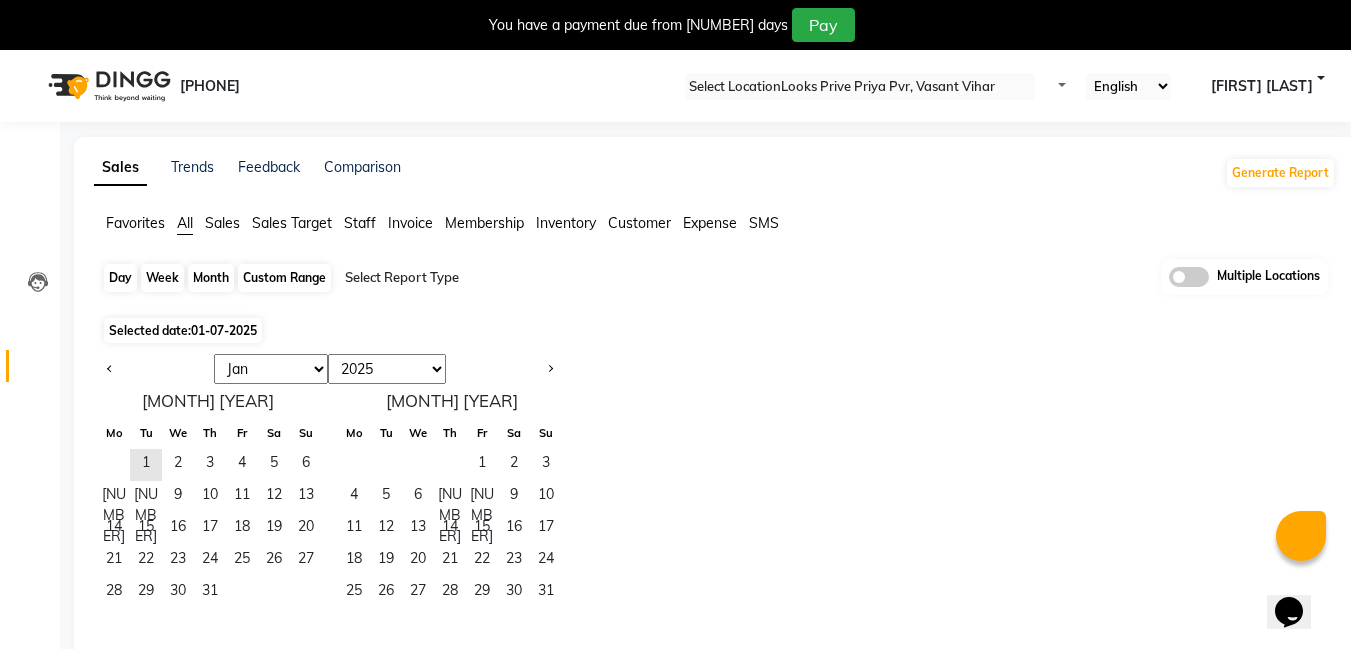click on "Custom Range" at bounding box center (284, 278) 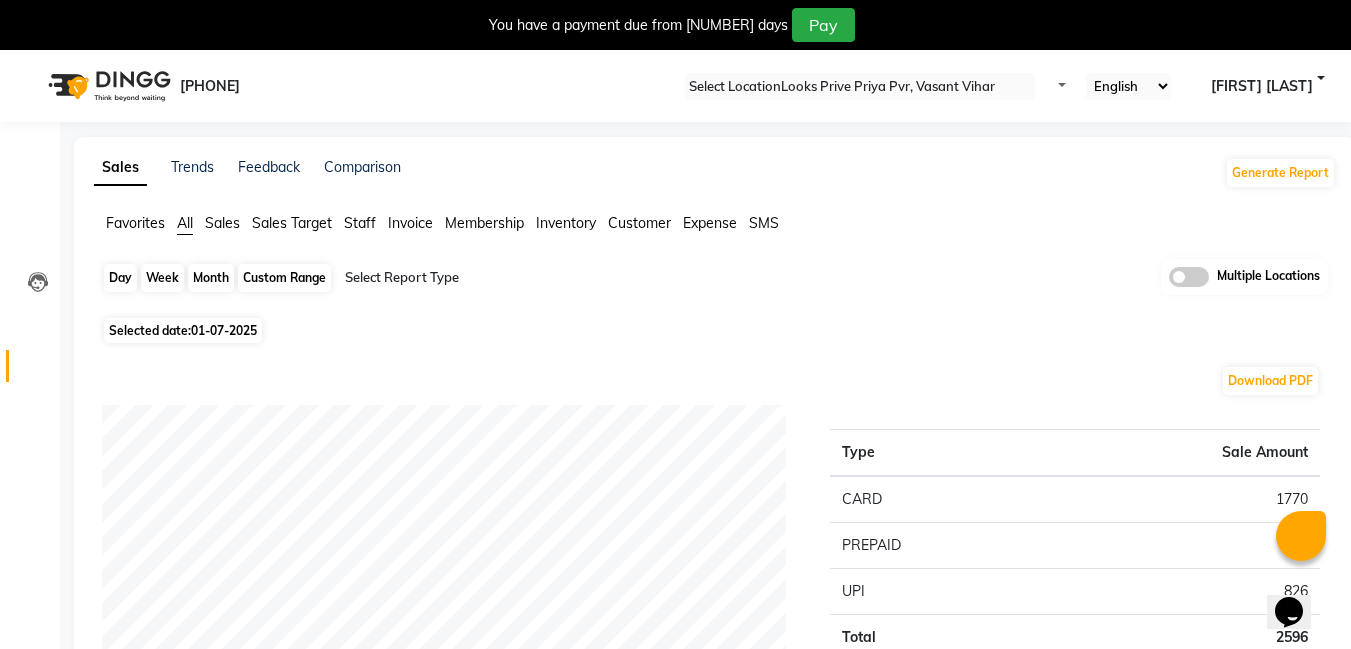 click on "Custom Range" at bounding box center [284, 278] 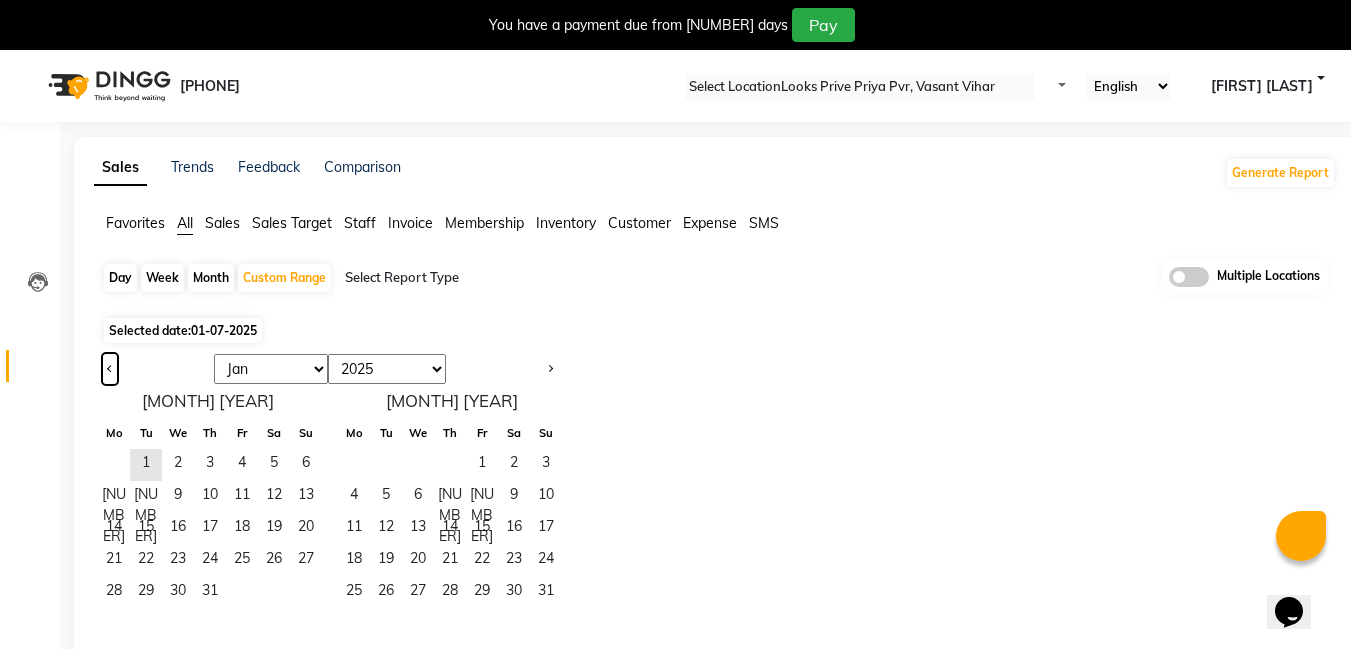 click at bounding box center (110, 369) 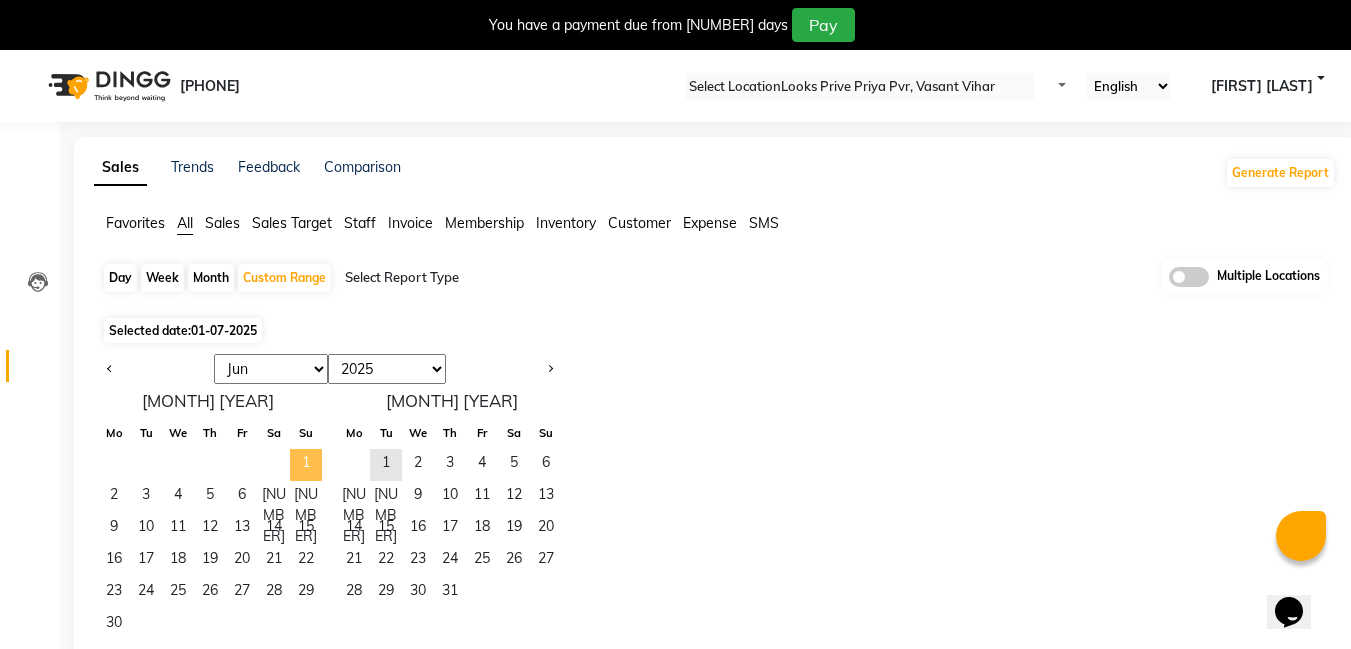click on "1" at bounding box center [306, 465] 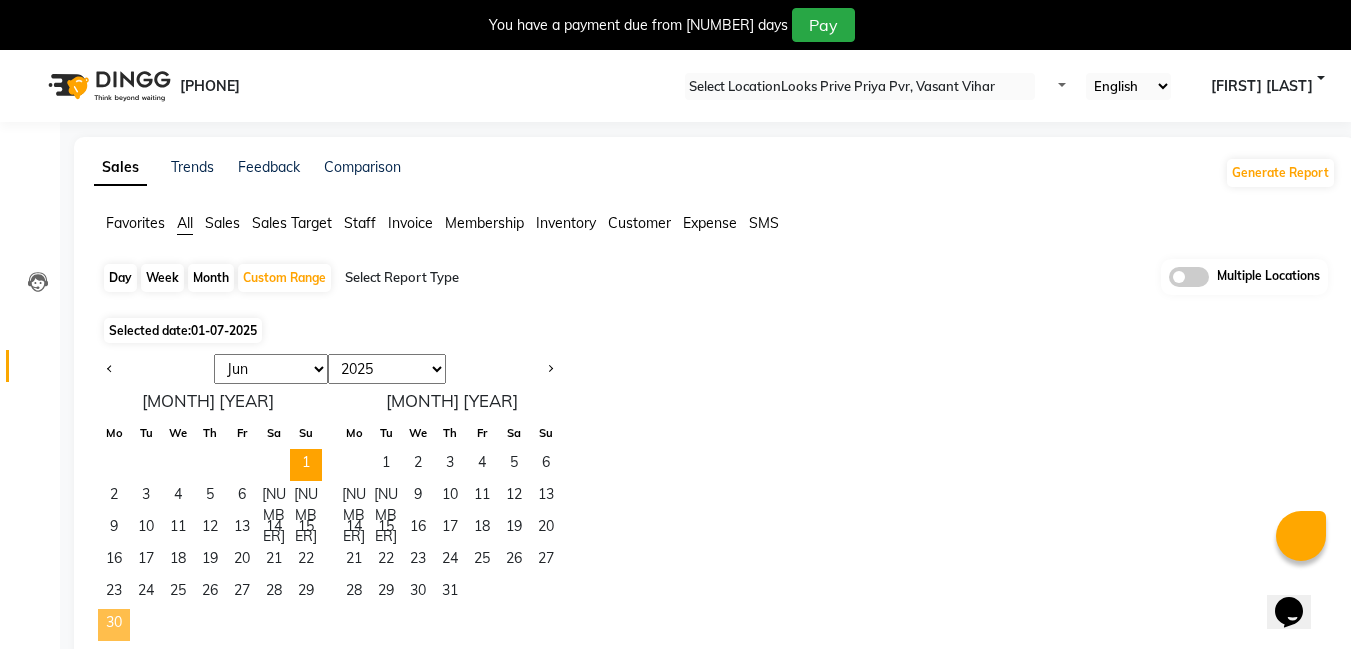 click on "30" at bounding box center [114, 625] 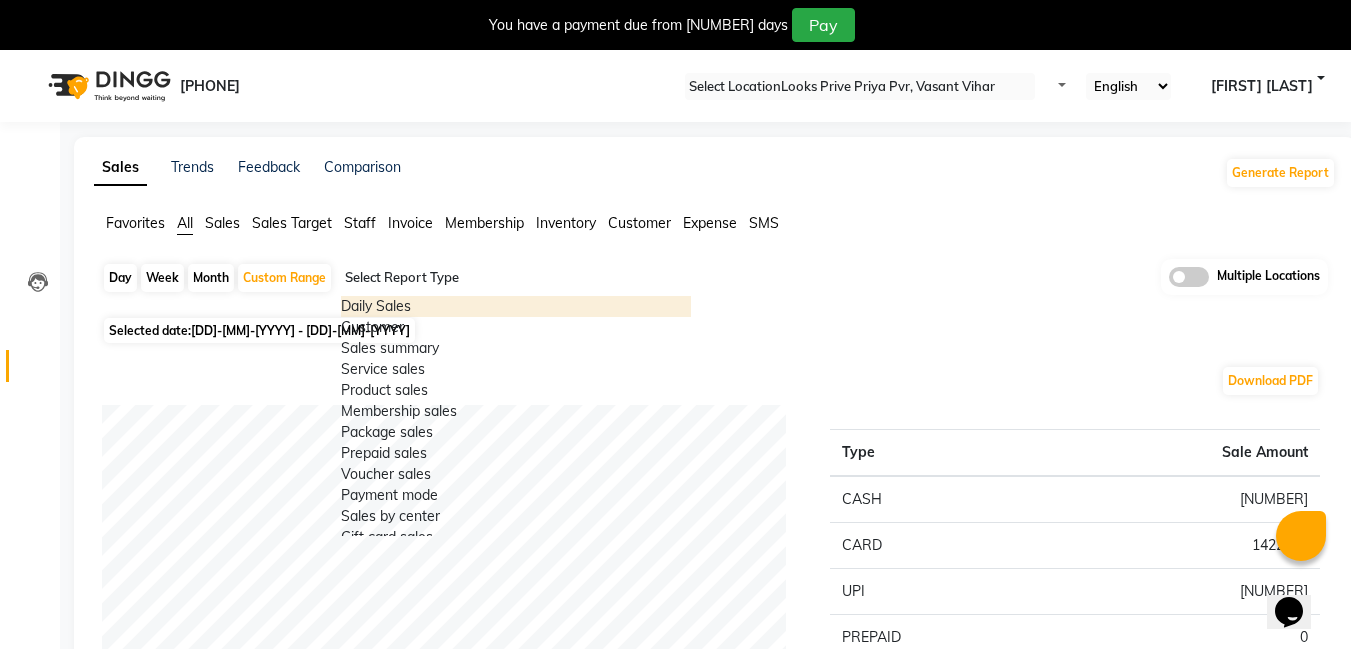 click at bounding box center (516, 278) 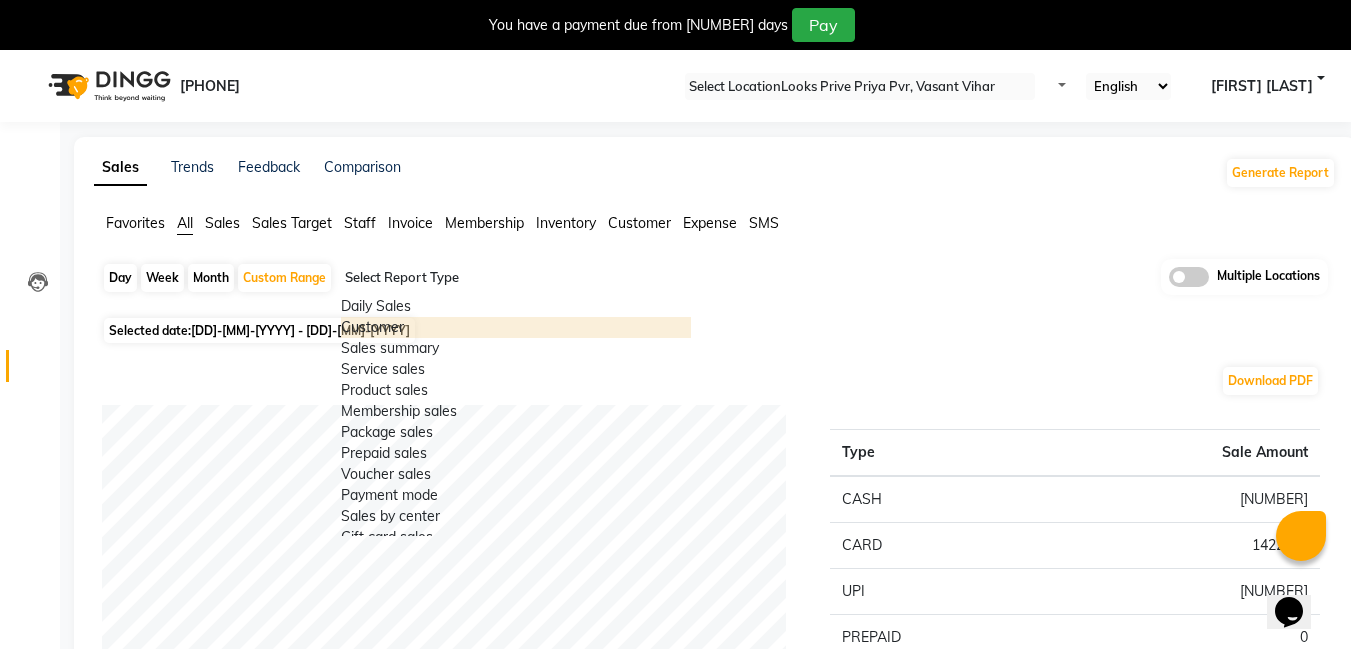 click on "Payment mode Type Sale Amount CASH [NUMBER] CARD [NUMBER] UPI [NUMBER] PREPAID [NUMBER] POINTS [NUMBER] Total [NUMBER] Staff summary Type Sale Amount Mallika_Creative Director [NUMBER] Naushad [NUMBER] Vikas_Sr Stylist [NUMBER] Aslam_Cr Stylist [NUMBER] Sameer_Cr Stylist [NUMBER] Wasim Ahmad_Sr.Stylist [NUMBER] Shah Alam_Sr Stylist [NUMBER] Manisha_Therapist [NUMBER] Roshni [NUMBER] Puneet [NUMBER] Others [NUMBER] Total [NUMBER] Sales summary Type Sale Amount Vouchers [NUMBER] Memberships [NUMBER] Gift card [NUMBER] Packages [NUMBER] Tips [NUMBER] Services [NUMBER] Prepaid [NUMBER] Products [NUMBER] Fee [NUMBER] Total [NUMBER] Expense by type Type Sale Amount BANK DEPOSIT [NUMBER] Cash Handover [NUMBER] Salary [NUMBER] Service incentive [NUMBER] General Expense [NUMBER] Salary advance [NUMBER] CLIENT WELFARE [NUMBER] OFFICE UPKEEP [NUMBER] Product Incentive [NUMBER] Prepaid Card Incentives [NUMBER] Others [NUMBER] Total [NUMBER] Service sales Type Sale Amount Sr.Stylist Cut(M) [NUMBER] Aveda Roots Touchup(F) [NUMBER] Dermalogica Facial with Cooling Contour Mask [NUMBER] Stylist Cut(F) [NUMBER] Balayage Color(F)* [NUMBER] [NUMBER]" at bounding box center (711, 1900) 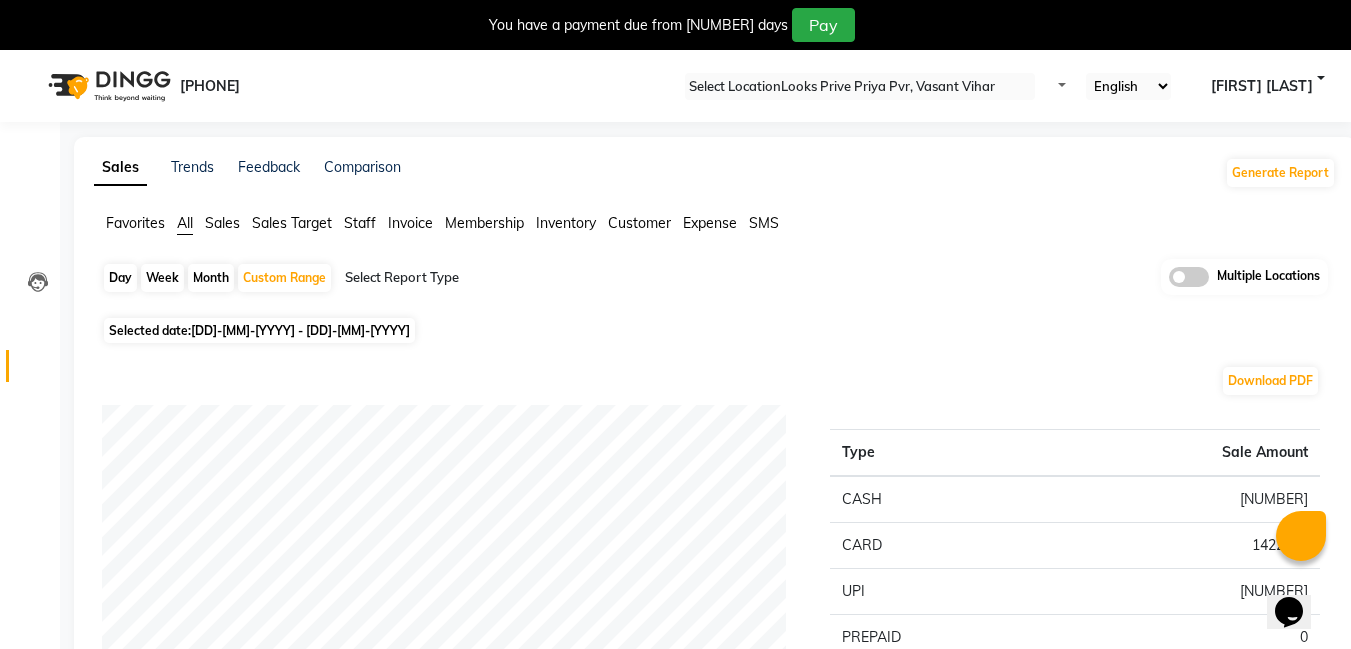 click on "Expense" at bounding box center [135, 223] 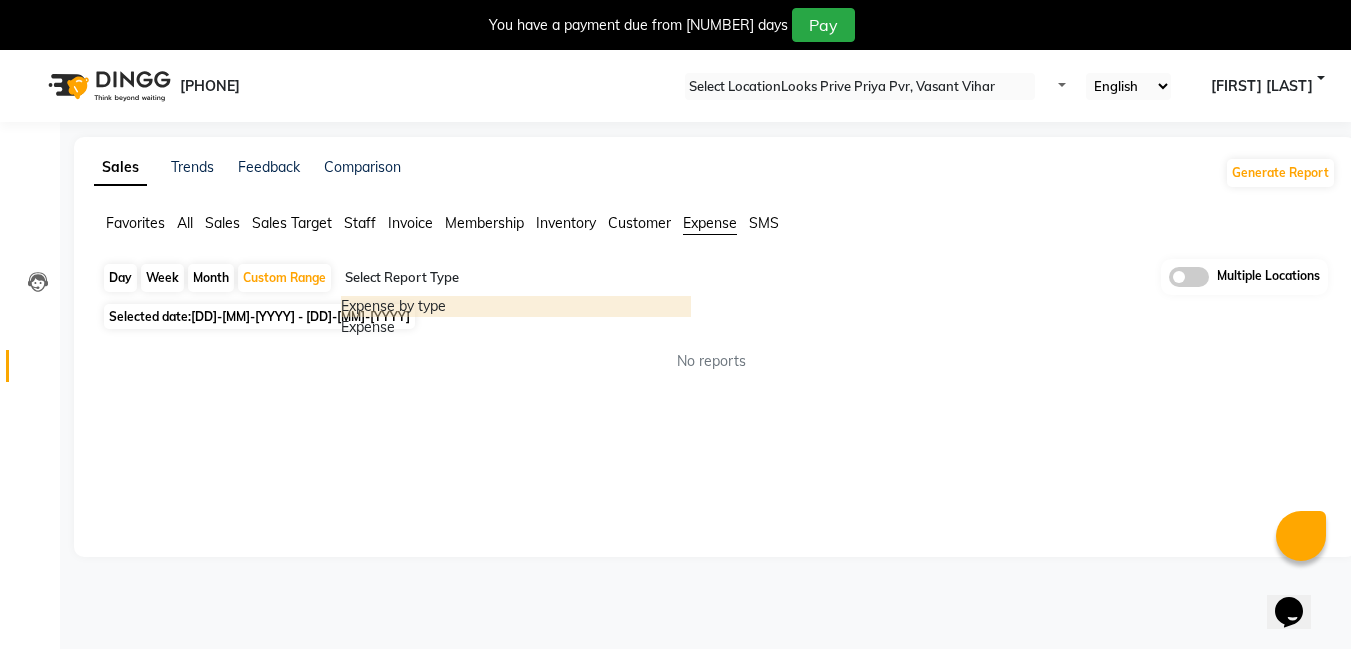 click at bounding box center (516, 278) 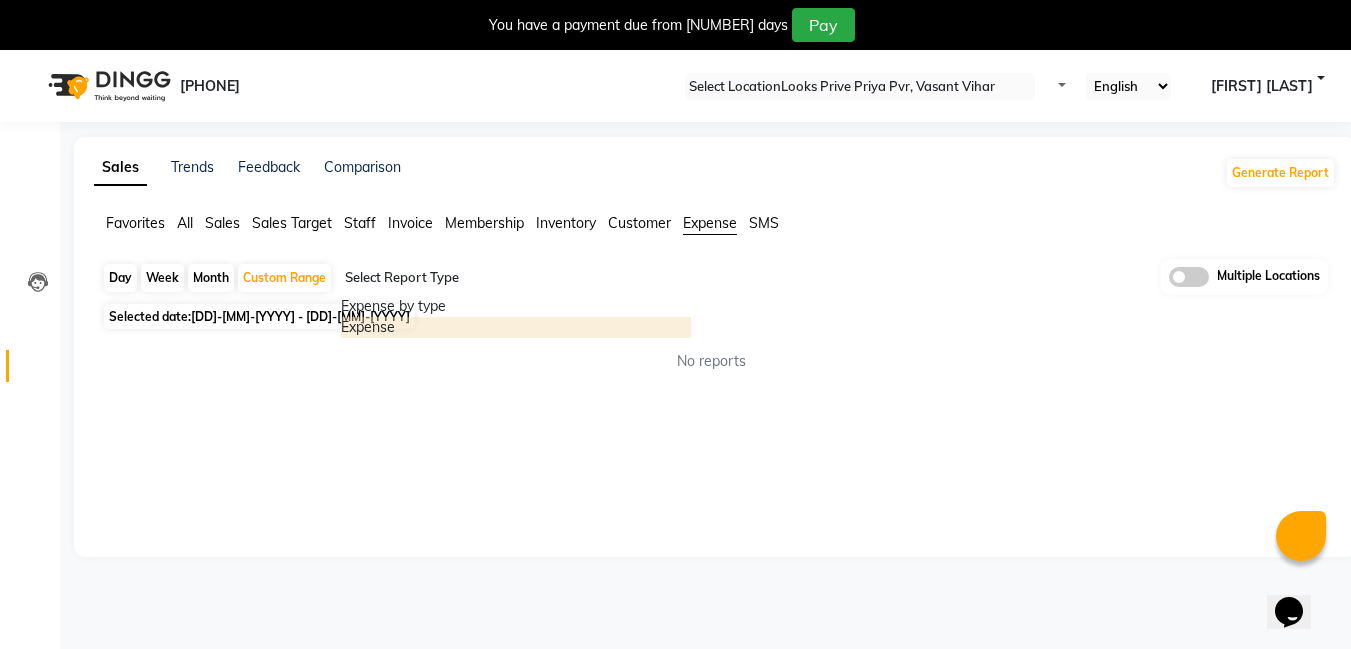 click on "Expense" at bounding box center [516, 327] 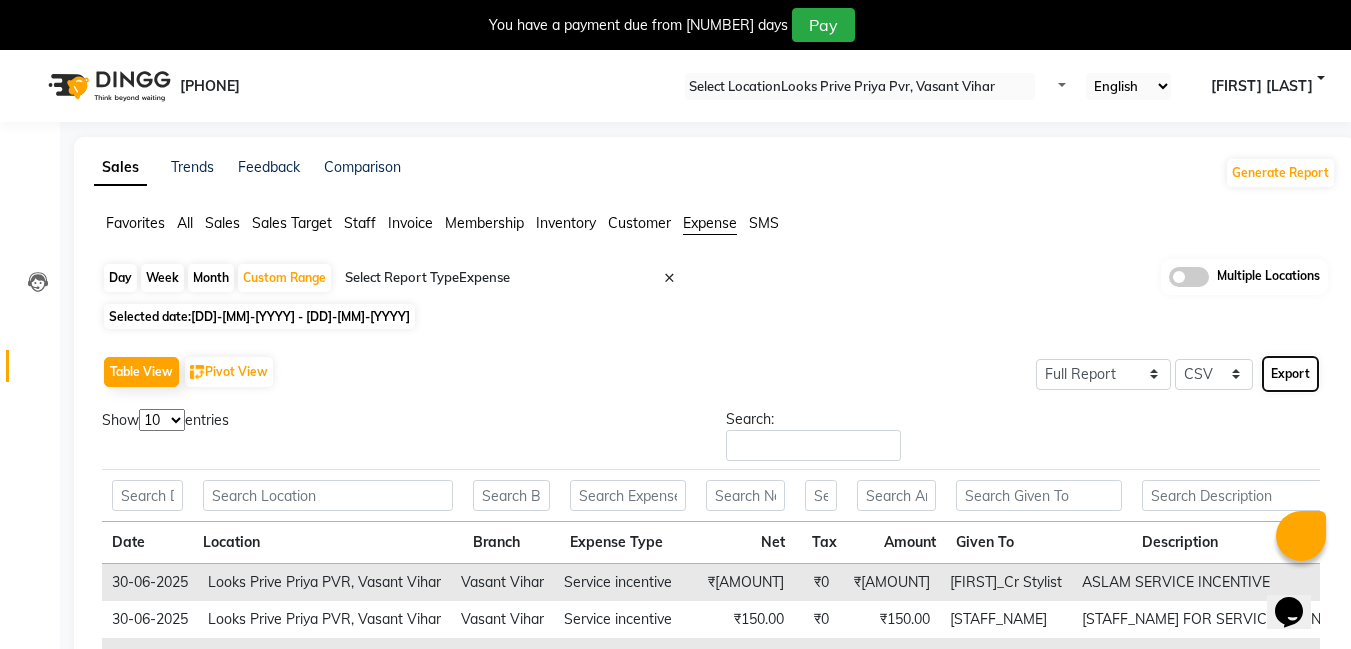 click on "Export" at bounding box center (1290, 374) 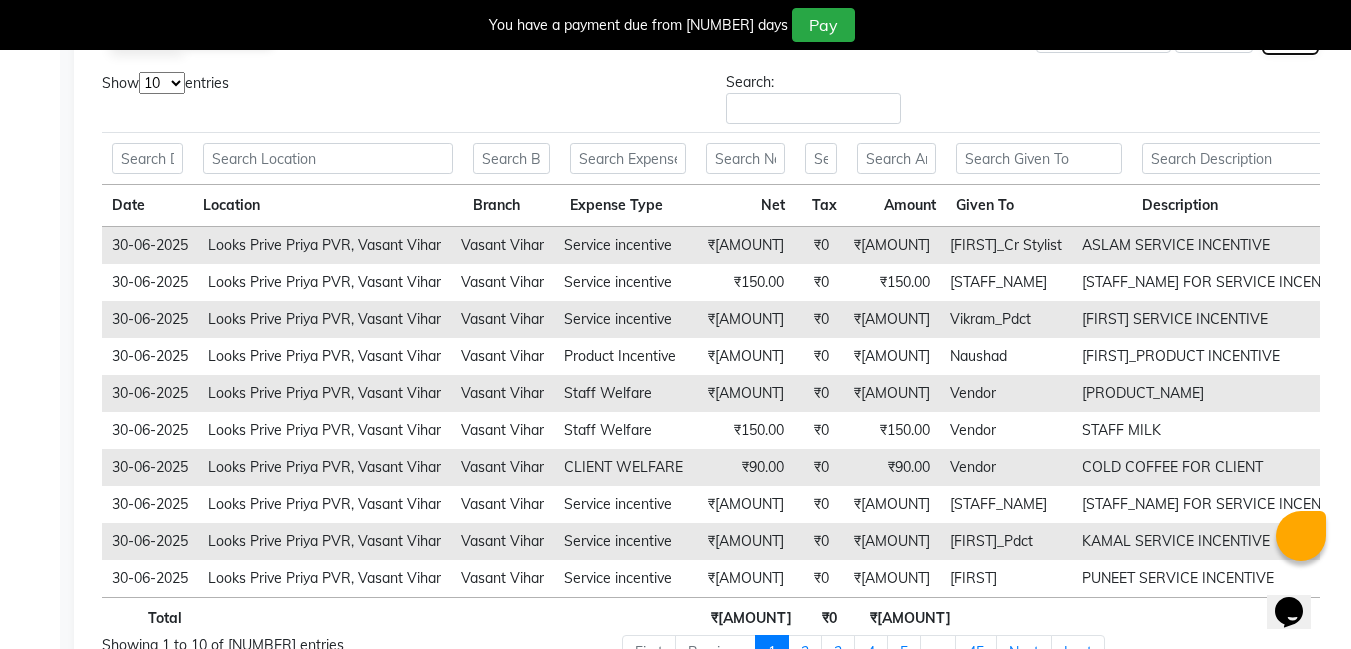 scroll, scrollTop: 50, scrollLeft: 0, axis: vertical 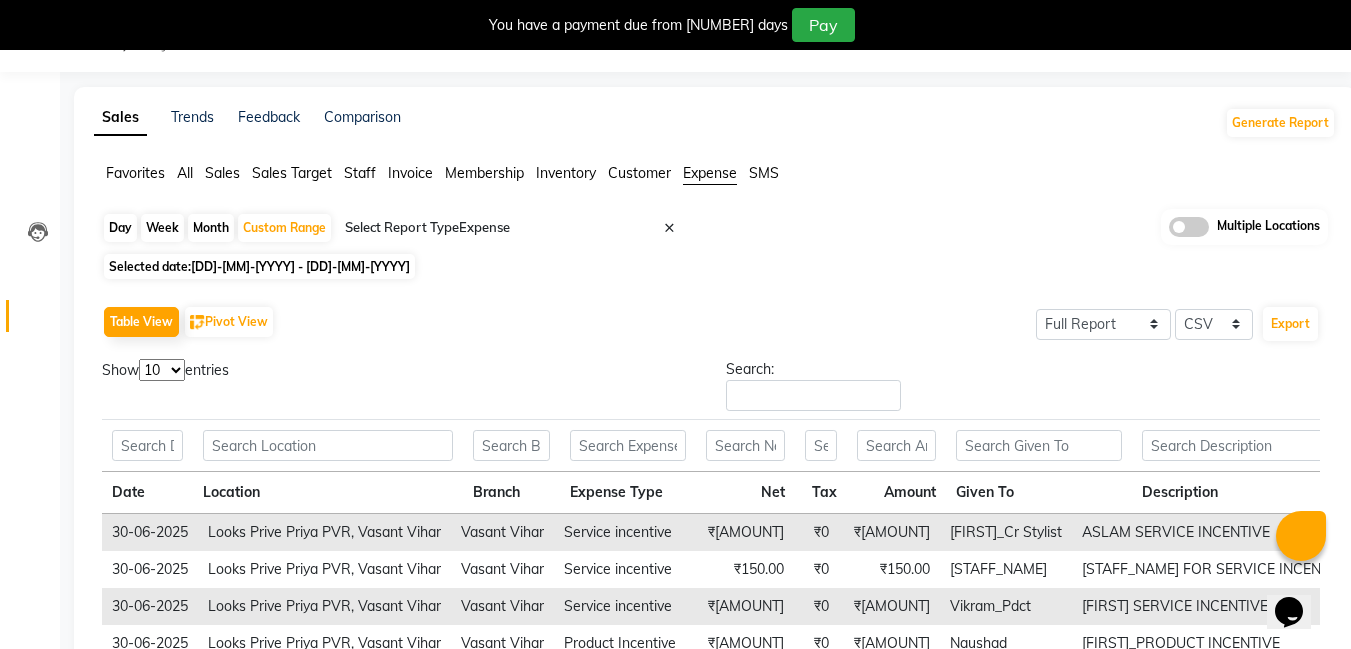 click on "Sales Trends Feedback Comparison Generate Report" at bounding box center (715, 123) 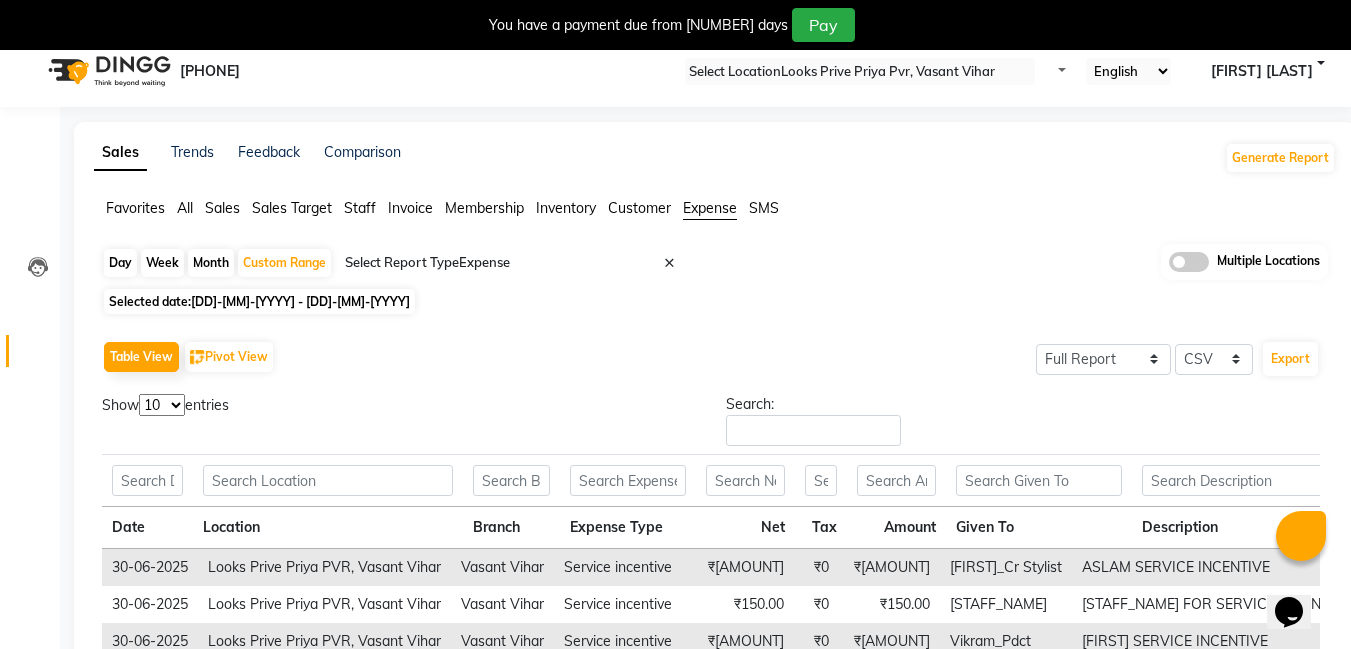 scroll, scrollTop: 0, scrollLeft: 0, axis: both 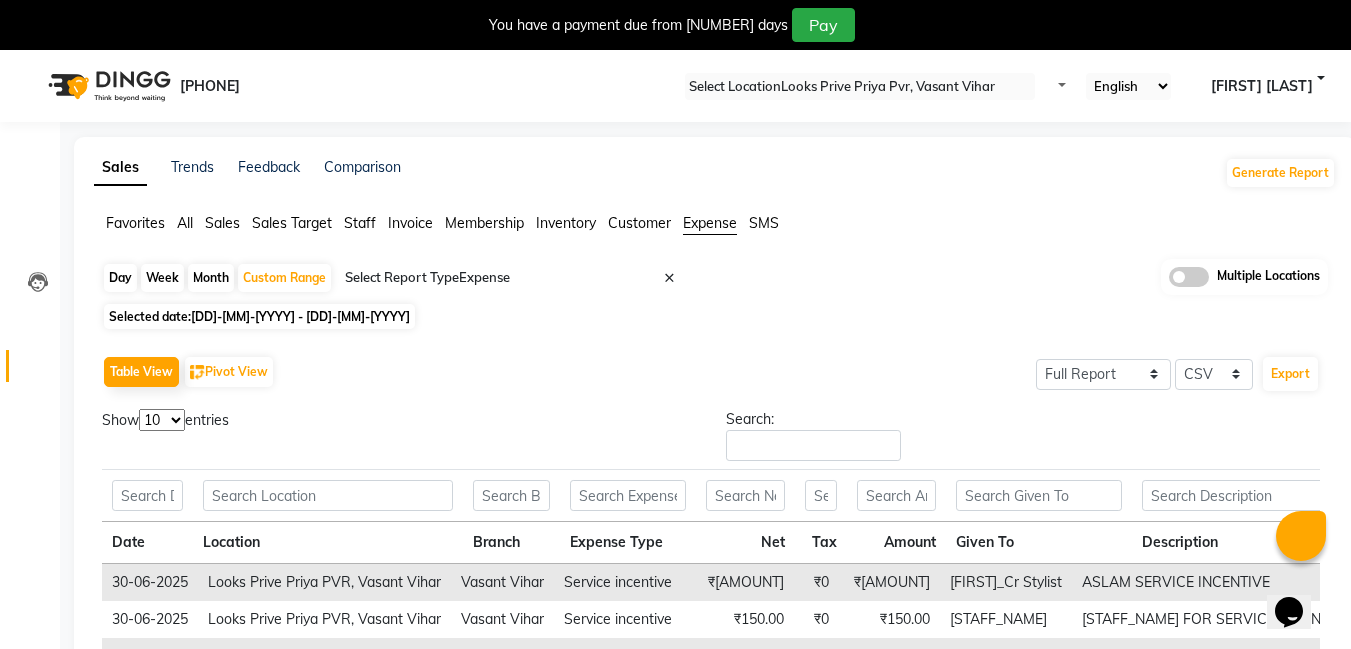 click at bounding box center [860, 87] 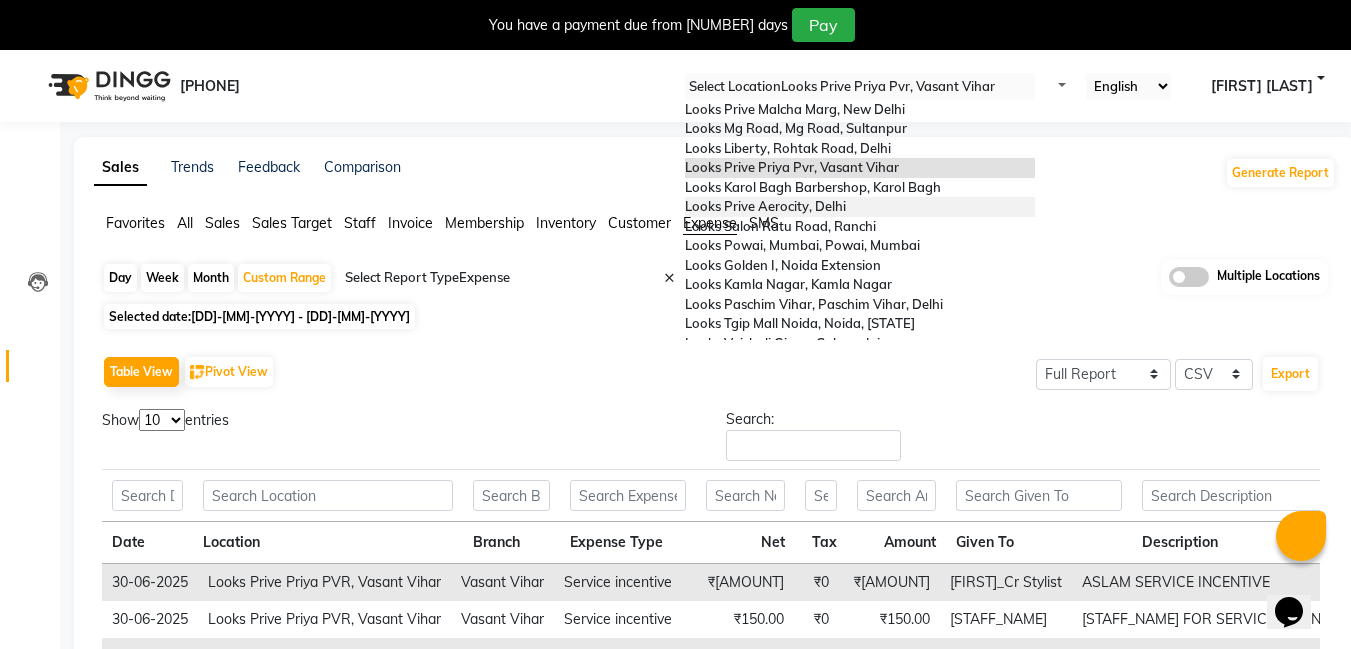click on "Looks Prive Aerocity, Delhi" at bounding box center (860, 207) 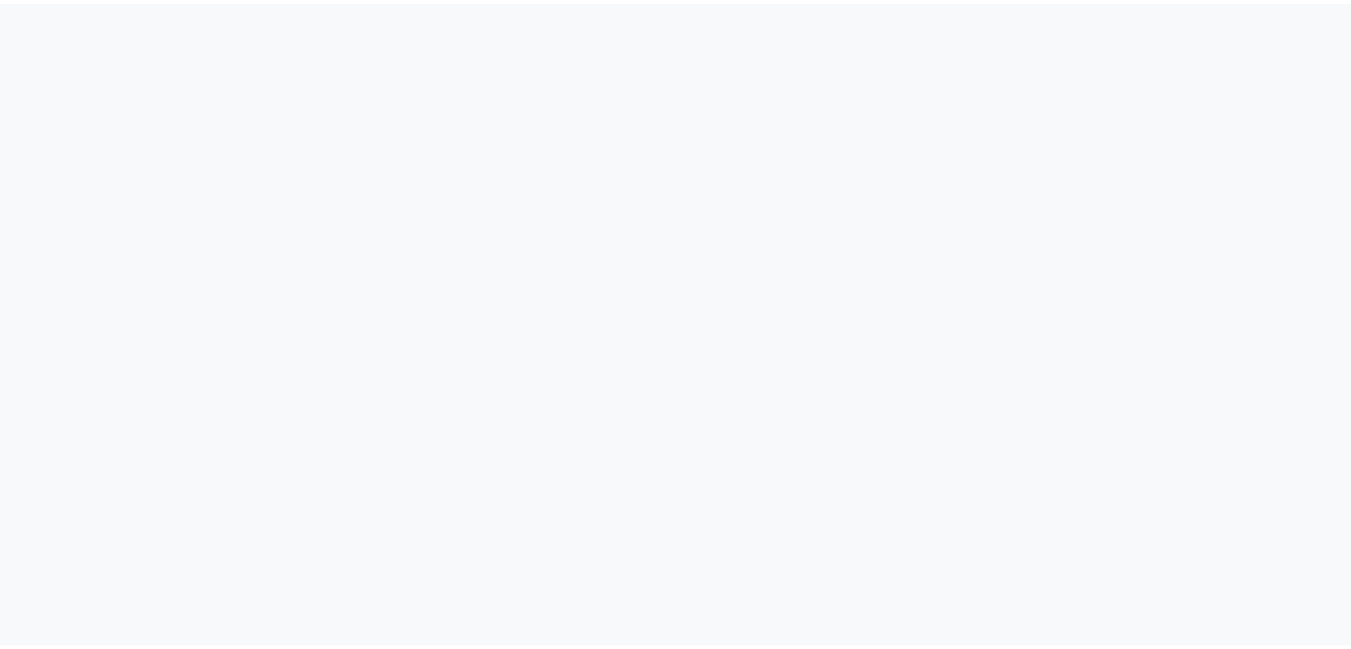 scroll, scrollTop: 0, scrollLeft: 0, axis: both 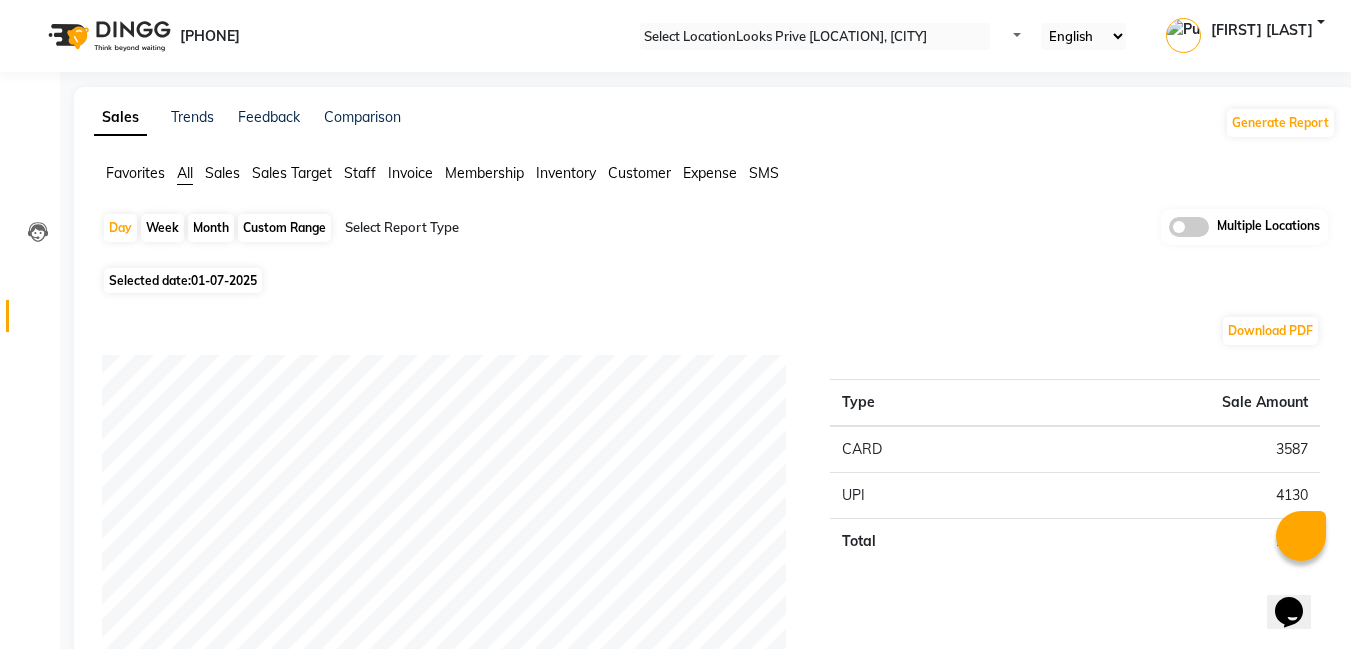 click on "Expense" at bounding box center [710, 173] 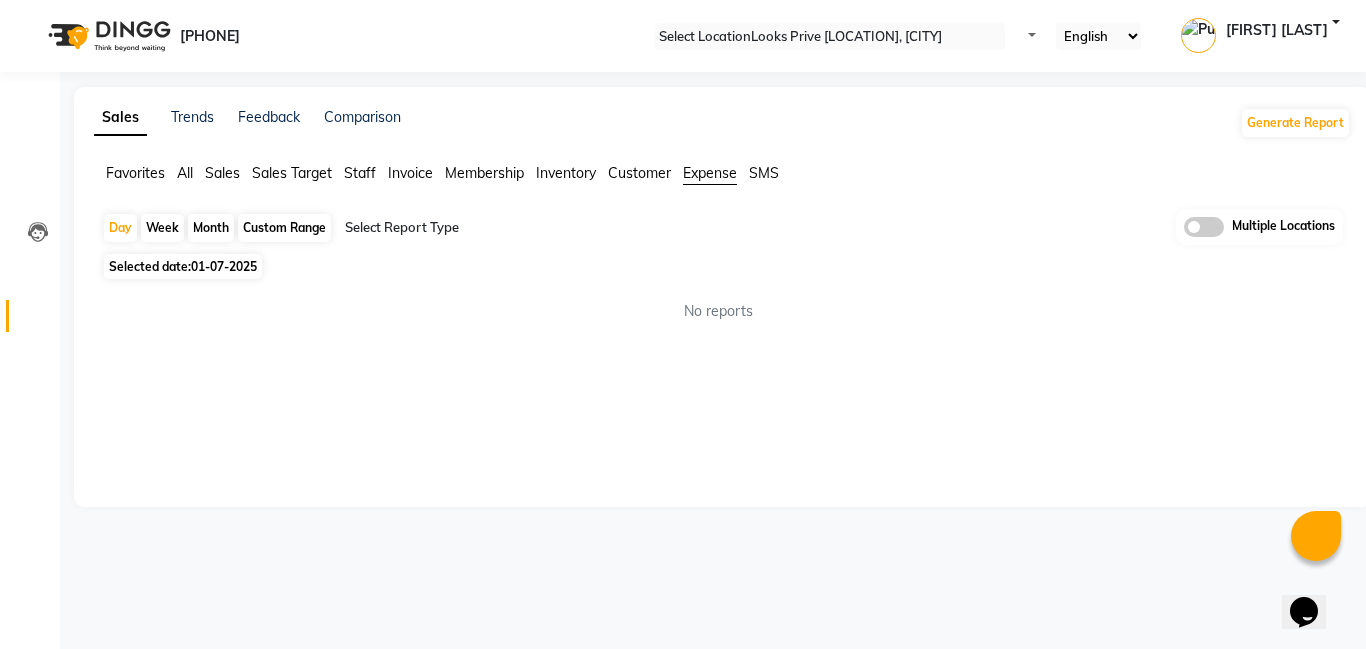 click at bounding box center (516, 228) 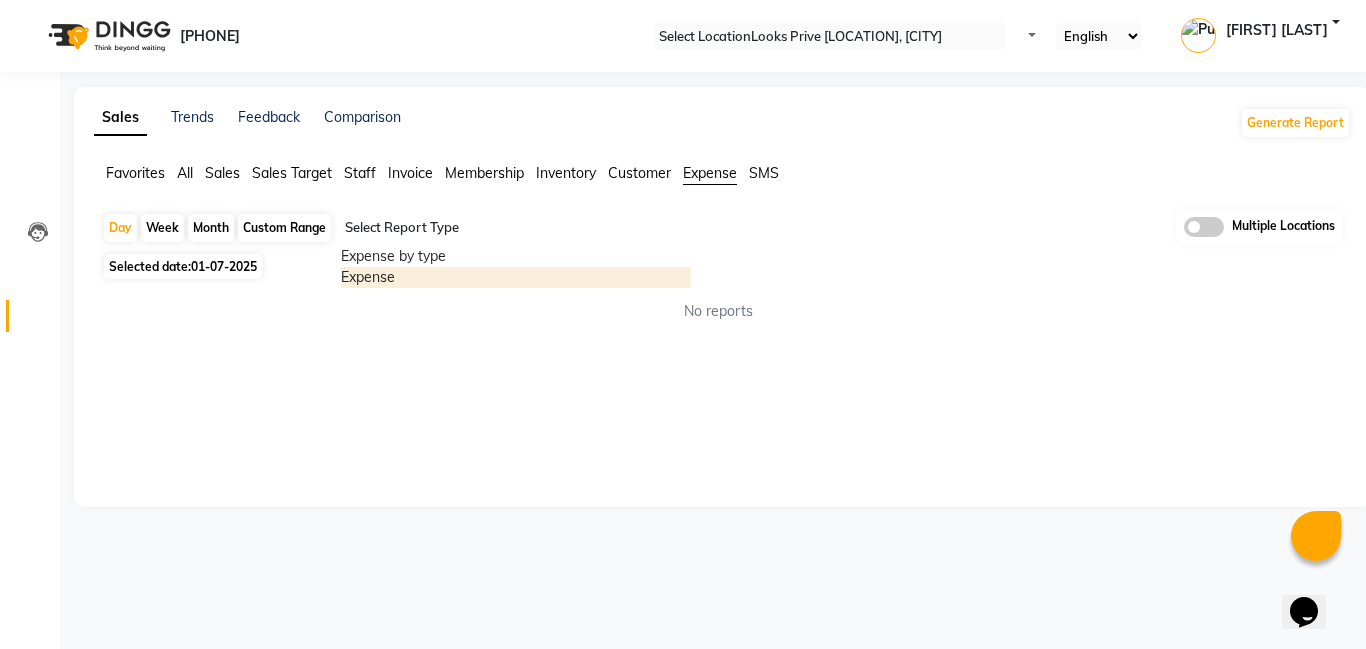 click on "Expense" at bounding box center [516, 277] 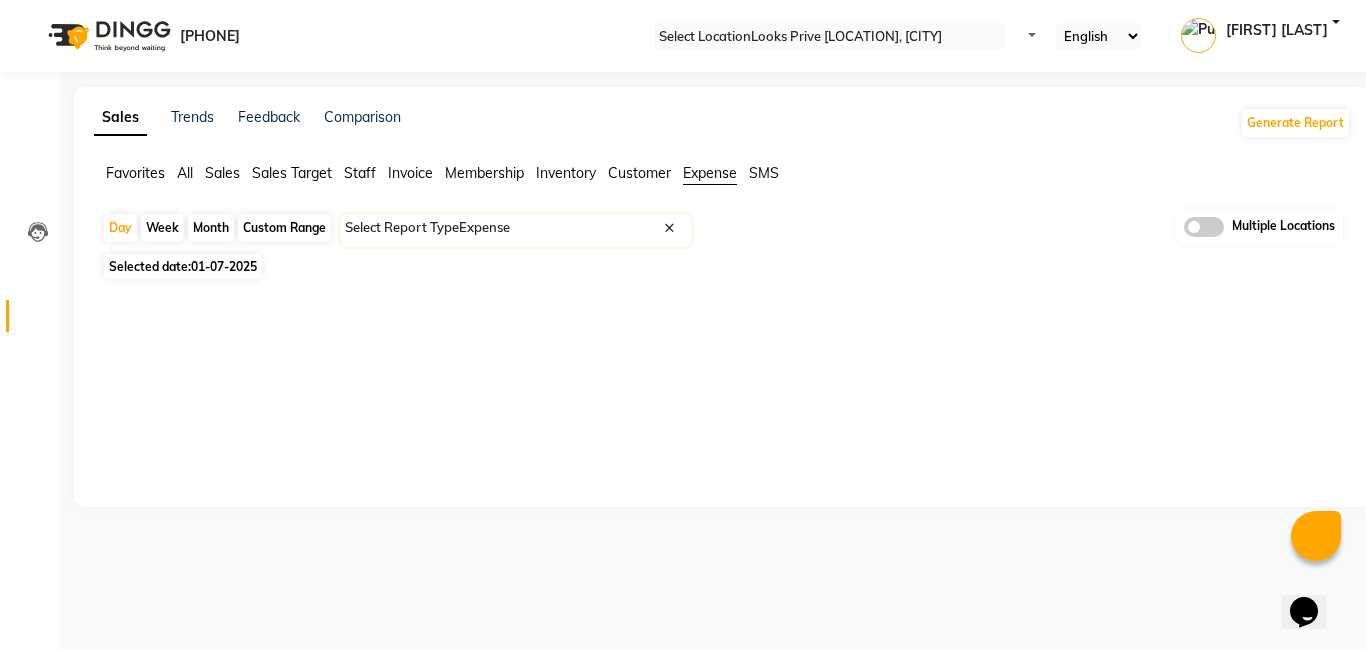 click on "Select Report Type × Expense ×" at bounding box center [516, 230] 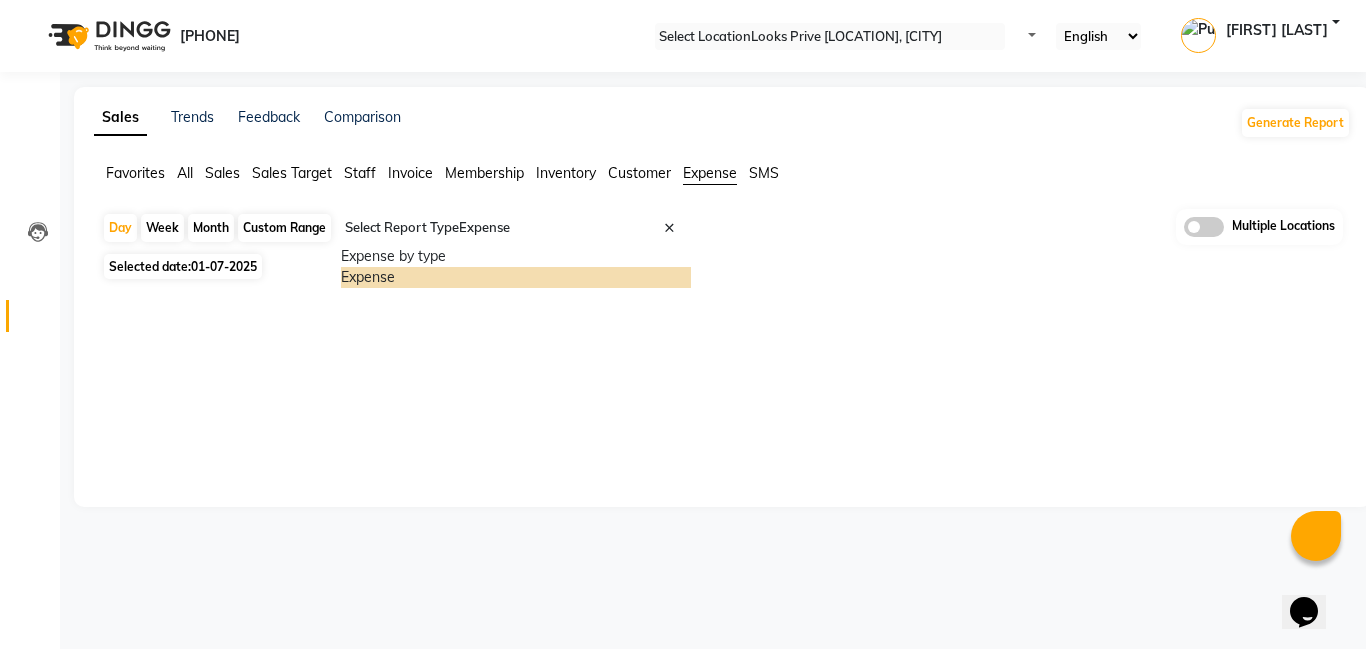 click on "Expense" at bounding box center [516, 277] 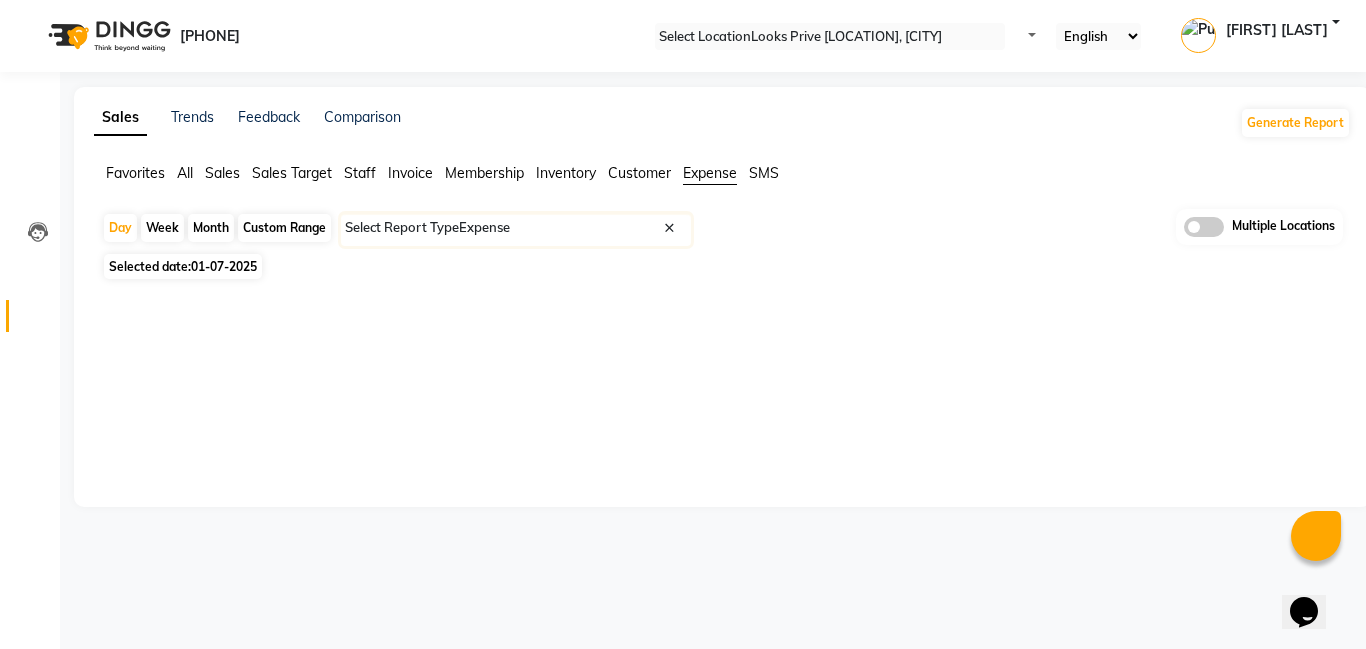 click on "Custom Range" at bounding box center (284, 228) 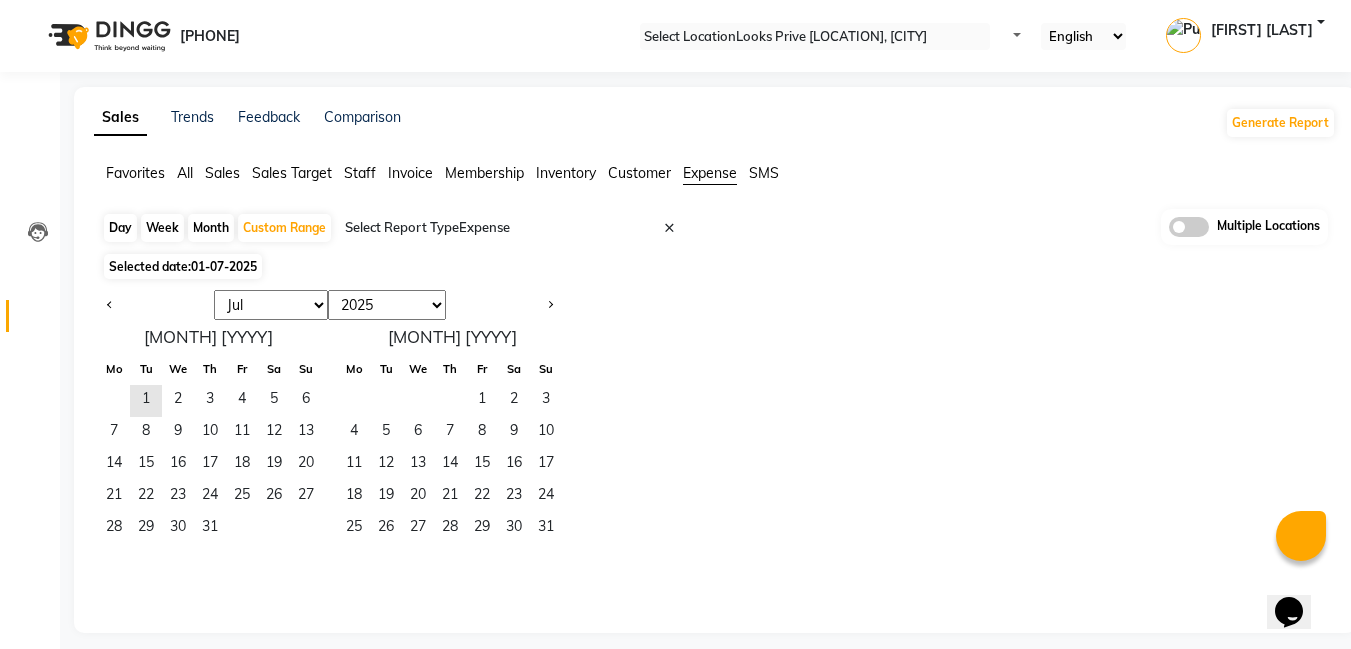 click on "Jan Feb Mar Apr May Jun Jul Aug Sep Oct Nov Dec" at bounding box center (271, 305) 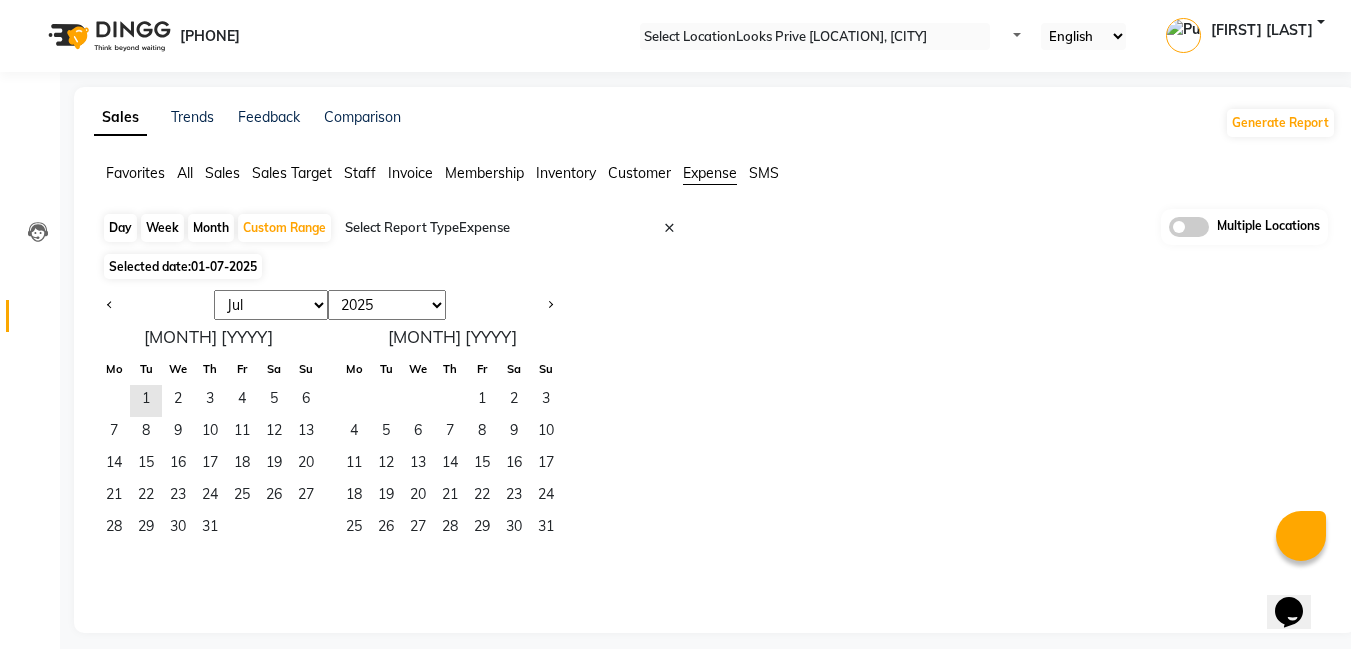 click on "Feedback" at bounding box center (269, 123) 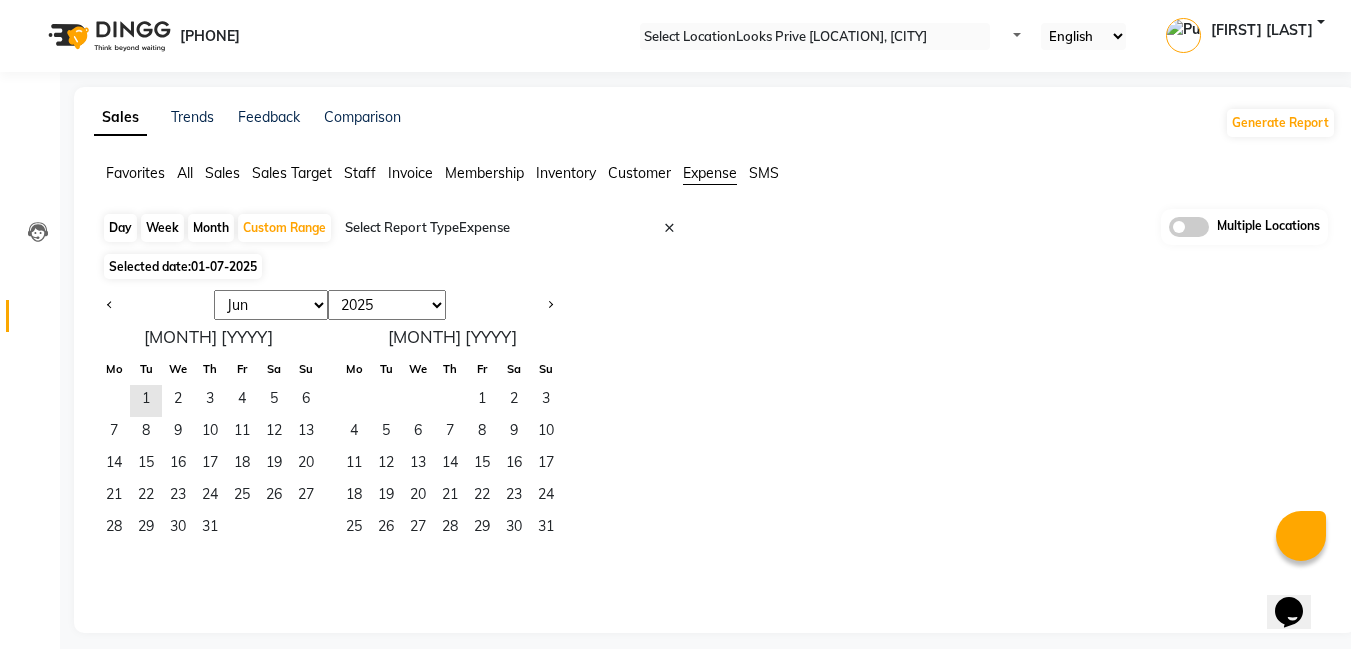 click on "Jan Feb Mar Apr May Jun Jul Aug Sep Oct Nov Dec" at bounding box center (271, 305) 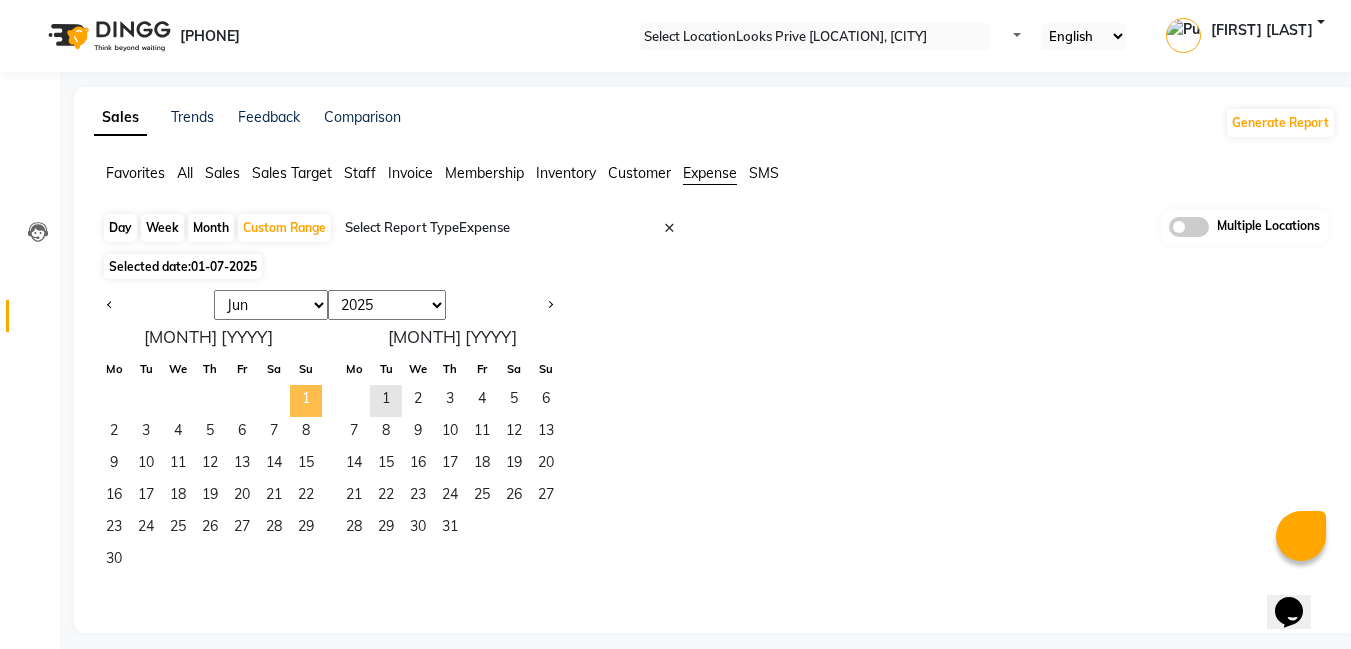 click on "1" at bounding box center (306, 401) 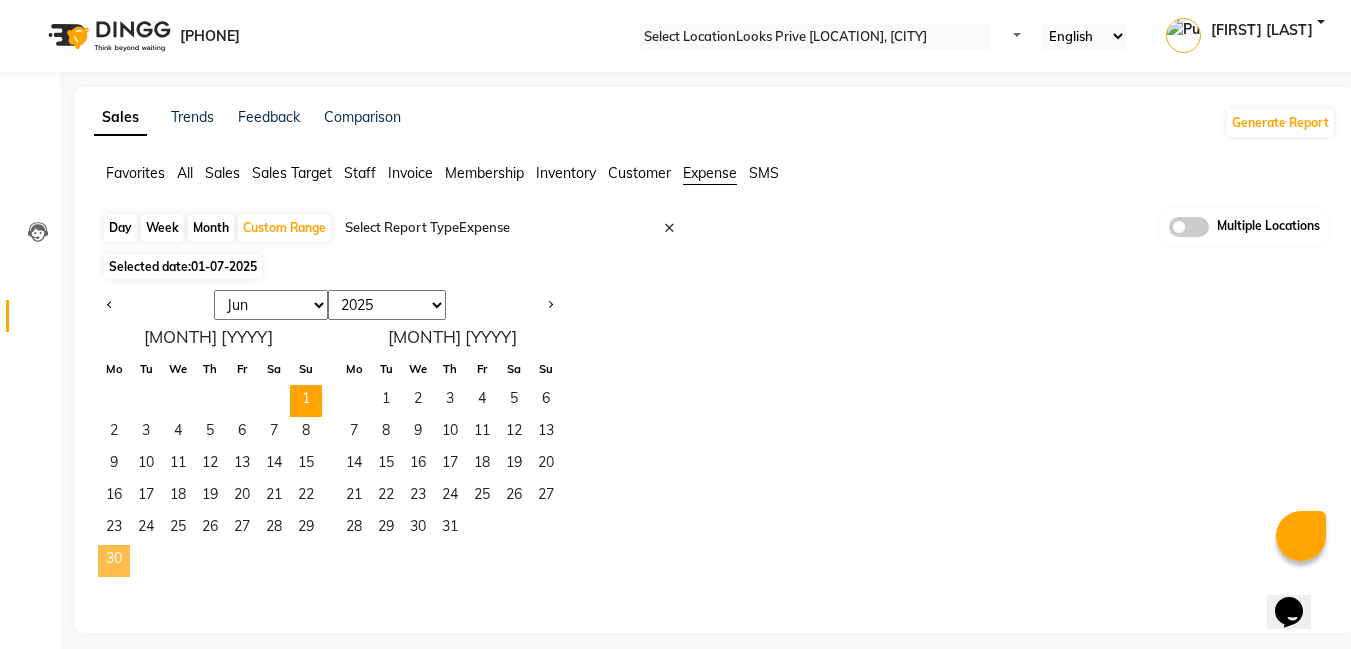 click on "30" at bounding box center (114, 561) 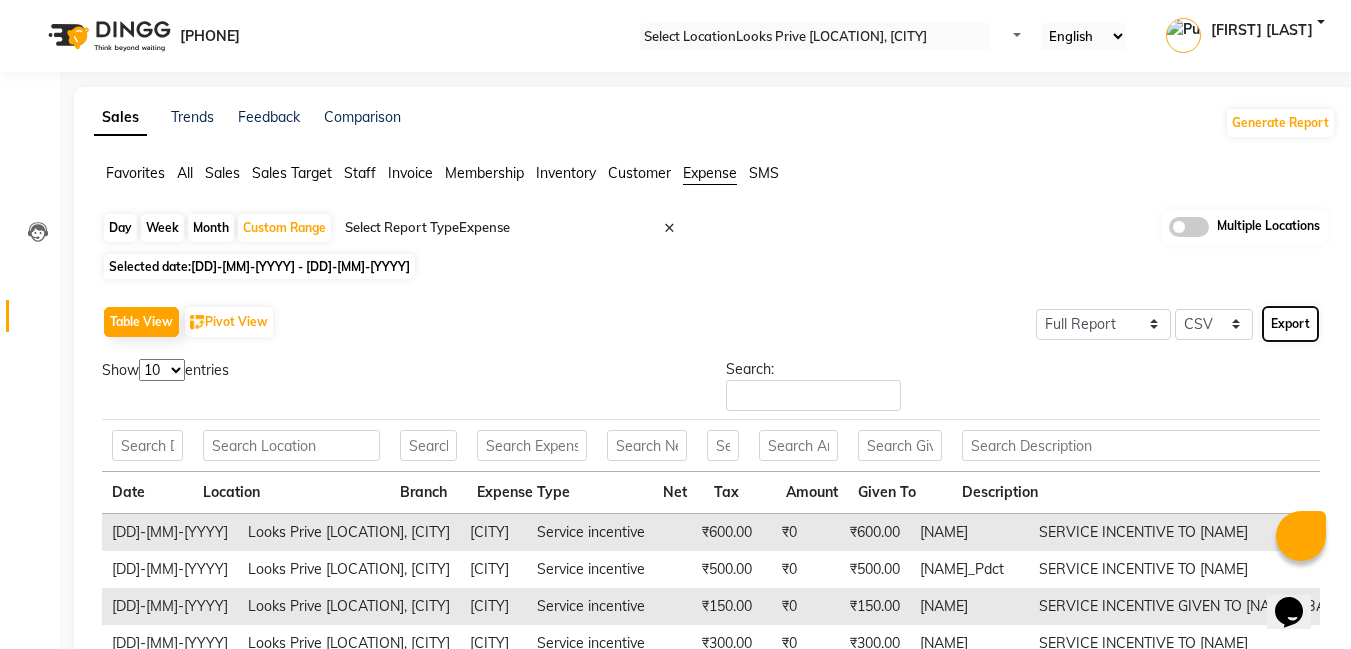 click on "Export" at bounding box center [1290, 324] 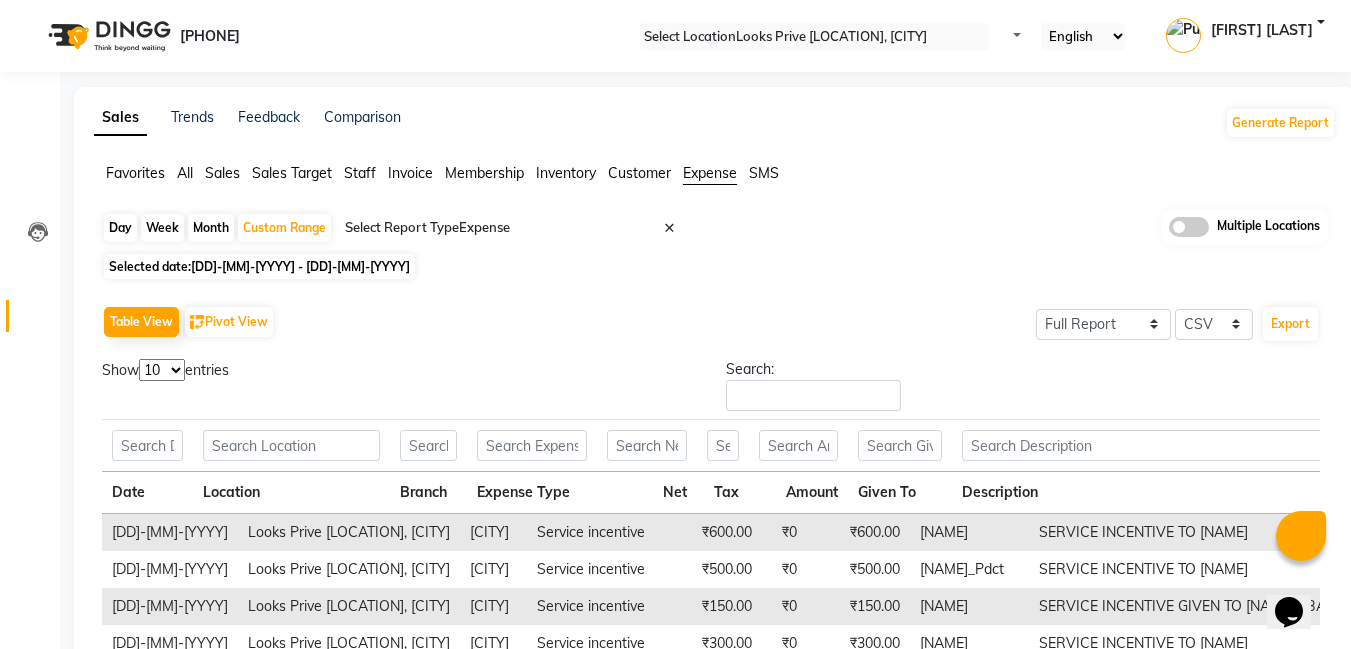 click at bounding box center (815, 37) 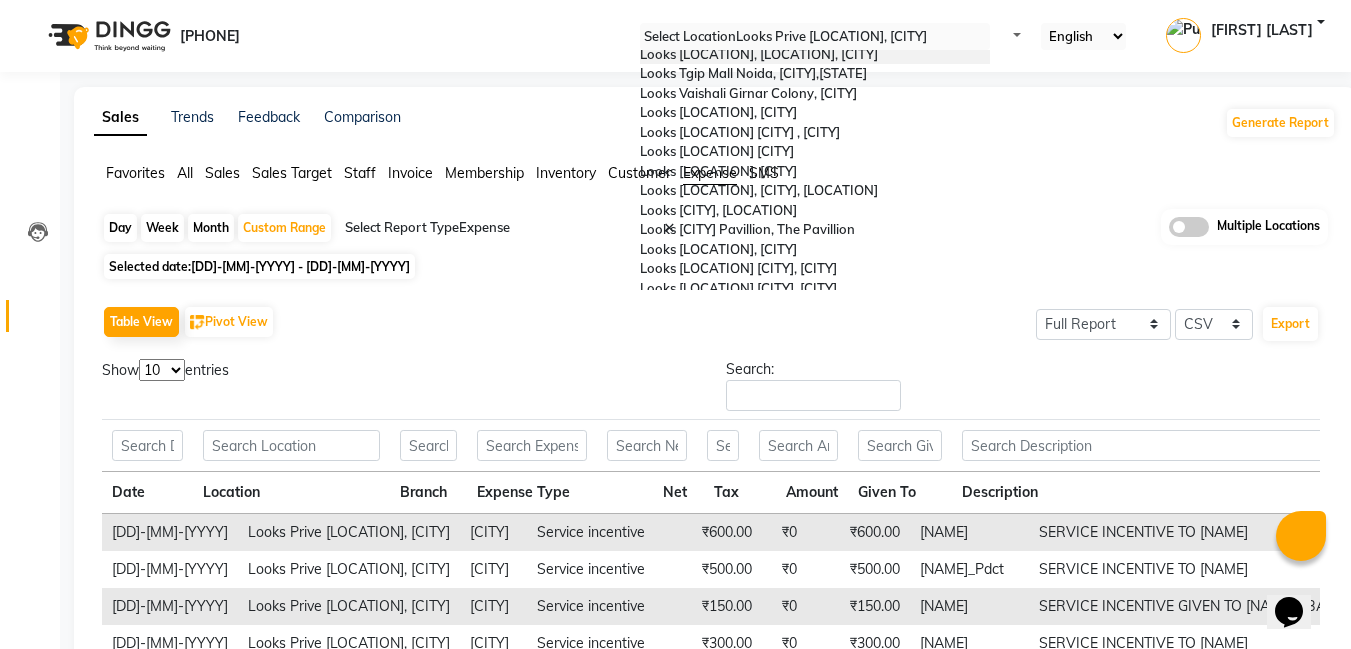 scroll, scrollTop: 0, scrollLeft: 0, axis: both 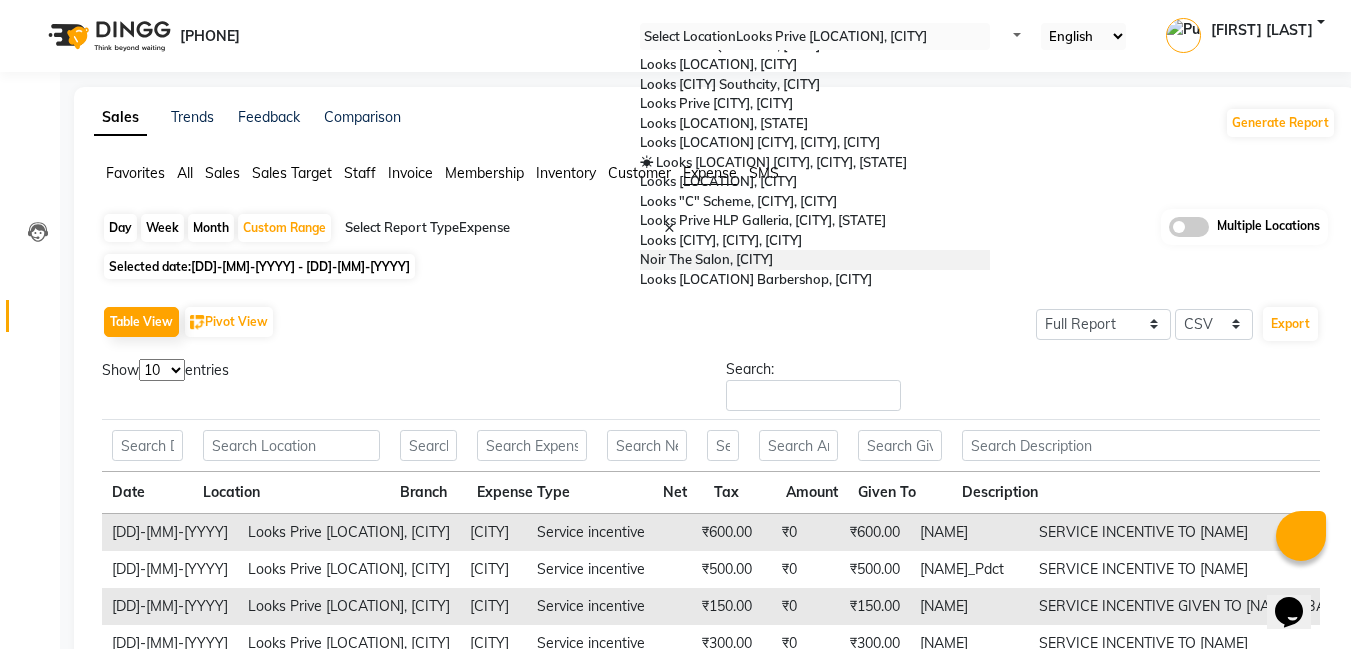 click on "Noir The Salon, Chanakyapuri" at bounding box center (706, 259) 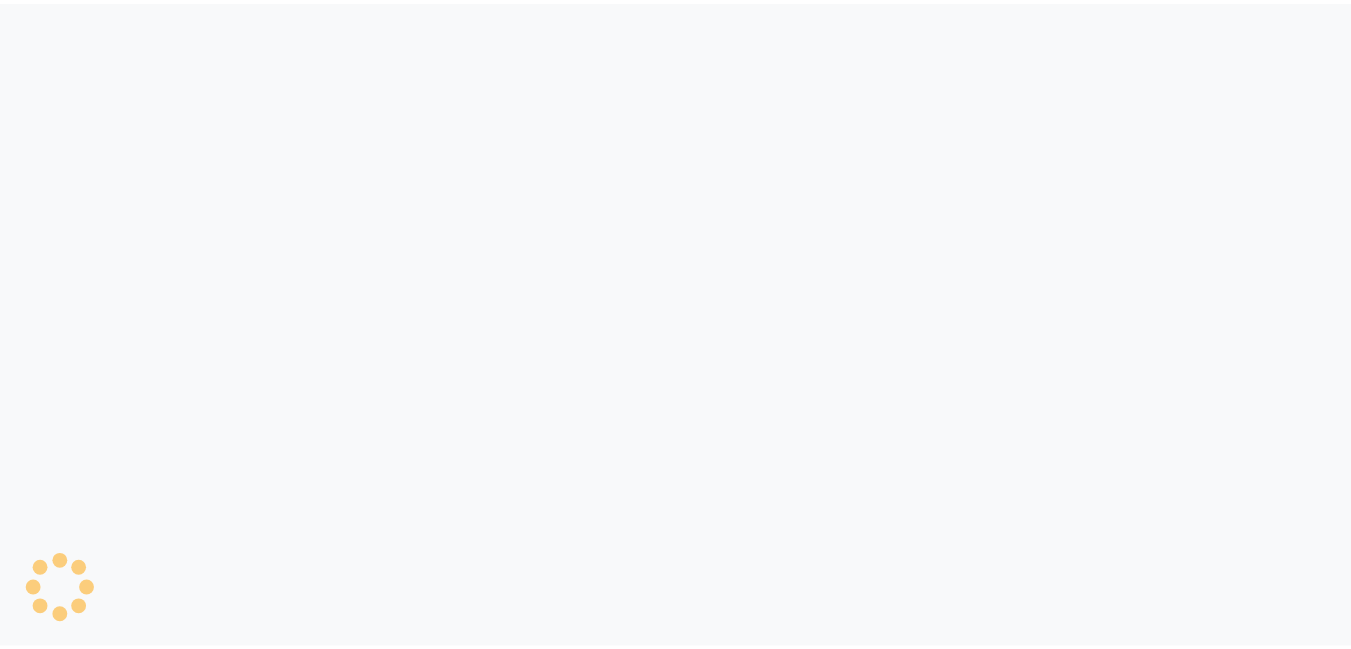 scroll, scrollTop: 0, scrollLeft: 0, axis: both 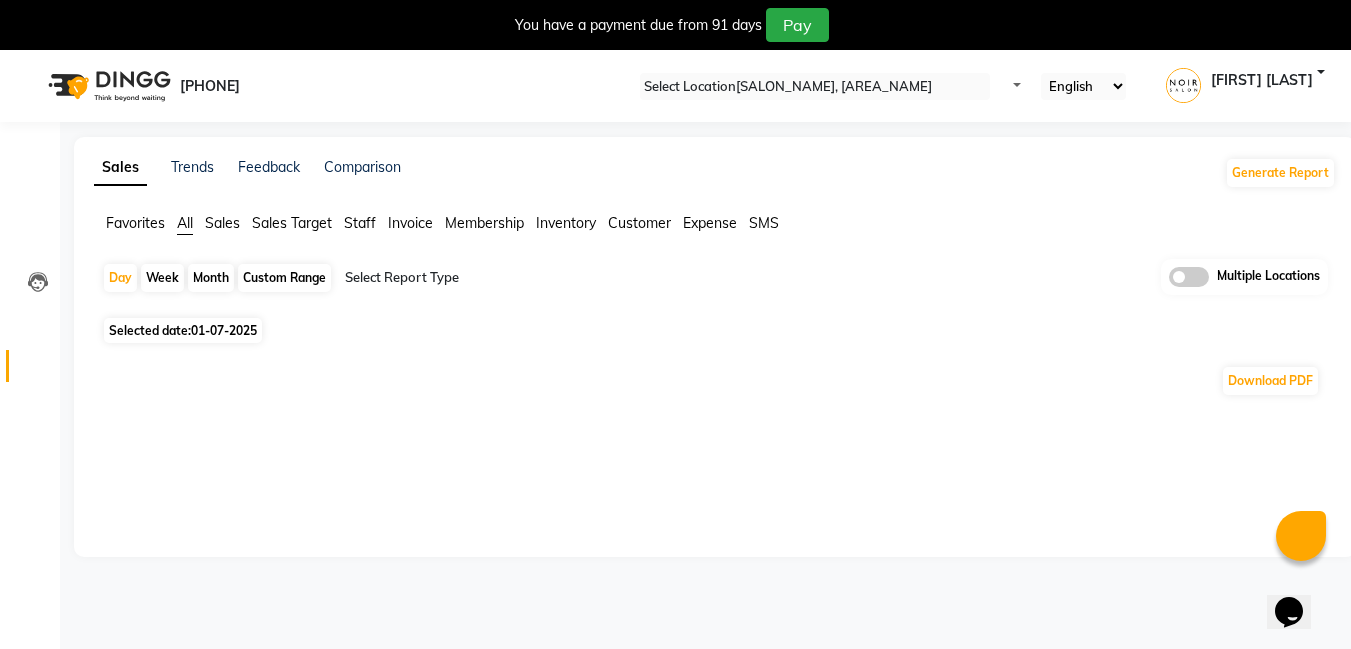 click on "Custom Range" at bounding box center [284, 278] 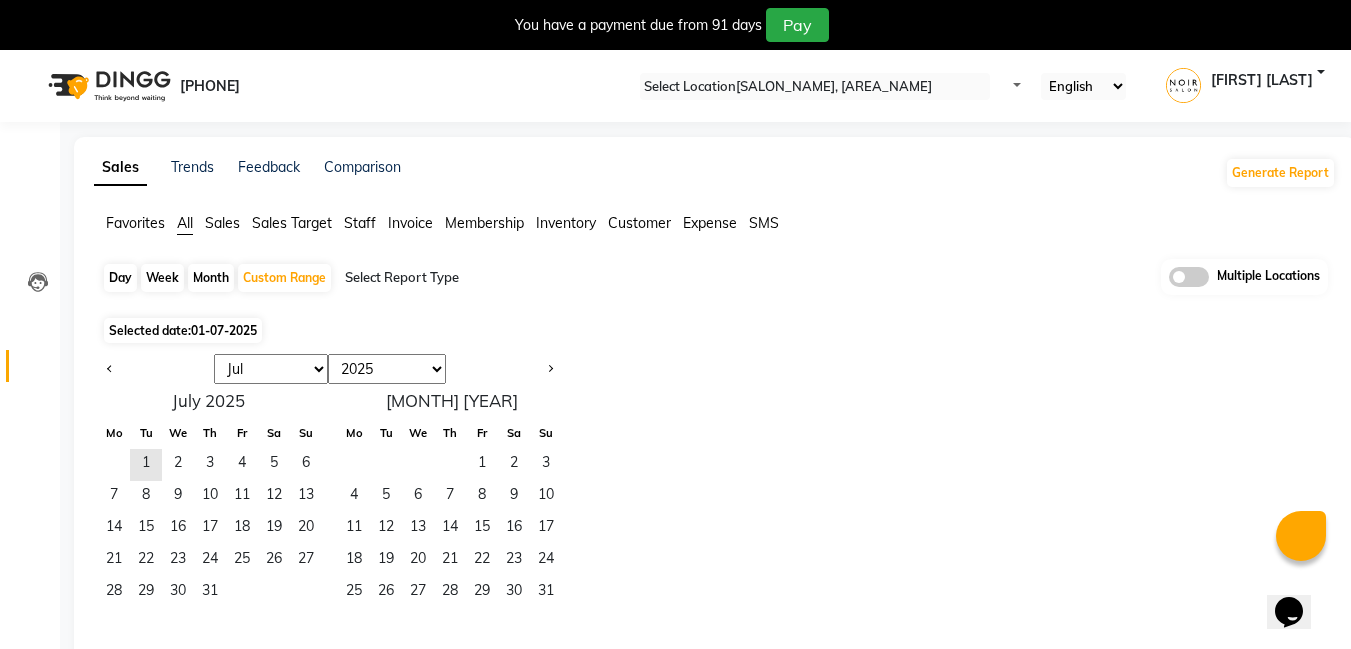 click on "Jan Feb Mar Apr May Jun Jul Aug Sep Oct Nov Dec" at bounding box center (271, 369) 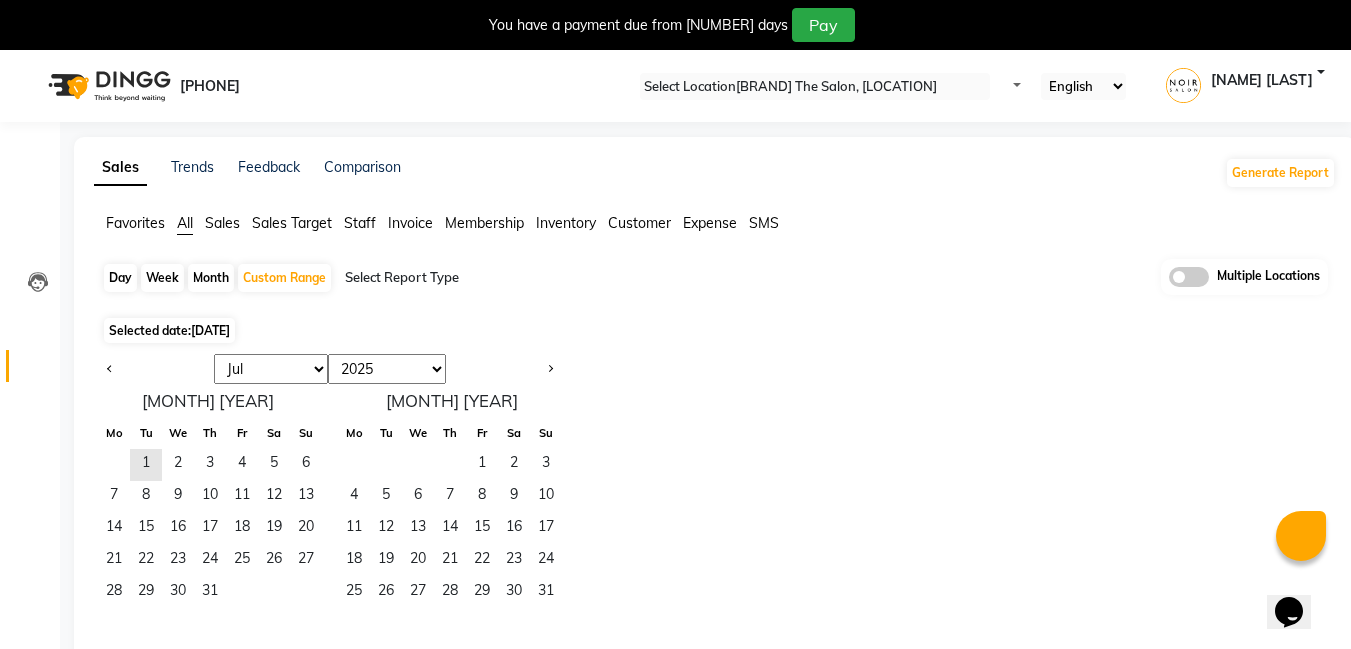 select on "6" 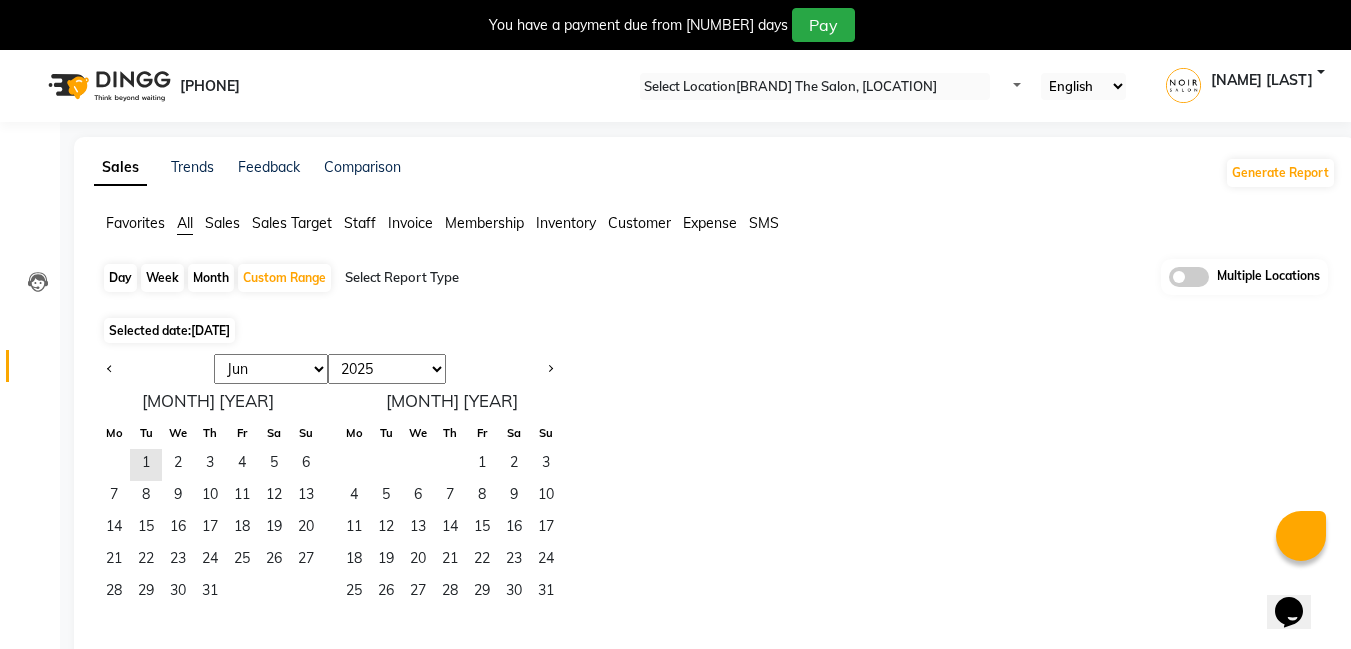 click on "Jan Feb Mar Apr May Jun Jul Aug Sep Oct Nov Dec" at bounding box center [271, 369] 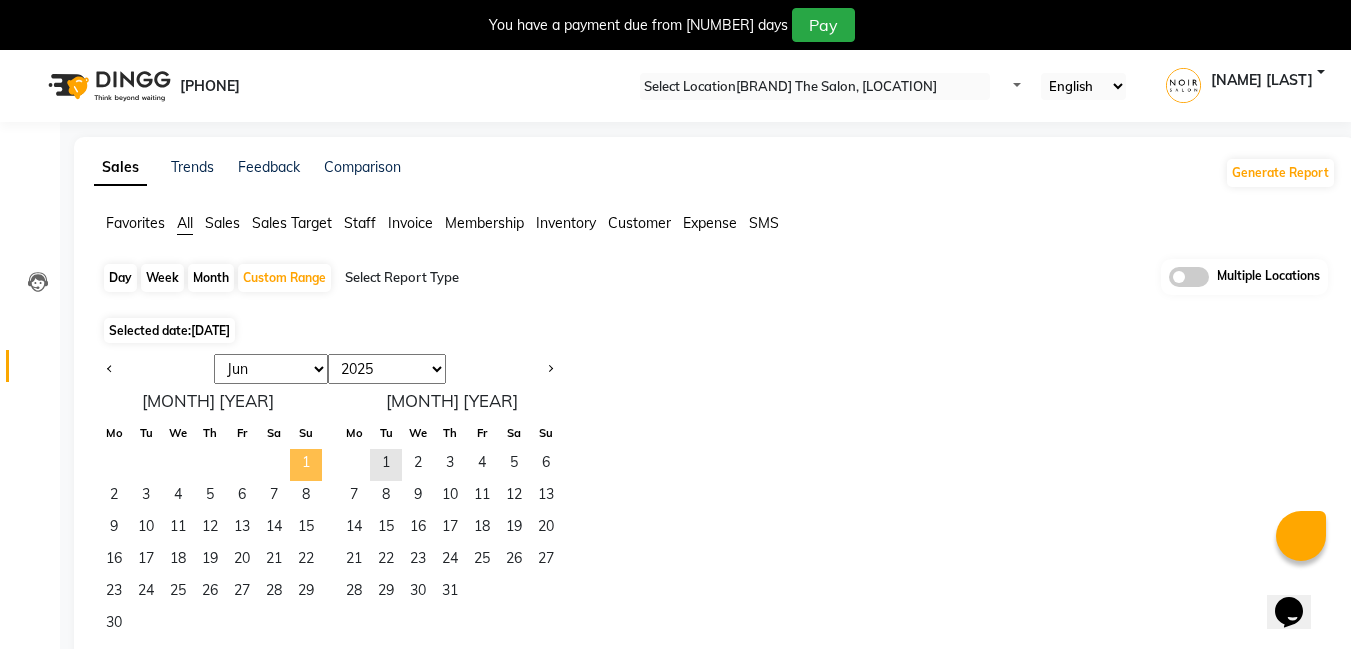 click on "1" at bounding box center [306, 465] 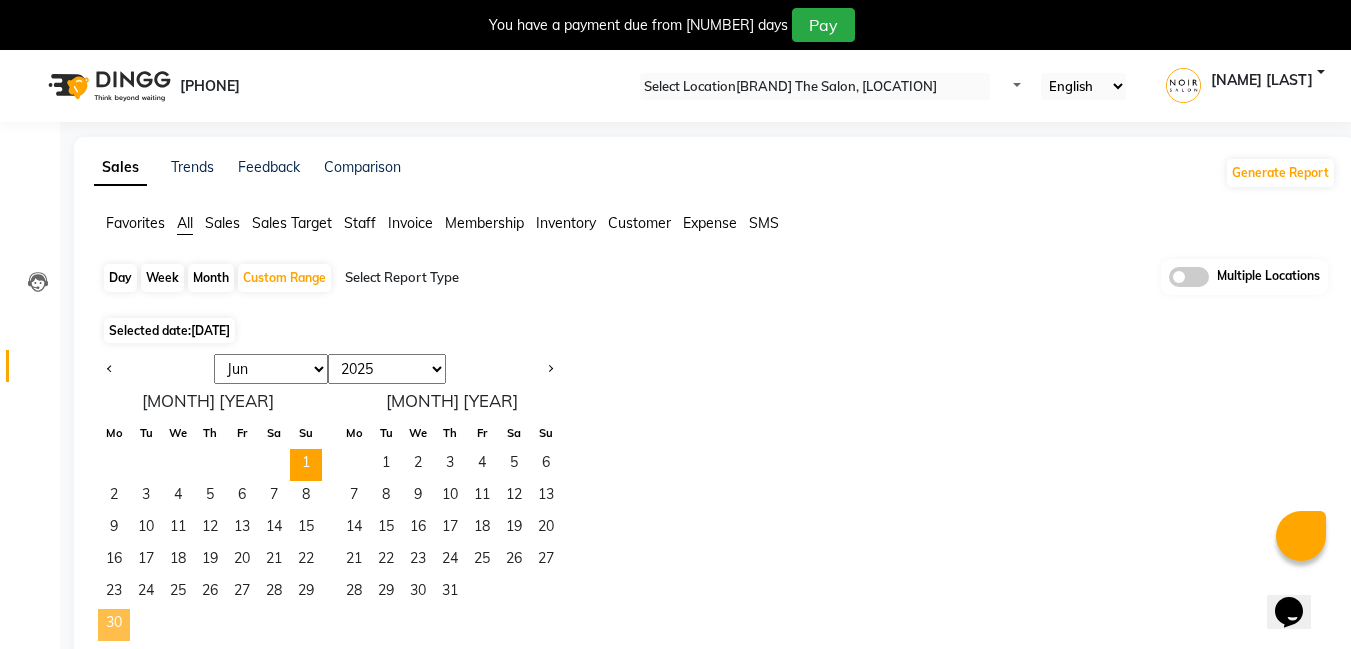 click on "30" at bounding box center [114, 625] 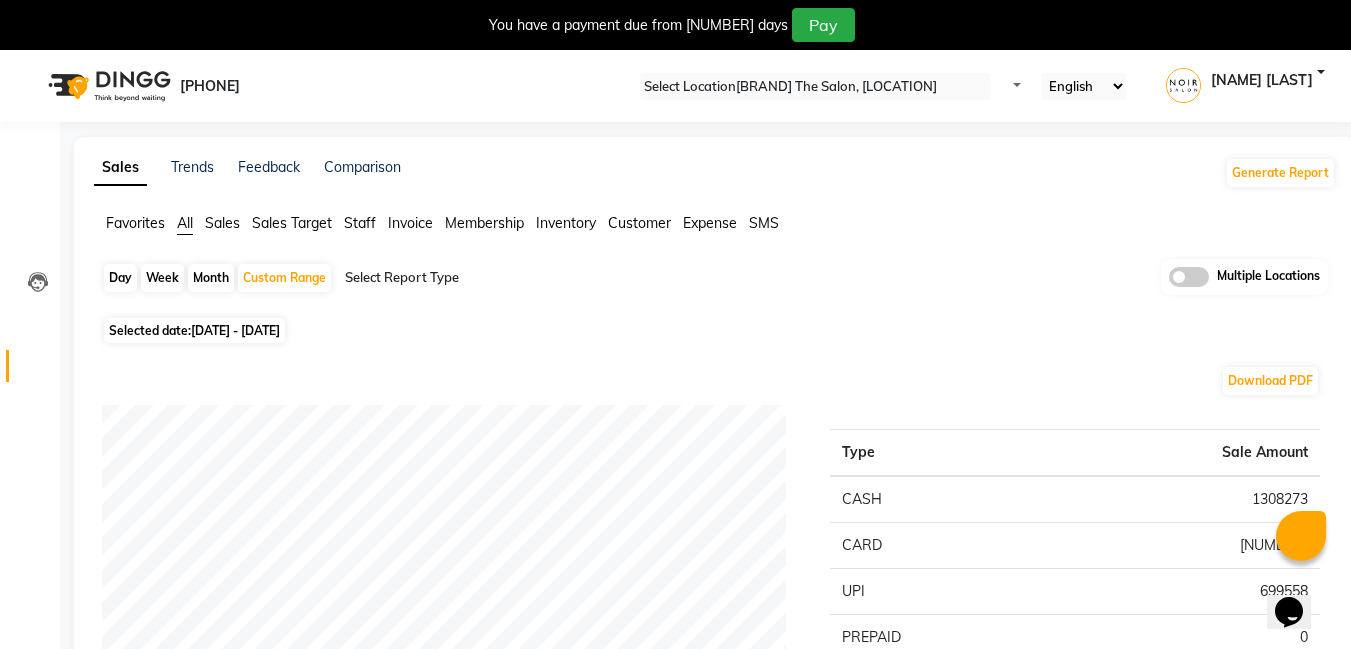 click on "Favorites All Sales Sales Target Staff Invoice Membership Inventory Customer Expense SMS" at bounding box center (715, 232) 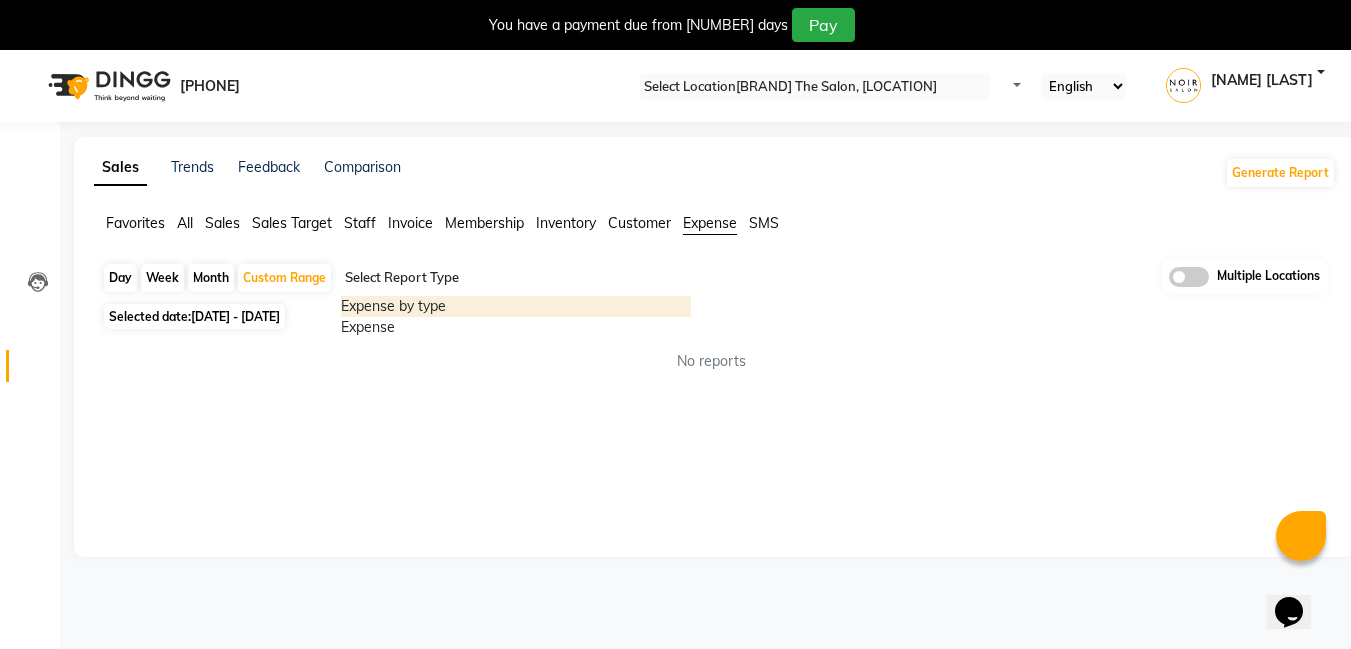 click at bounding box center (516, 278) 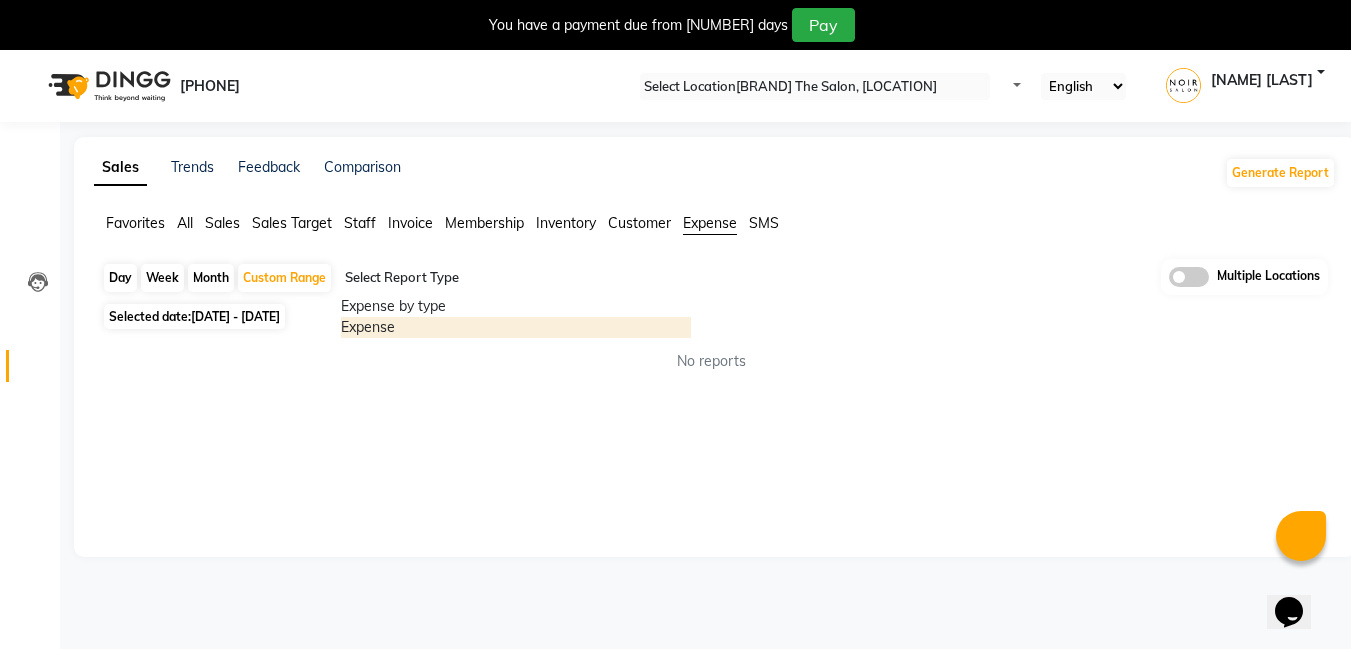 click on "Expense" at bounding box center [516, 327] 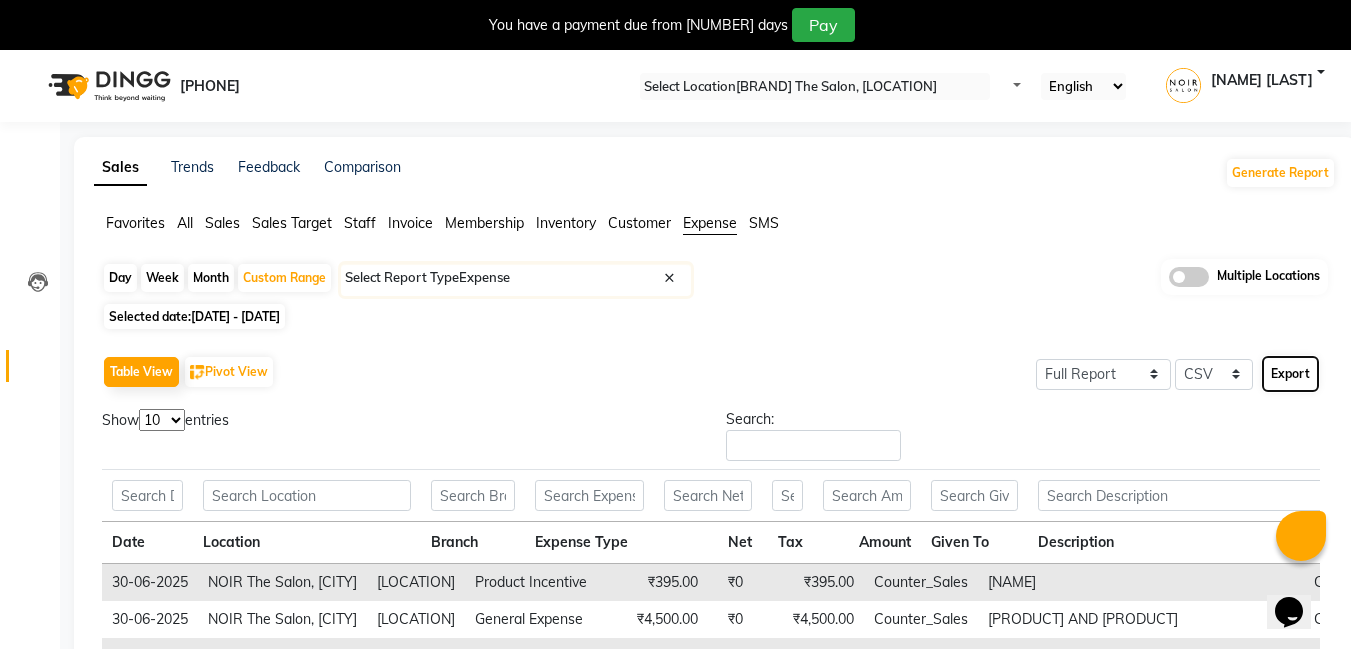 click on "Export" at bounding box center [1290, 374] 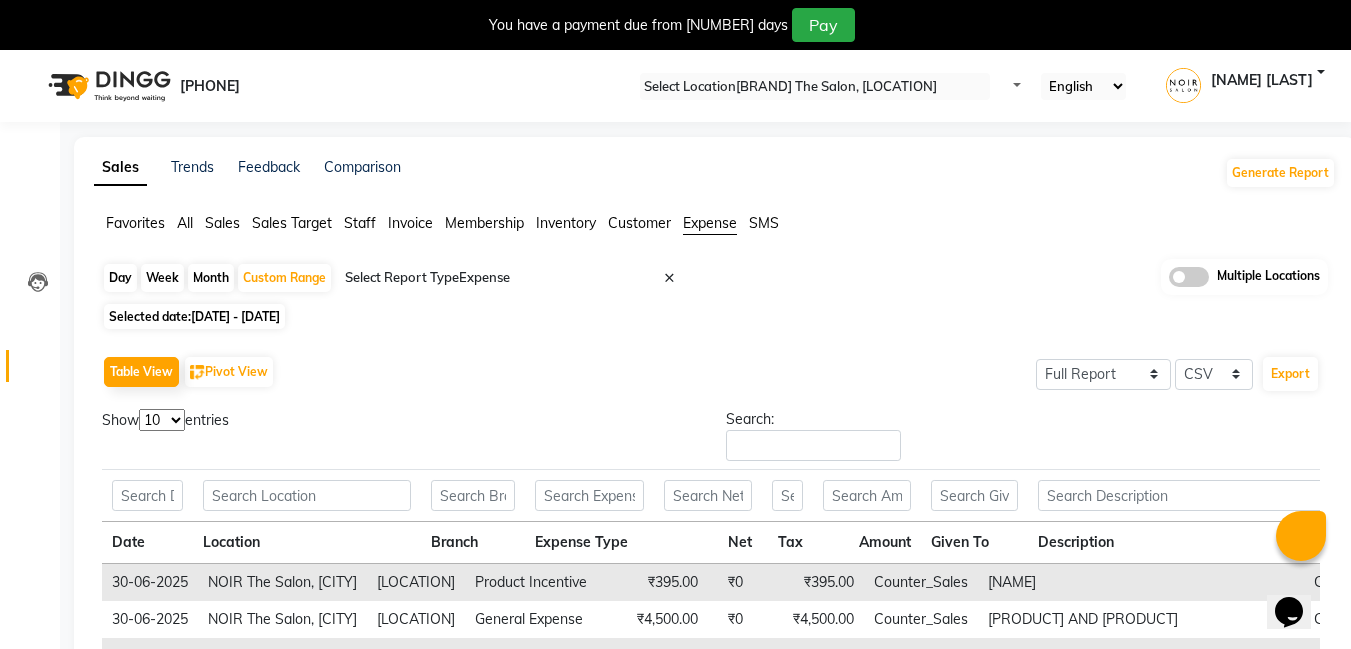 click on "08047224946 Select Location × Noir The Salon, Chanakyapuri Default Panel My Panel English ENGLISH Español العربية मराठी हिंदी ગુજરાતી தமிழ் 中文 Notifications nothing to show Punam Sharma Manage Profile Change Password Sign out  Version:3.14.0" at bounding box center [675, 86] 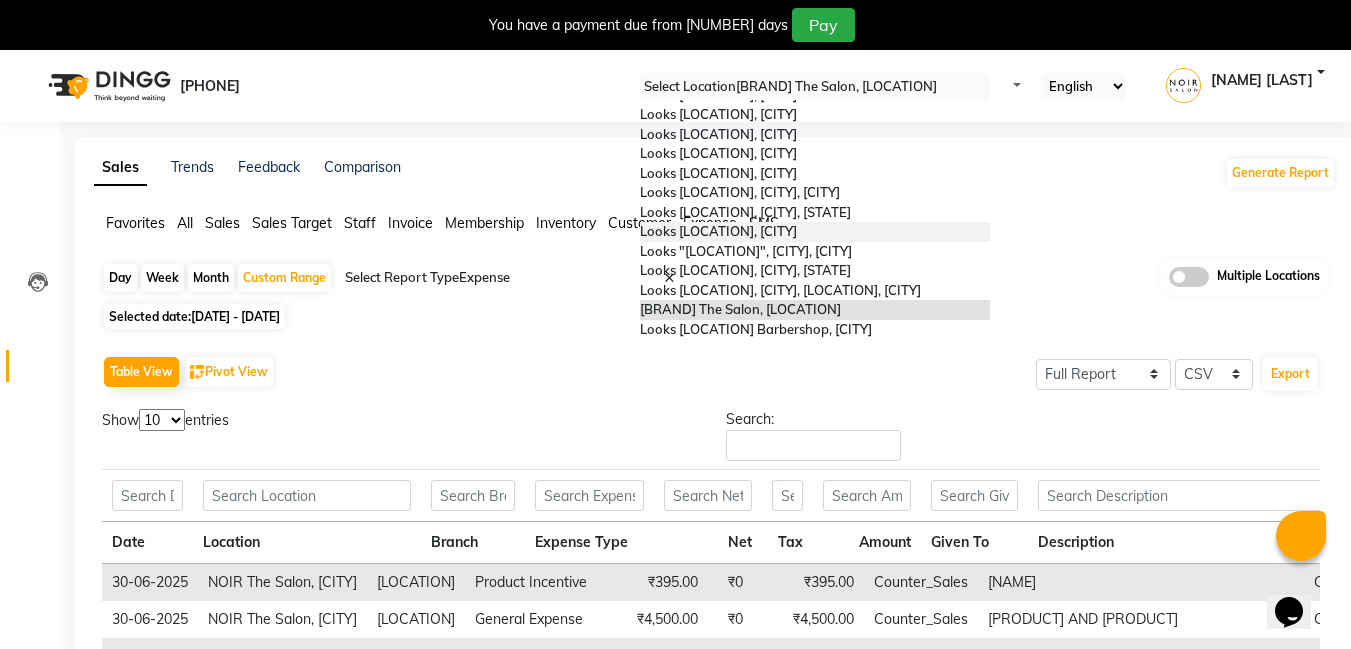 scroll, scrollTop: 1073, scrollLeft: 0, axis: vertical 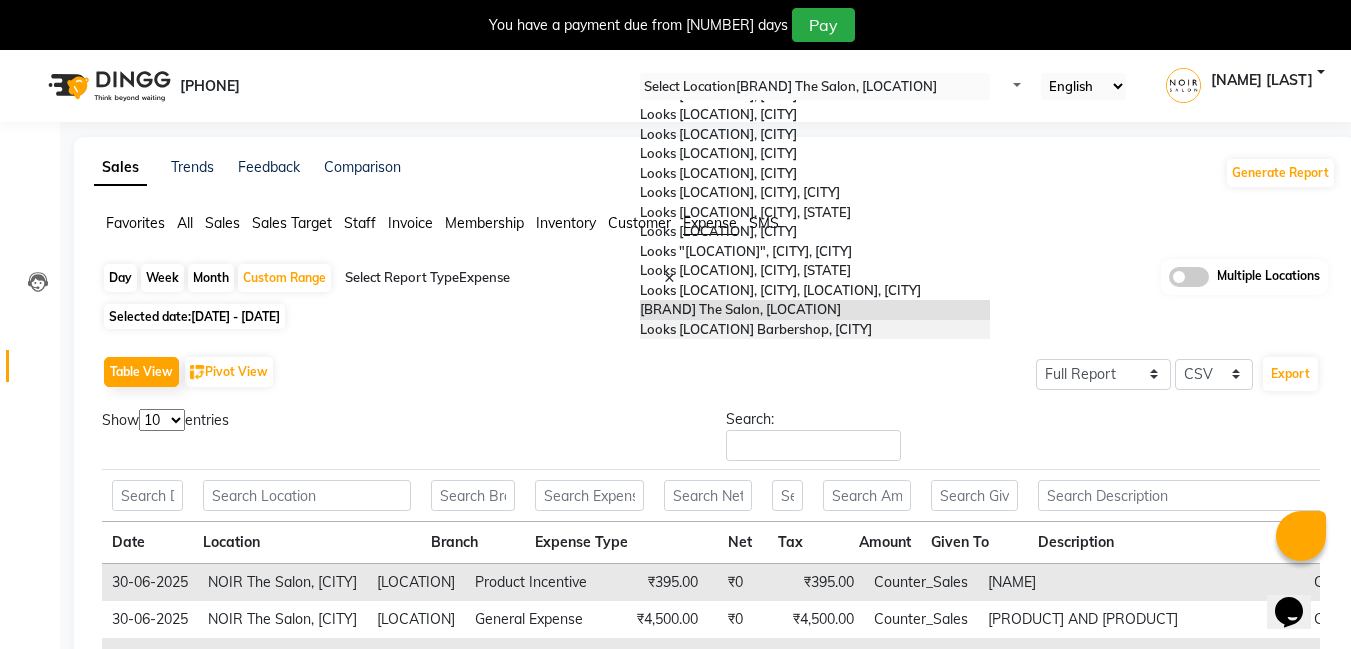 click on "Looks Khan Market Barbershop, Delhi" at bounding box center [756, 329] 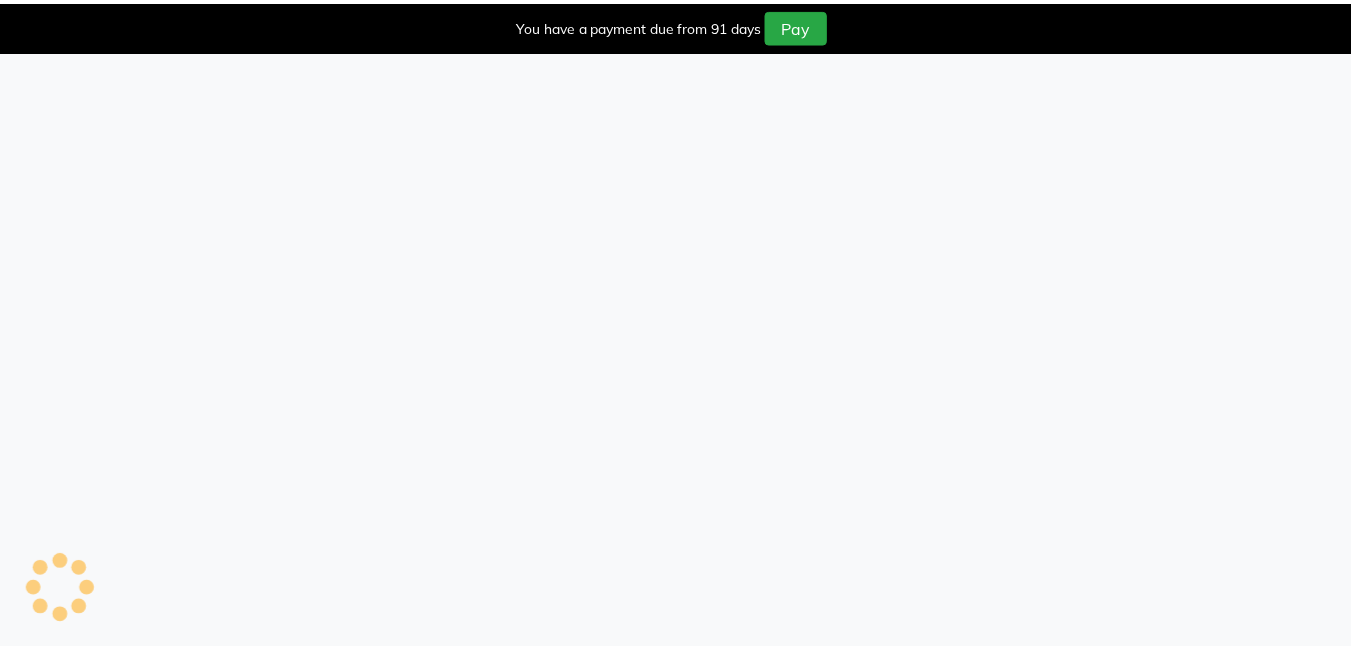 scroll, scrollTop: 0, scrollLeft: 0, axis: both 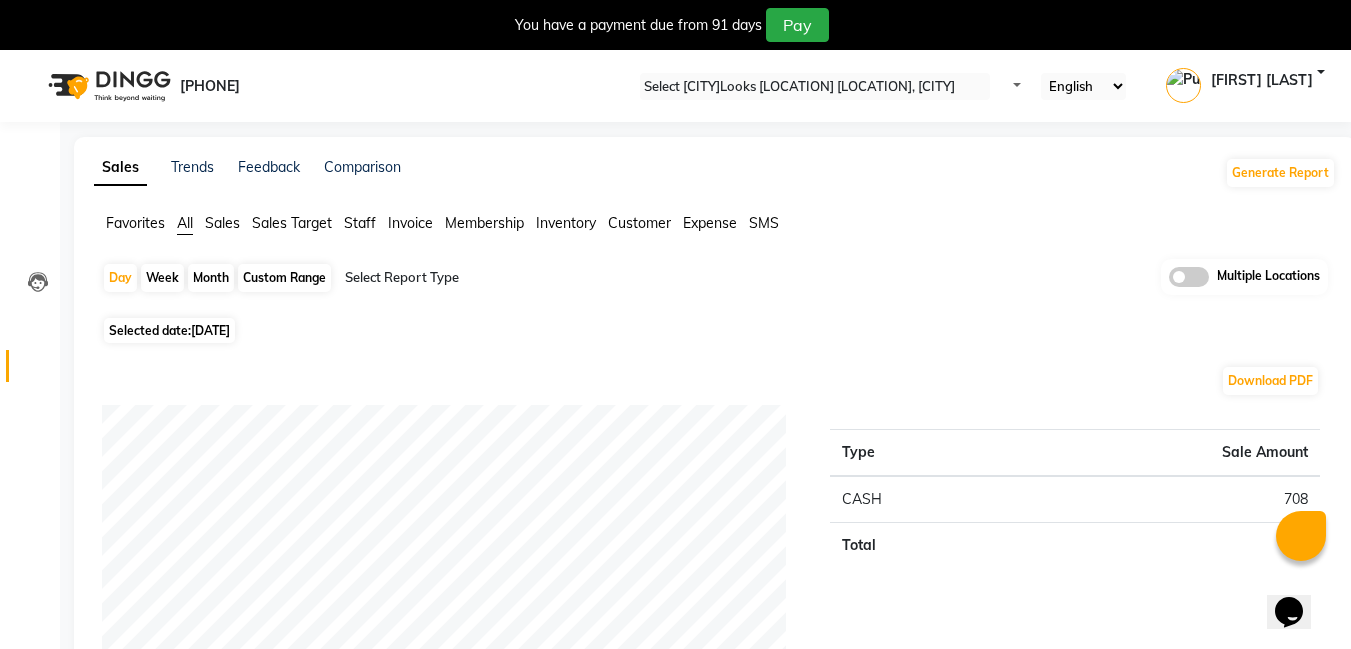 click on "Custom Range" at bounding box center (284, 278) 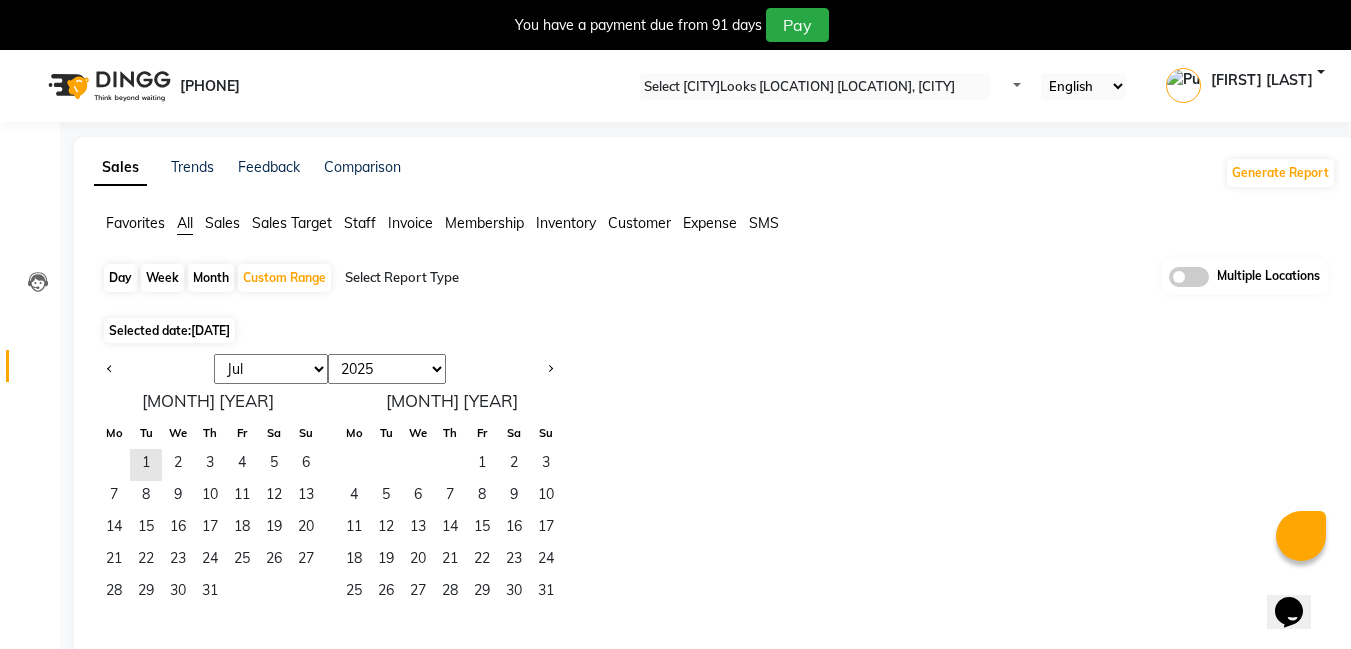 click on "Jan Feb Mar Apr May Jun Jul Aug Sep Oct Nov Dec" at bounding box center (267, 369) 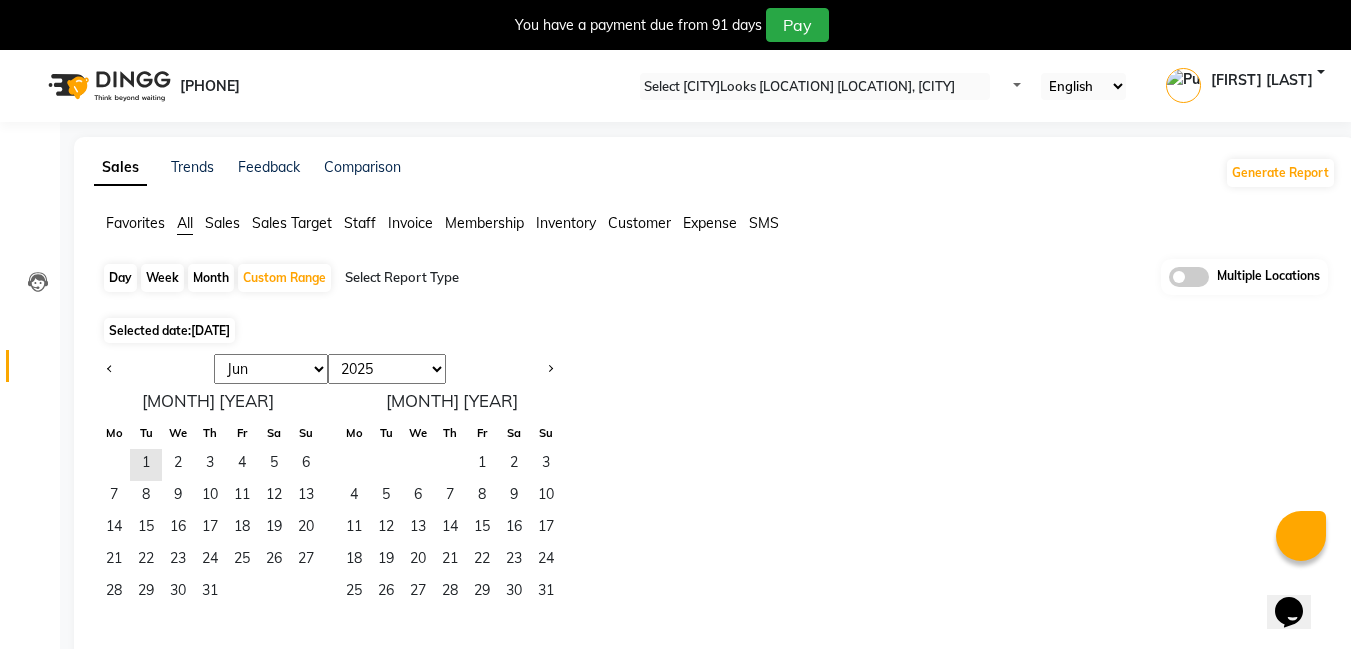click on "Jan Feb Mar Apr May Jun Jul Aug Sep Oct Nov Dec" at bounding box center (267, 369) 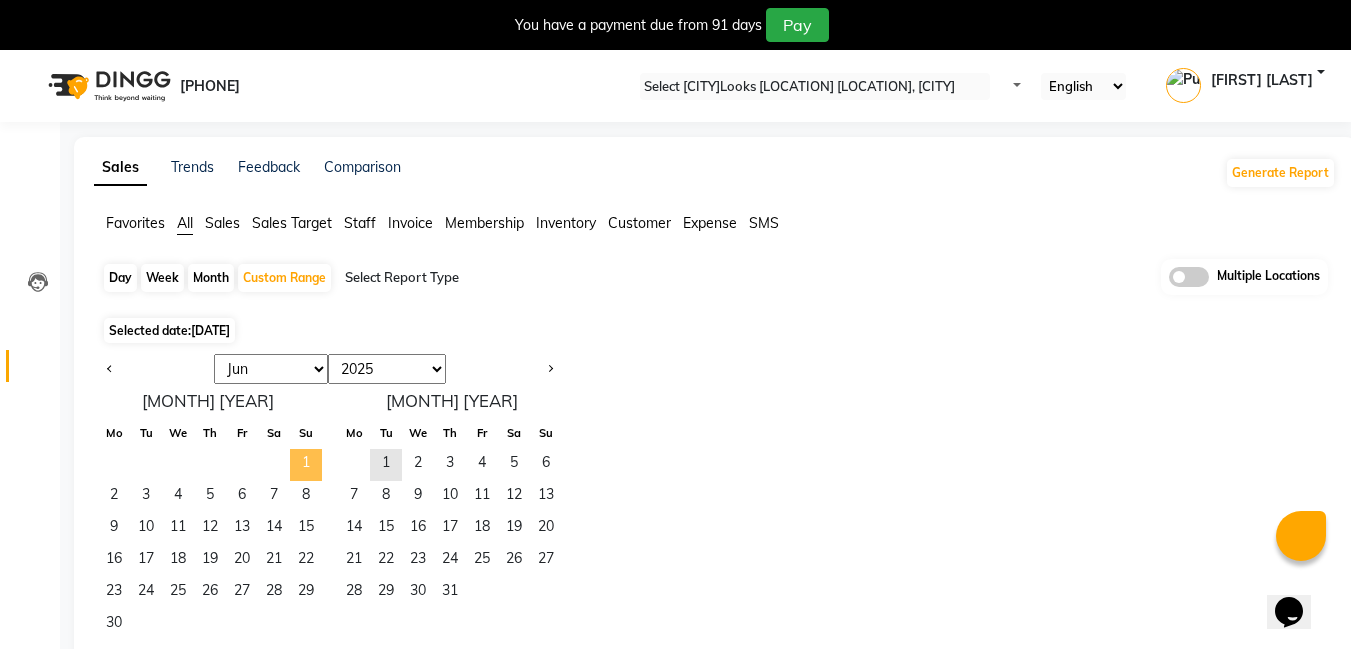 click on "1" at bounding box center (306, 465) 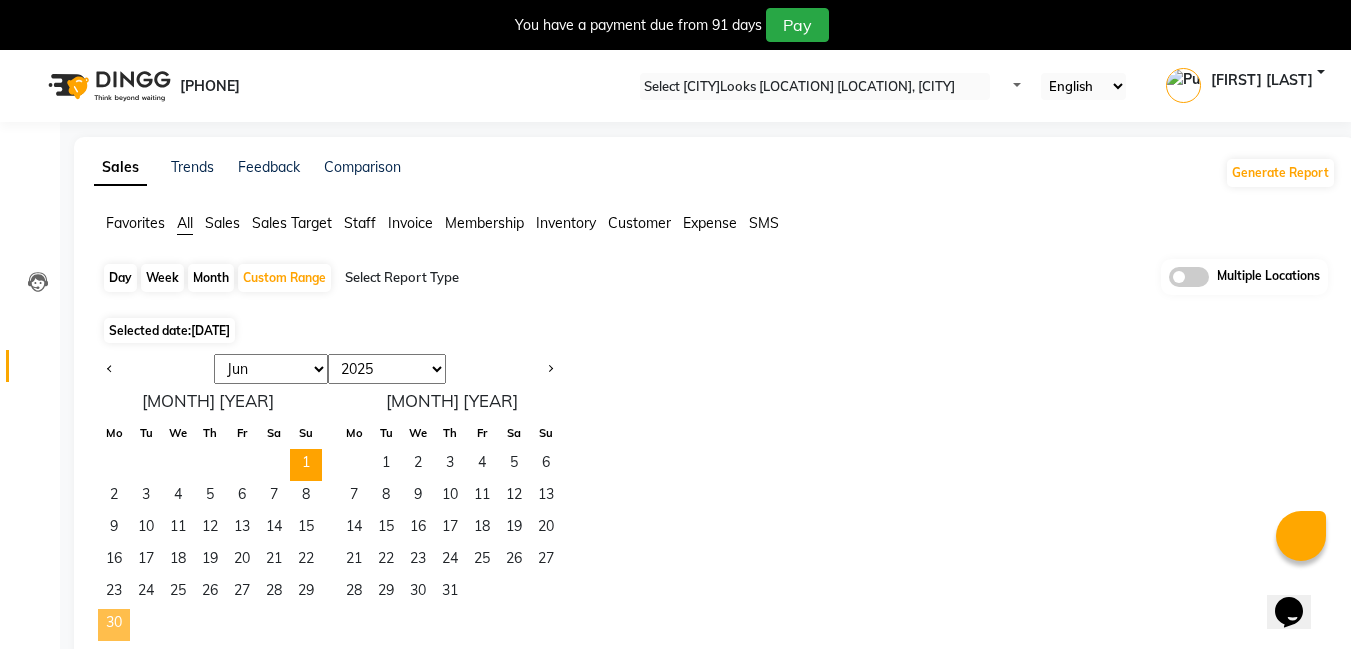 click on "30" at bounding box center (114, 625) 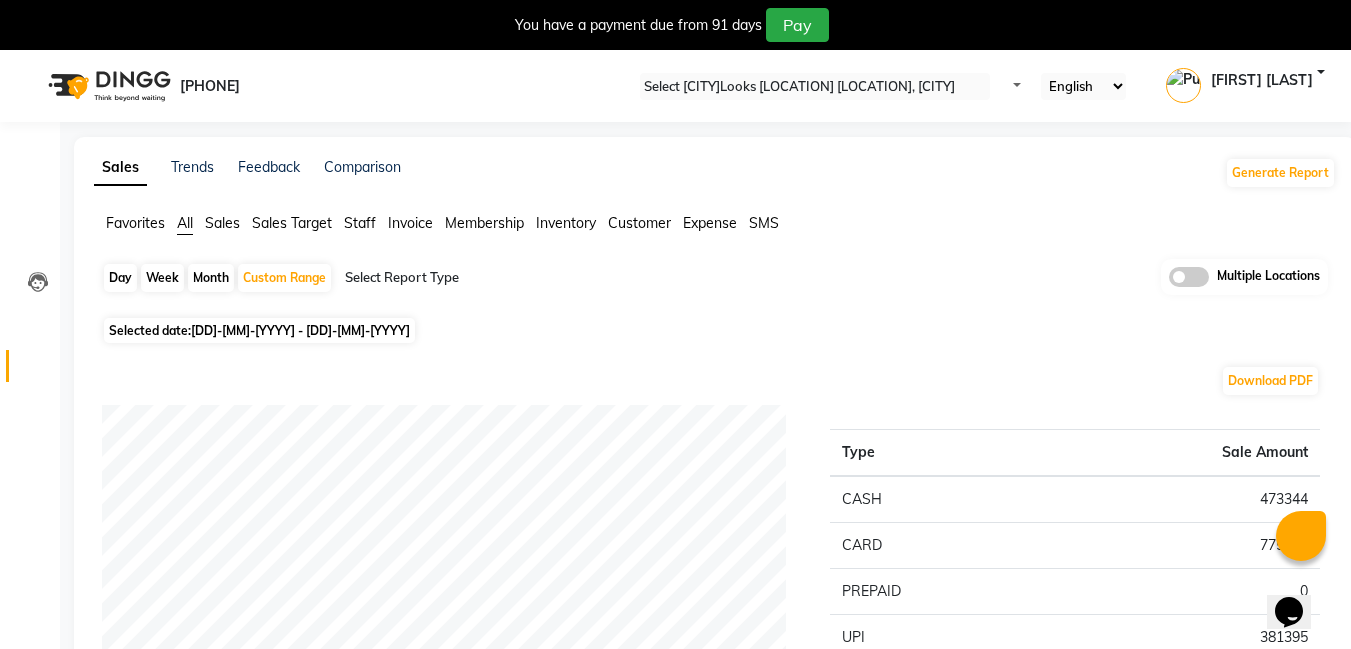 click on "Expense" at bounding box center [135, 223] 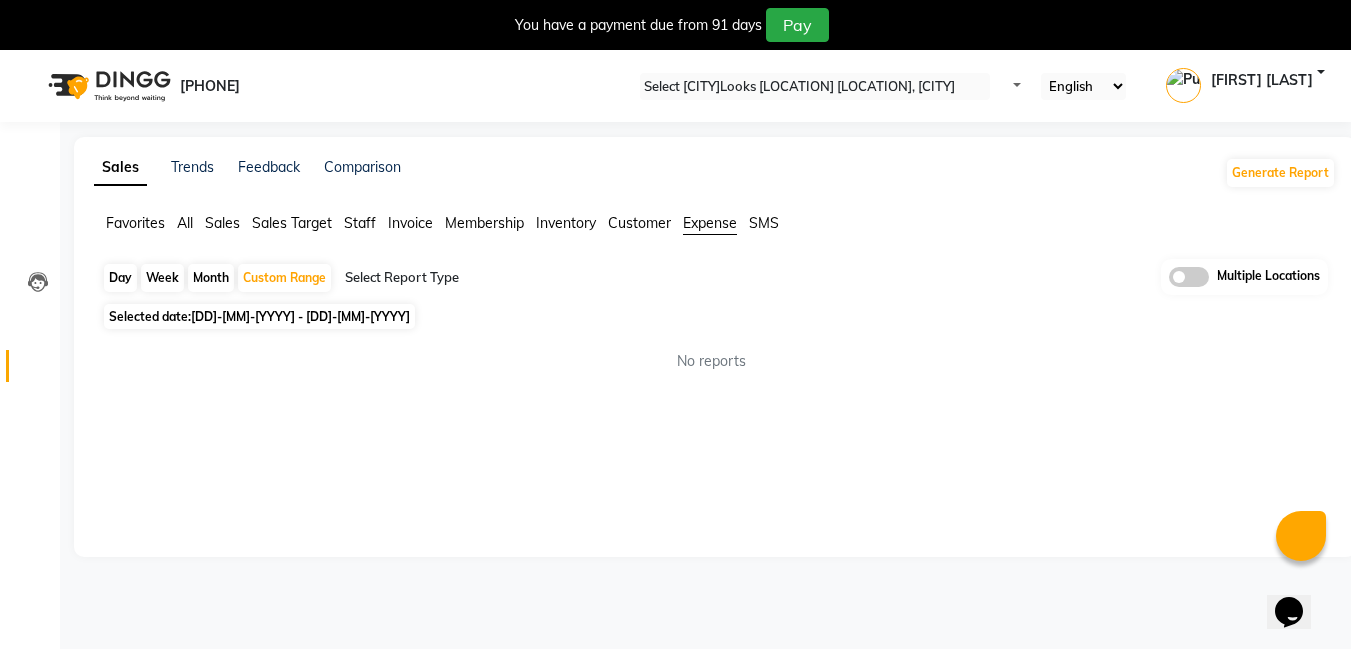 click on "Select Report Type" at bounding box center (516, 280) 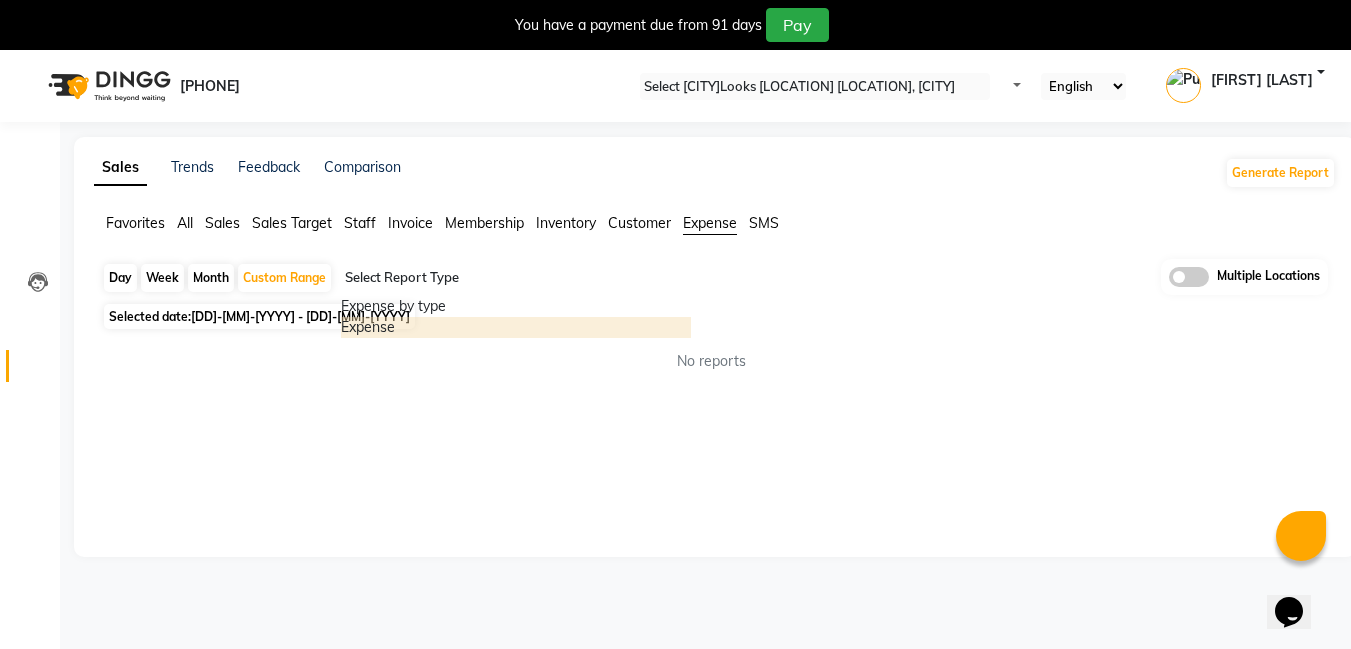 click on "Expense" at bounding box center [516, 327] 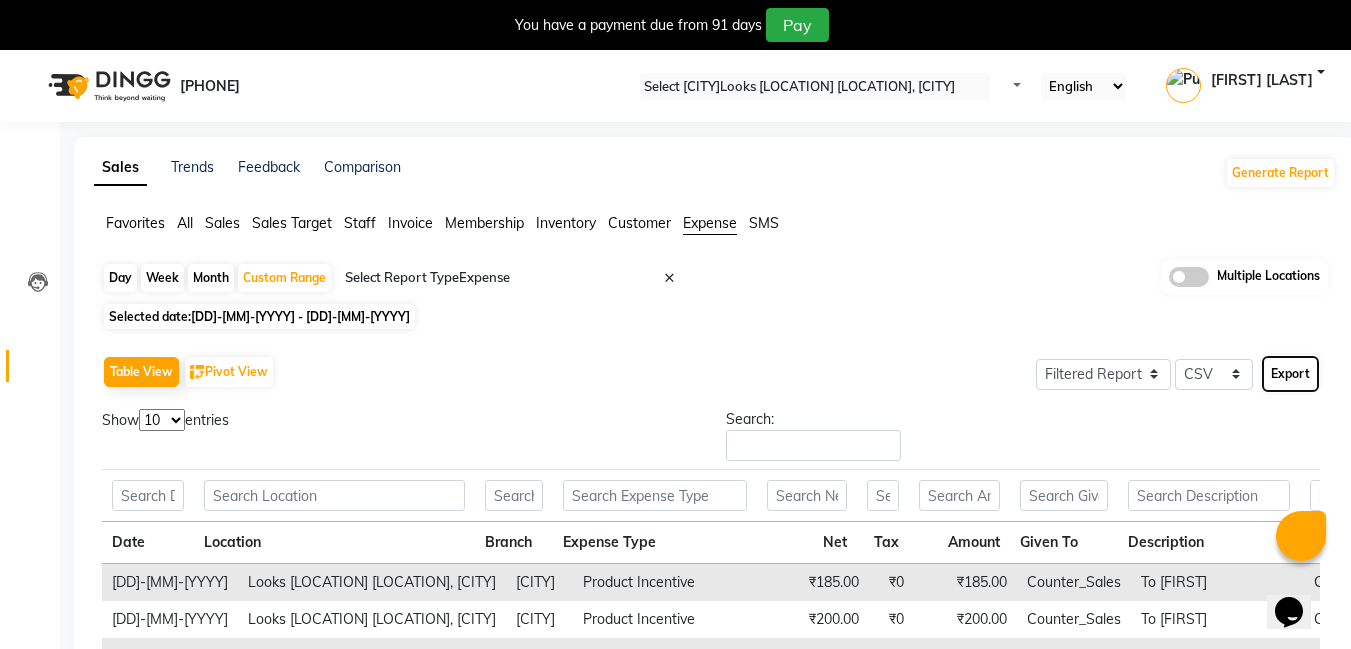 click on "Export" at bounding box center [1290, 374] 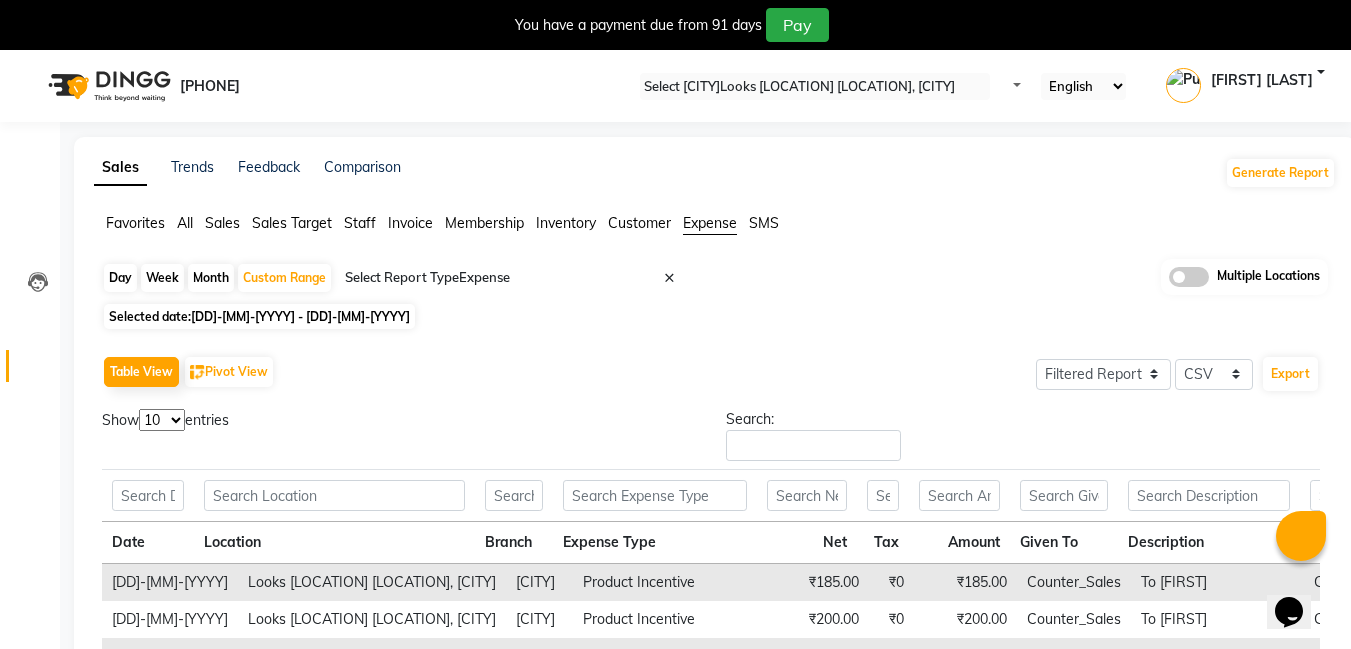 click at bounding box center (866, 87) 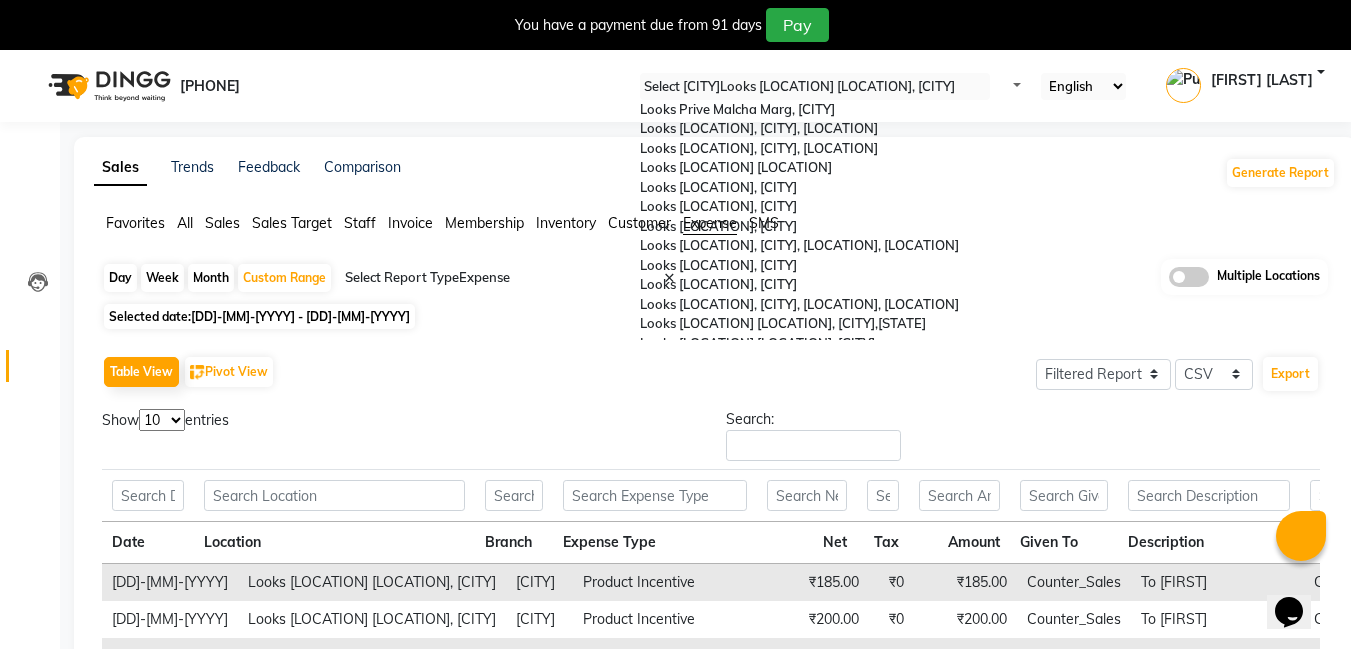 scroll, scrollTop: 1074, scrollLeft: 0, axis: vertical 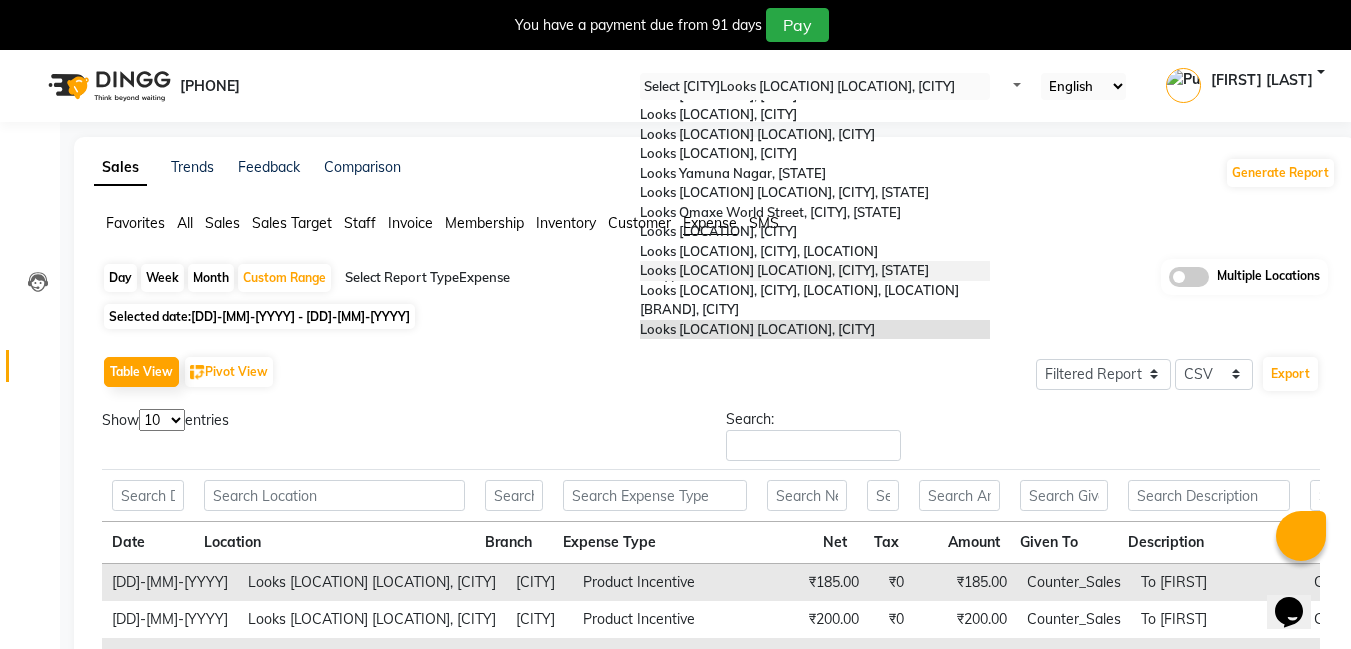 click on "Looks Prive Hlp Galleria, Mohali, Punjab" at bounding box center (796, 270) 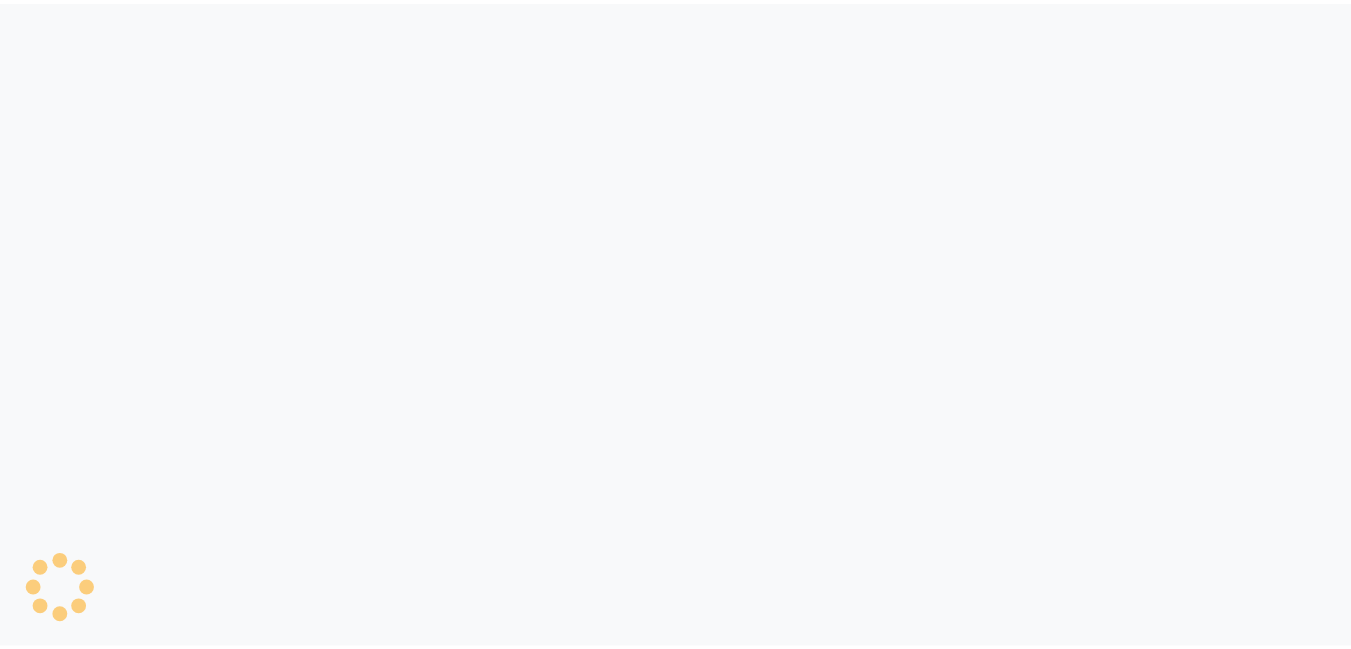scroll, scrollTop: 0, scrollLeft: 0, axis: both 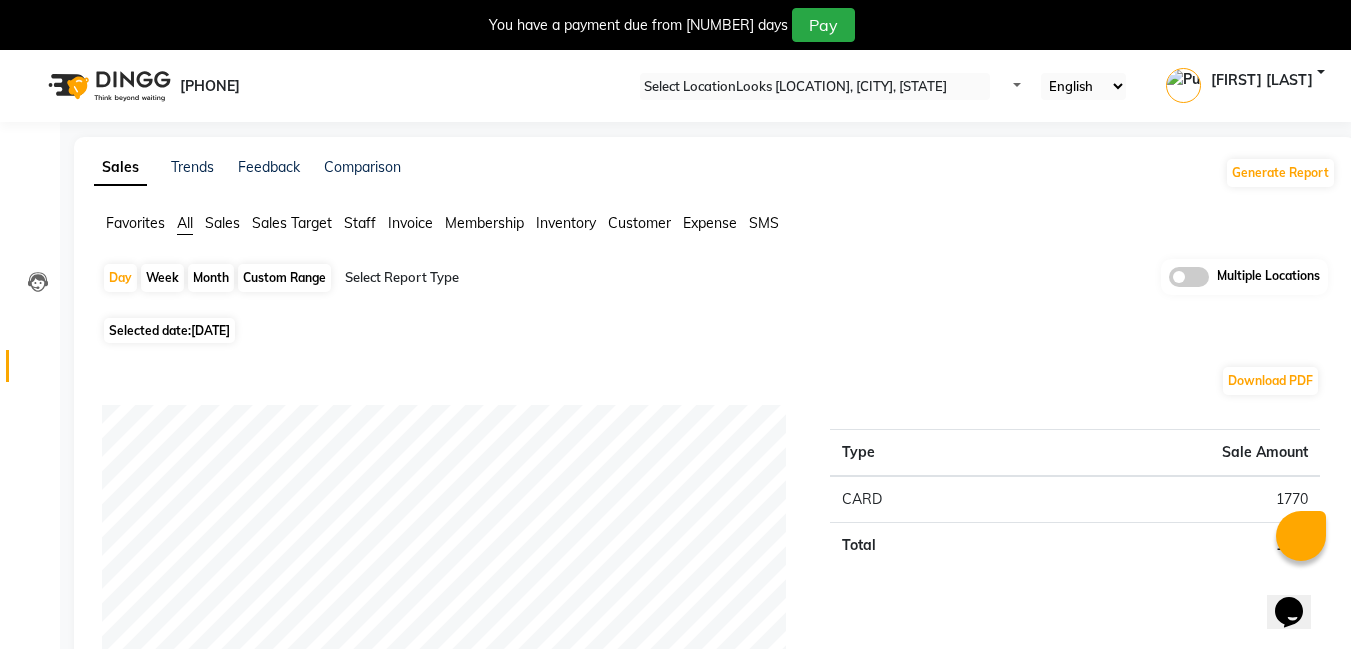 click at bounding box center [815, 87] 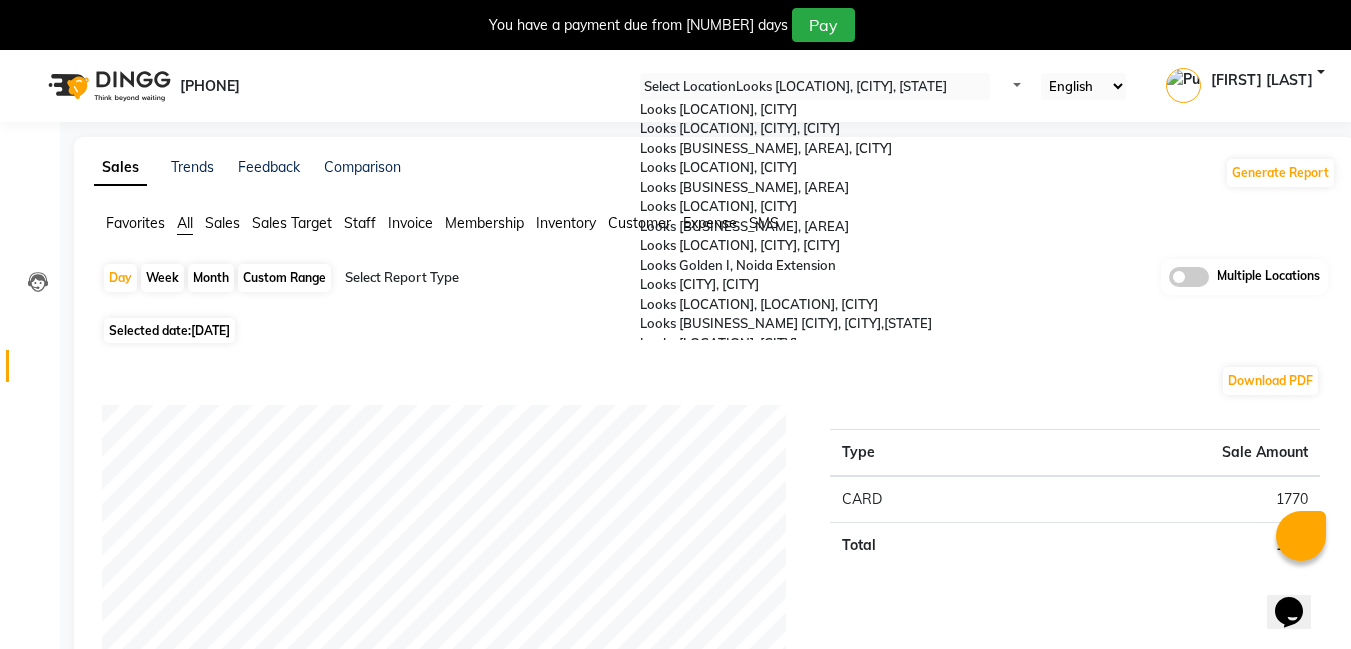 scroll, scrollTop: 1074, scrollLeft: 0, axis: vertical 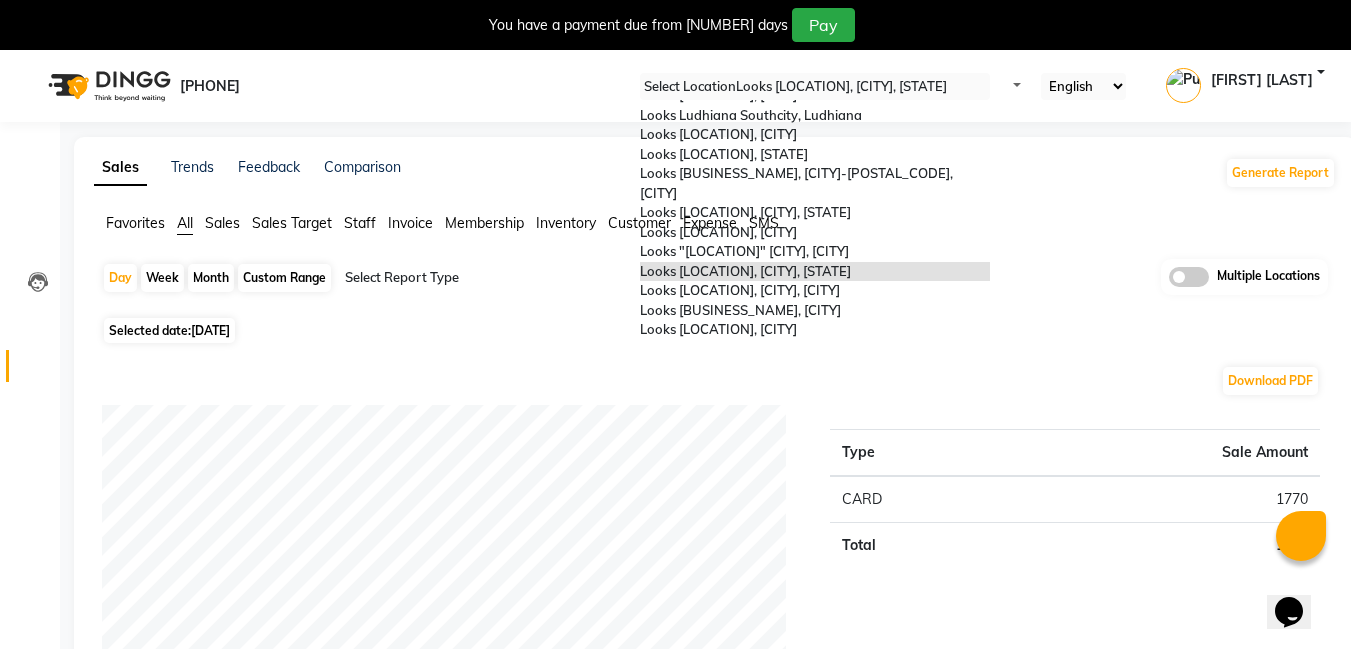click on "Looks Prive Hlp Galleria, Mohali, Punjab" at bounding box center [745, 271] 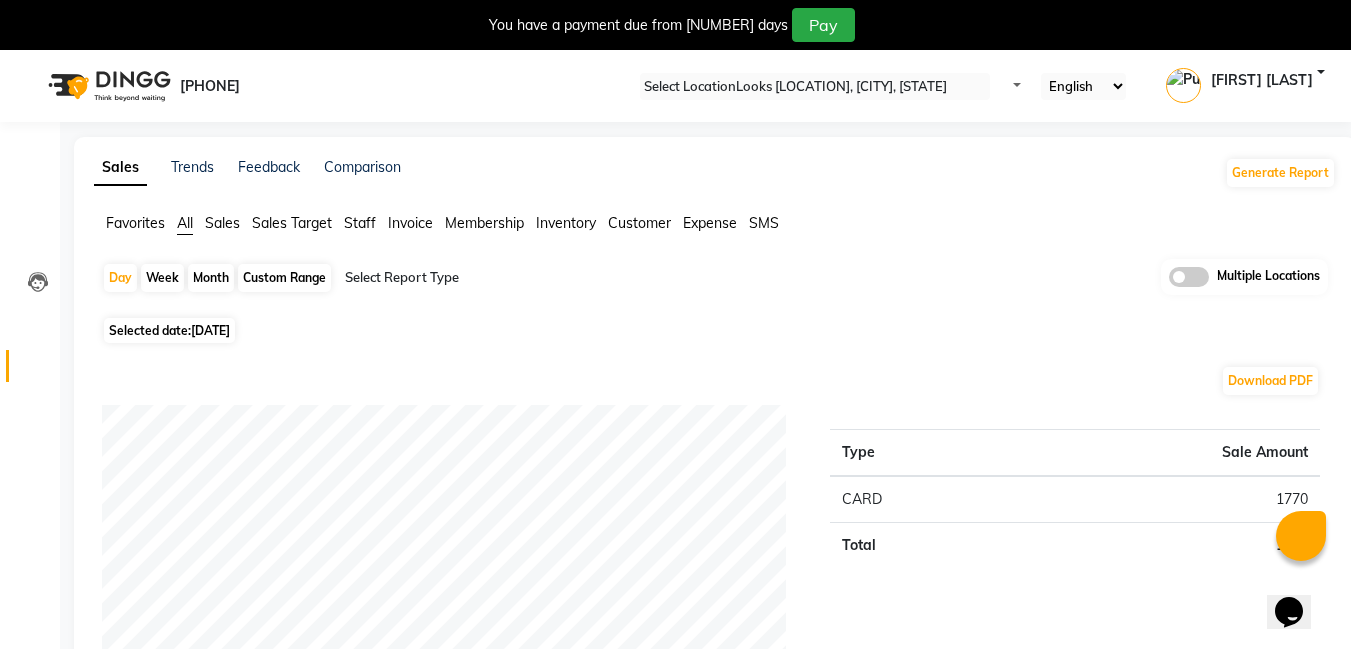 click on "Day   Week   Month   Custom Range  Select Report Type Multiple Locations" at bounding box center (715, 285) 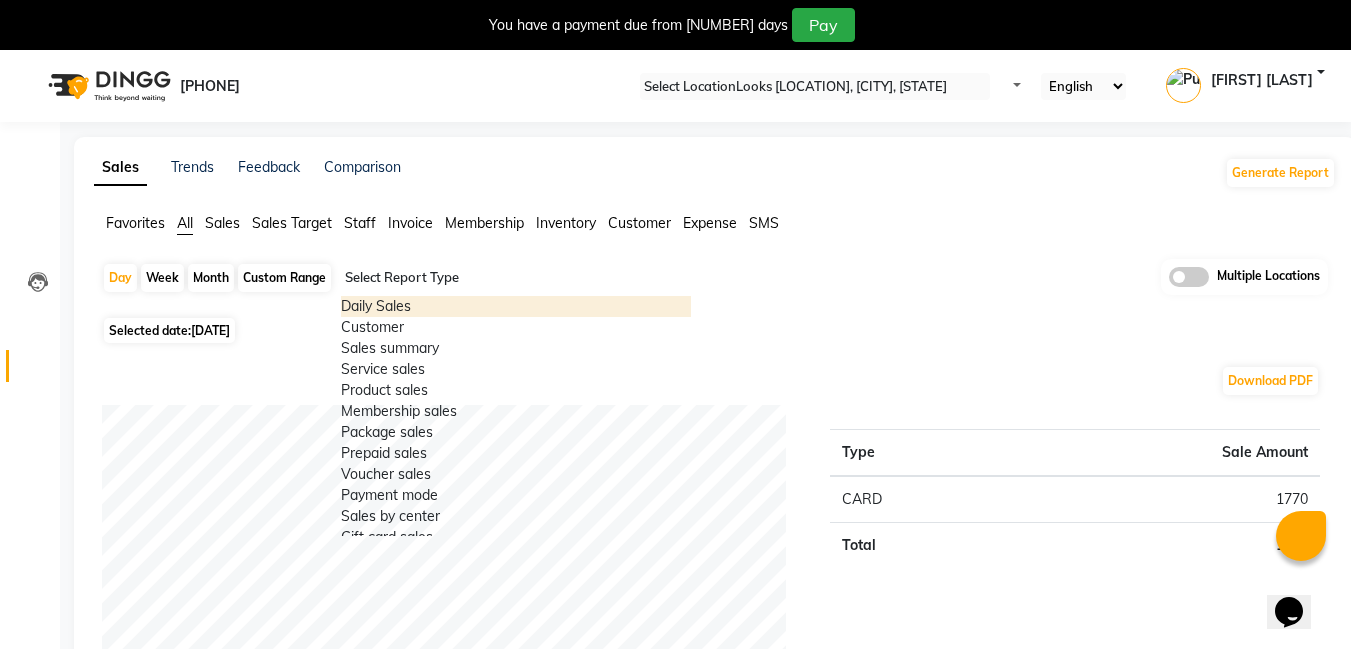 drag, startPoint x: 924, startPoint y: 355, endPoint x: 874, endPoint y: 322, distance: 59.908264 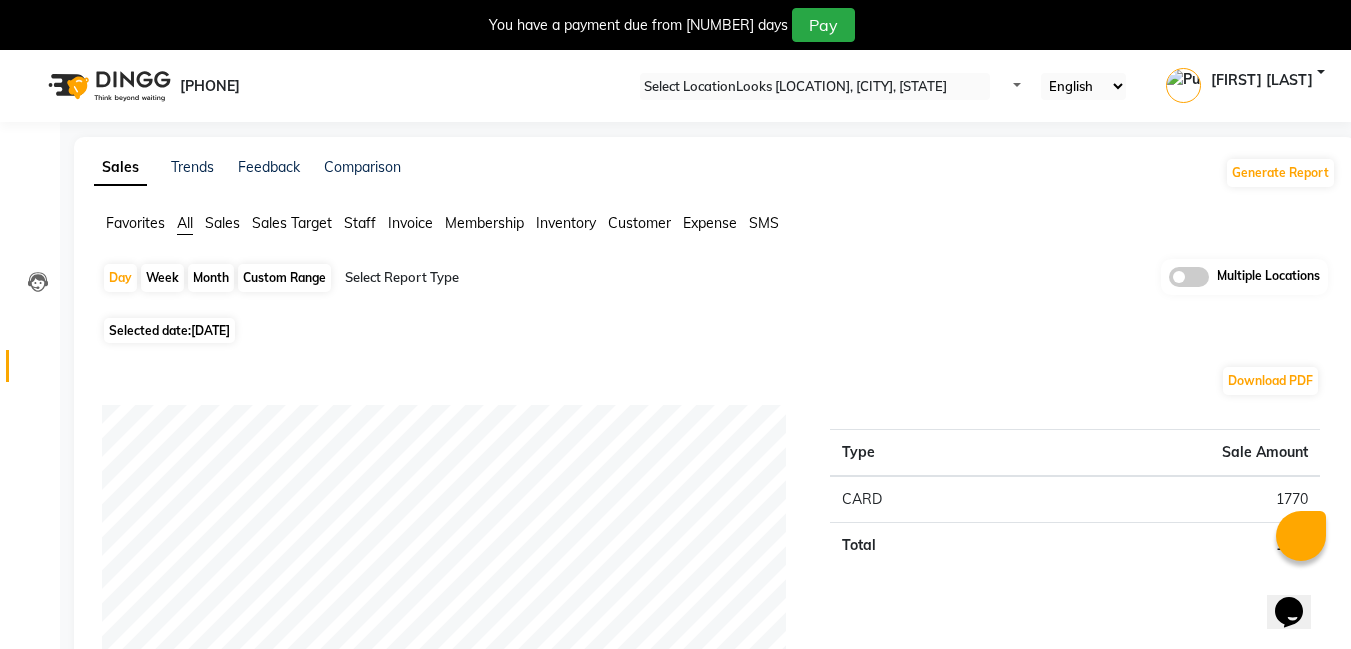 click on "Expense" at bounding box center (135, 223) 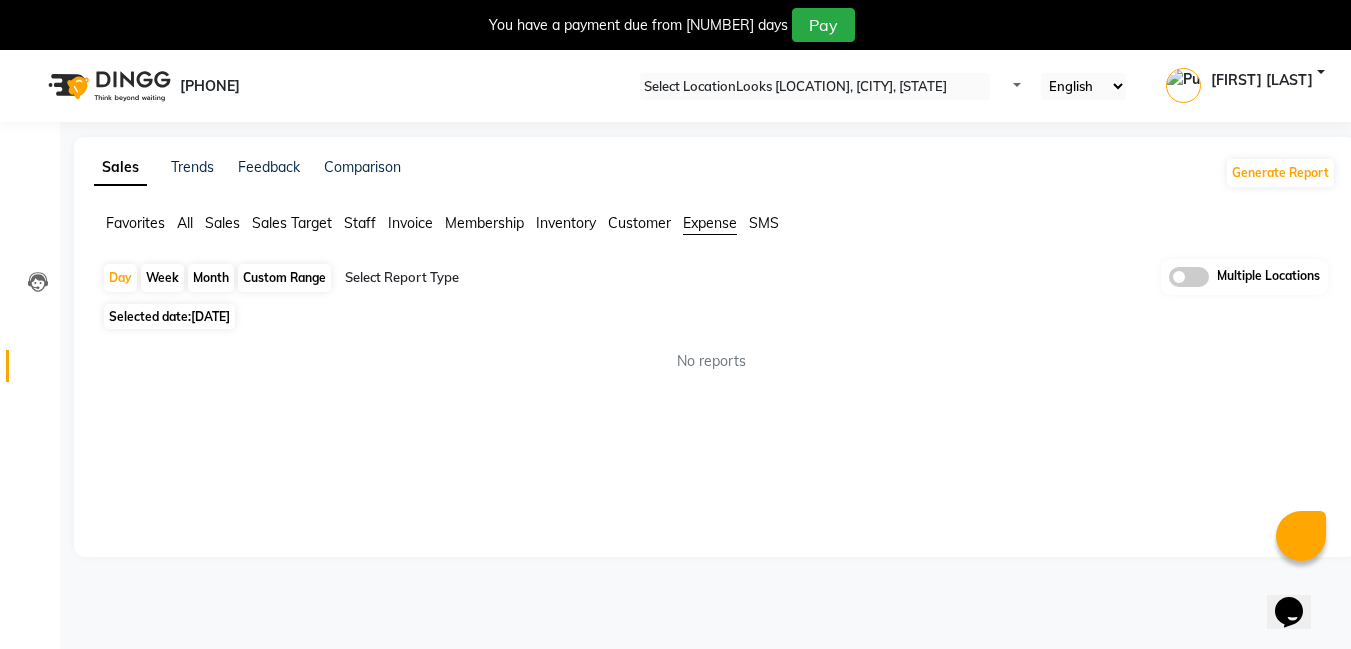 click at bounding box center [516, 278] 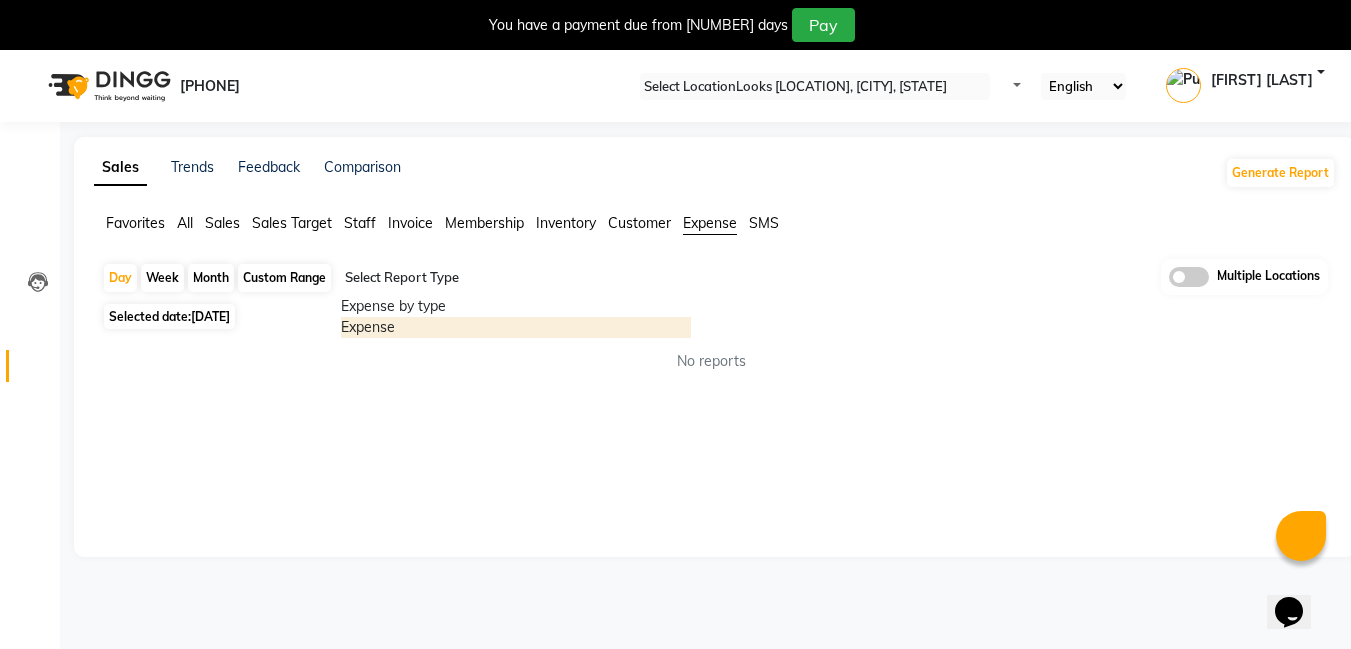click on "Expense" at bounding box center [516, 327] 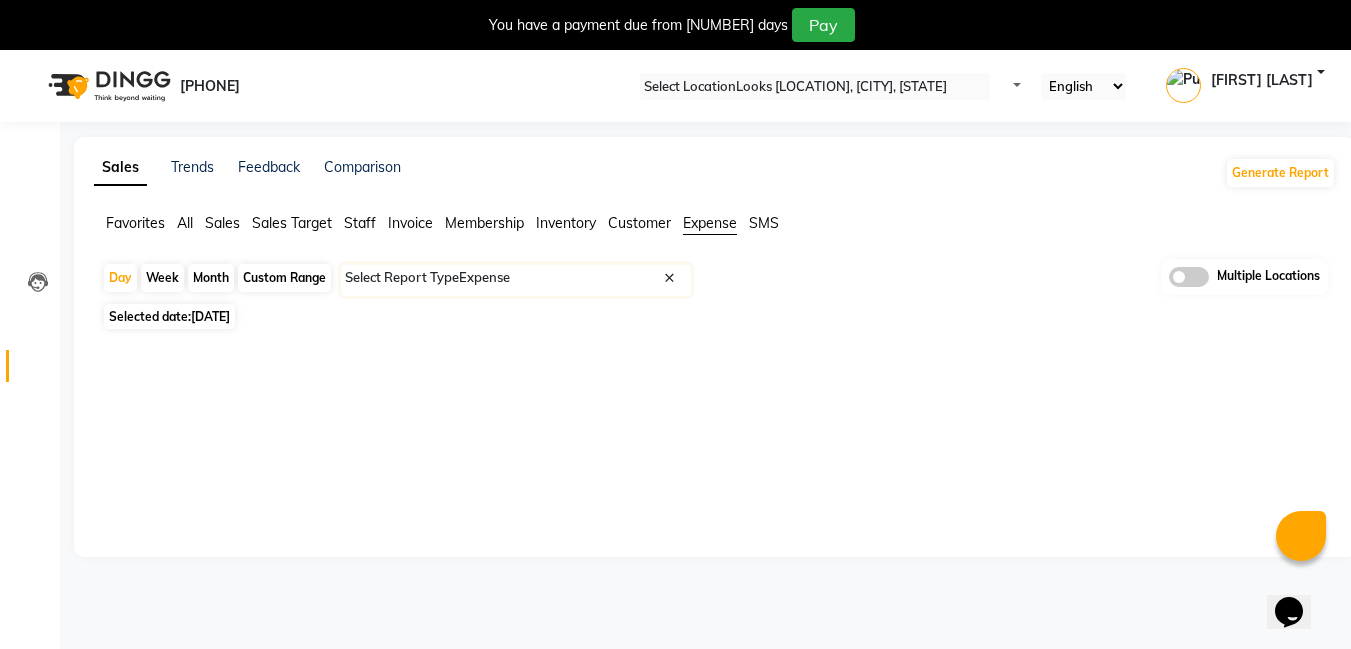click on "Custom Range" at bounding box center (284, 278) 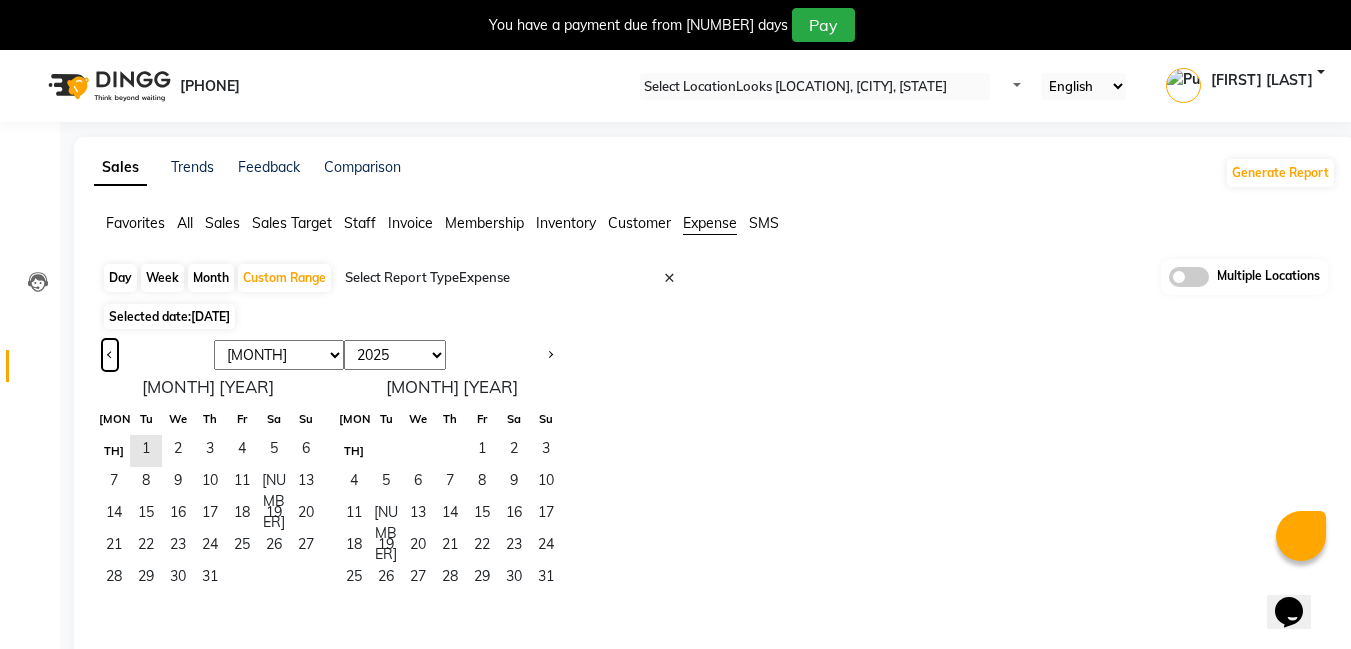 click at bounding box center [110, 355] 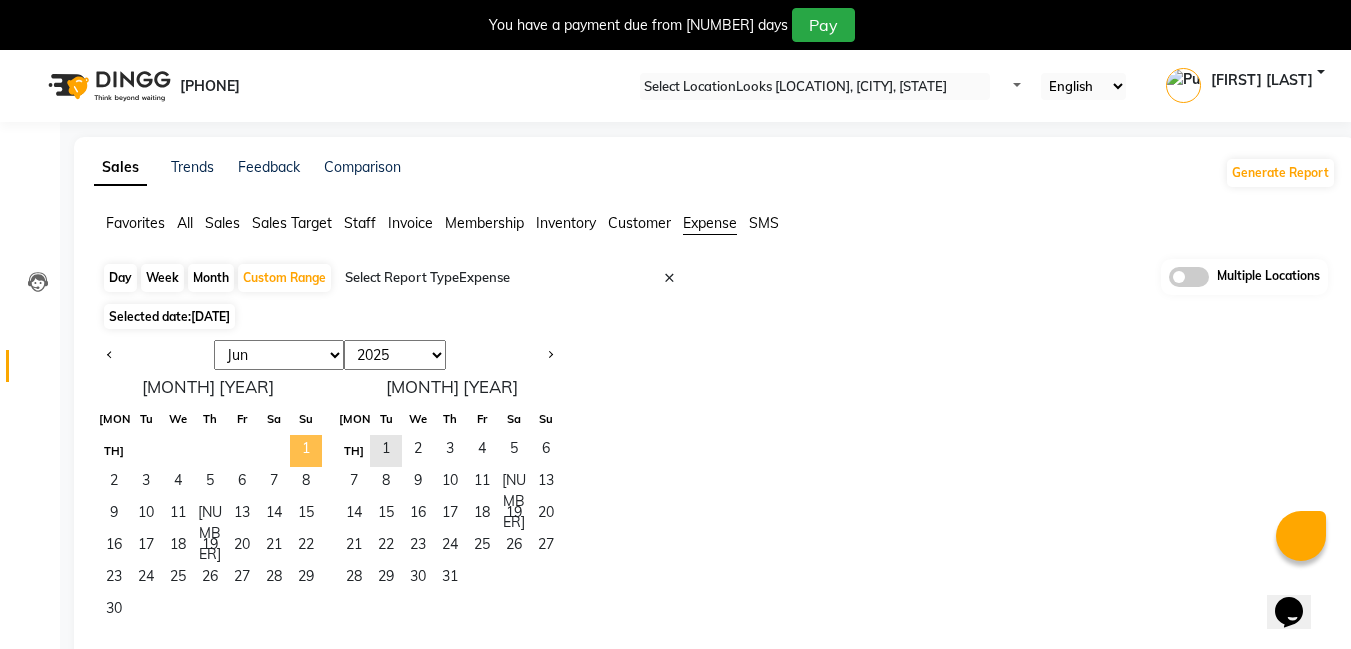 click on "1" at bounding box center [306, 451] 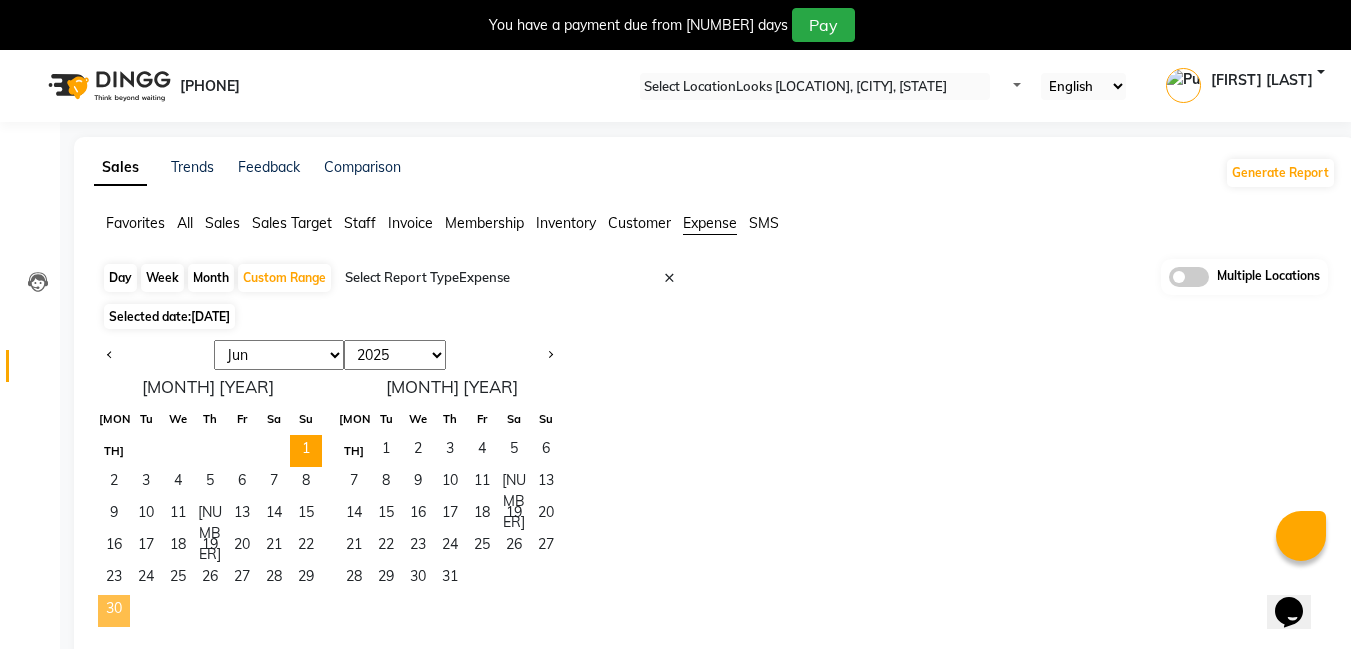 click on "30" at bounding box center (114, 611) 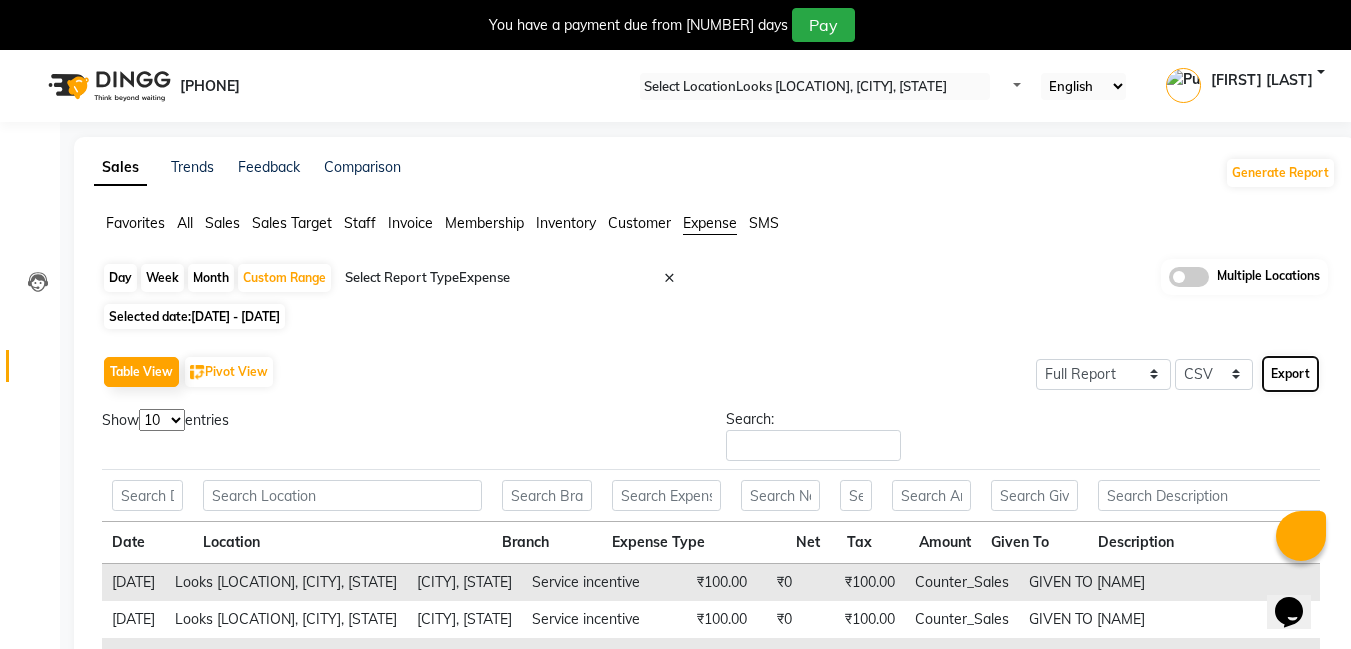 click on "Export" at bounding box center [1290, 374] 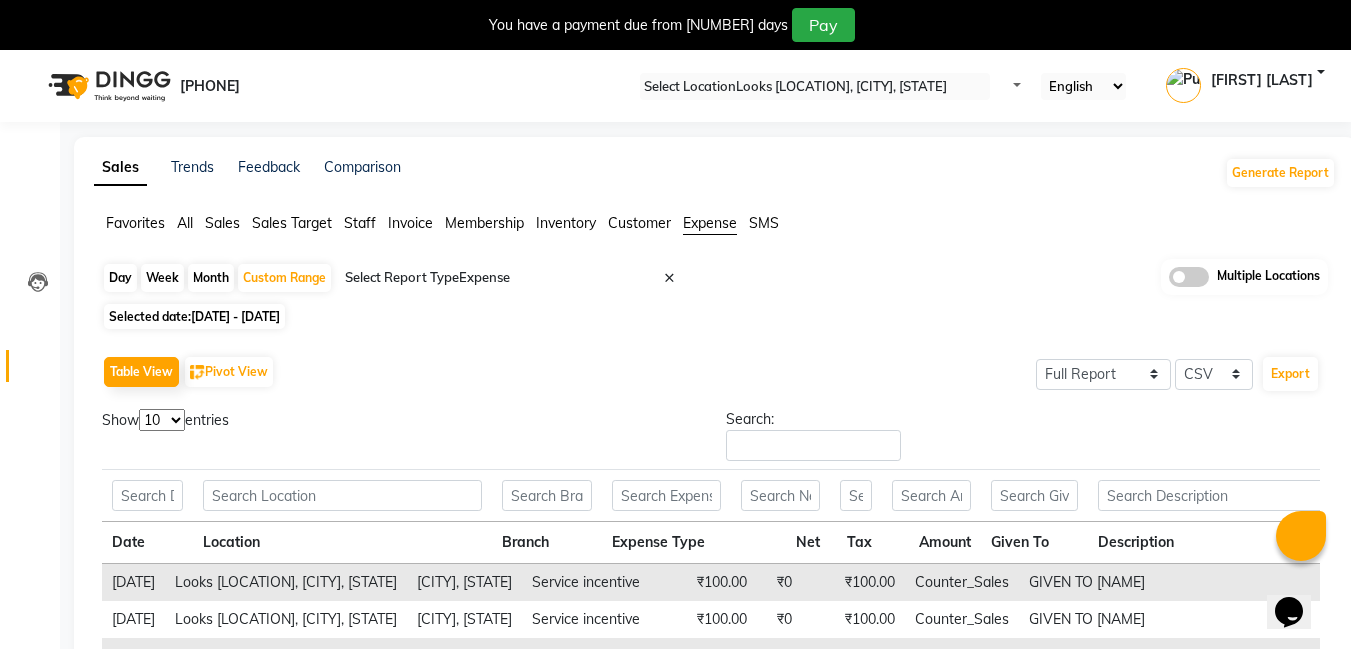 click on "Selected date:  01-06-2025 - 30-06-2025" at bounding box center [719, 316] 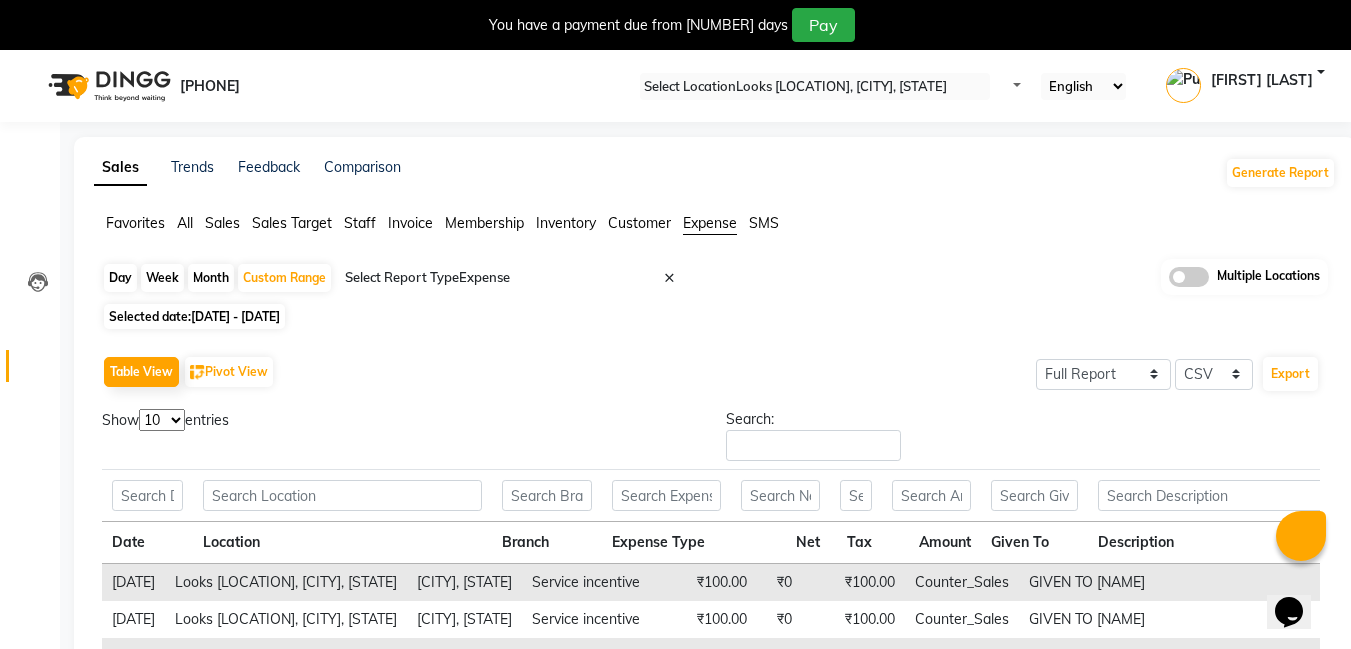 click at bounding box center (815, 87) 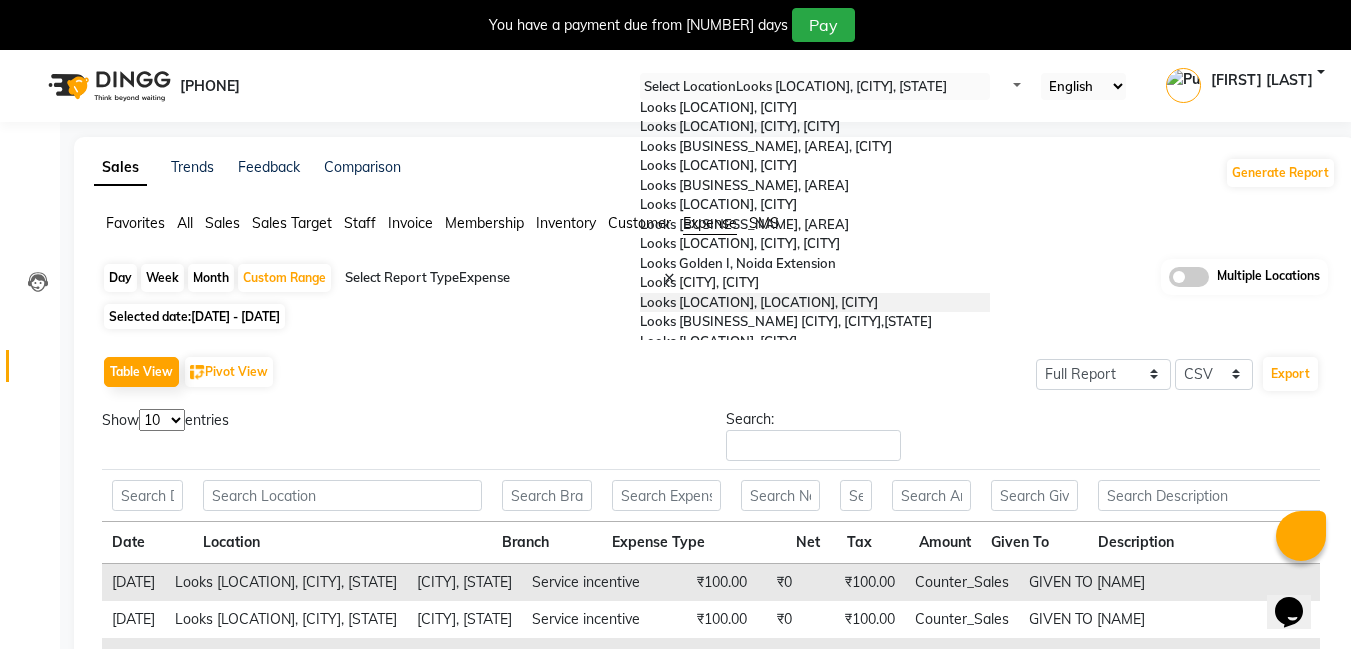 scroll, scrollTop: 0, scrollLeft: 0, axis: both 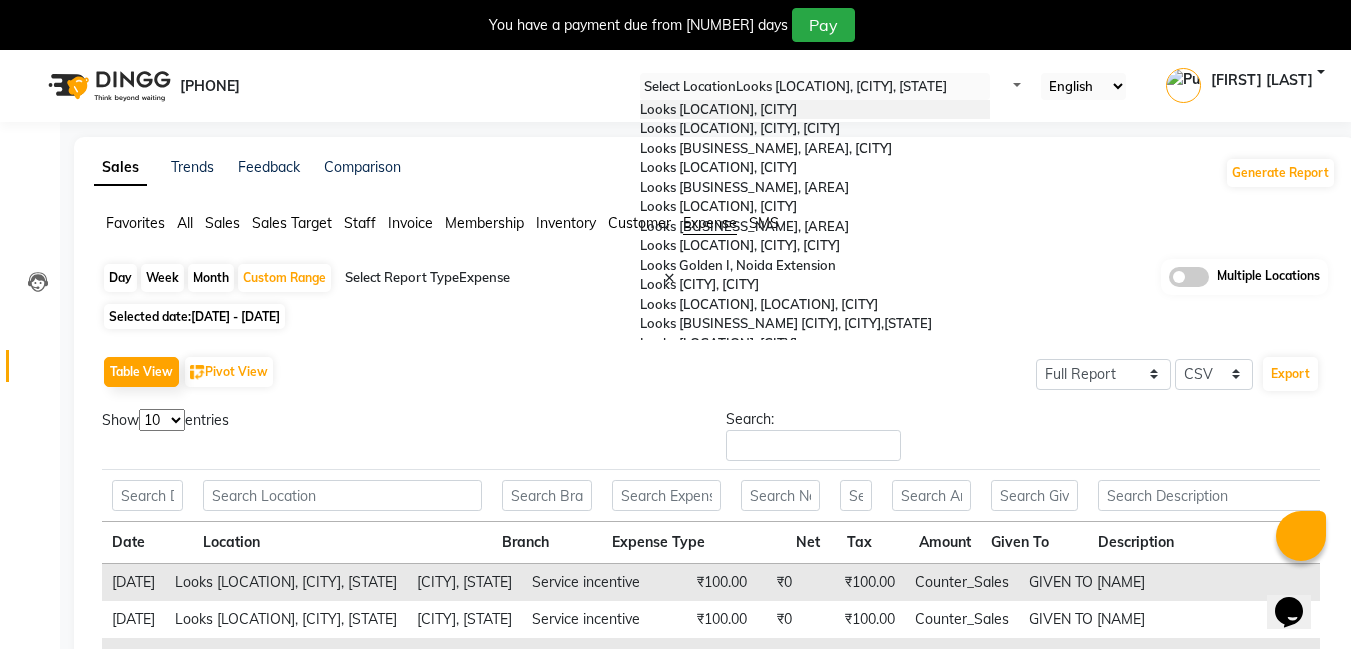 click at bounding box center [815, 87] 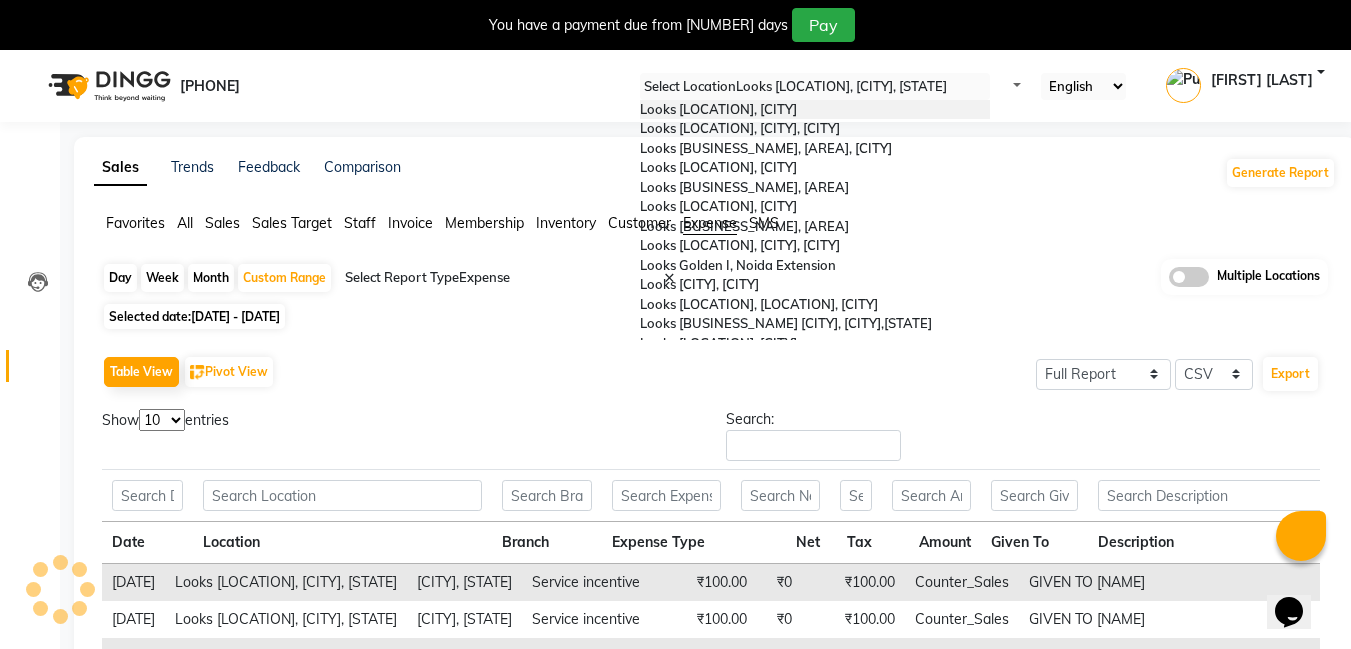 click at bounding box center [815, 87] 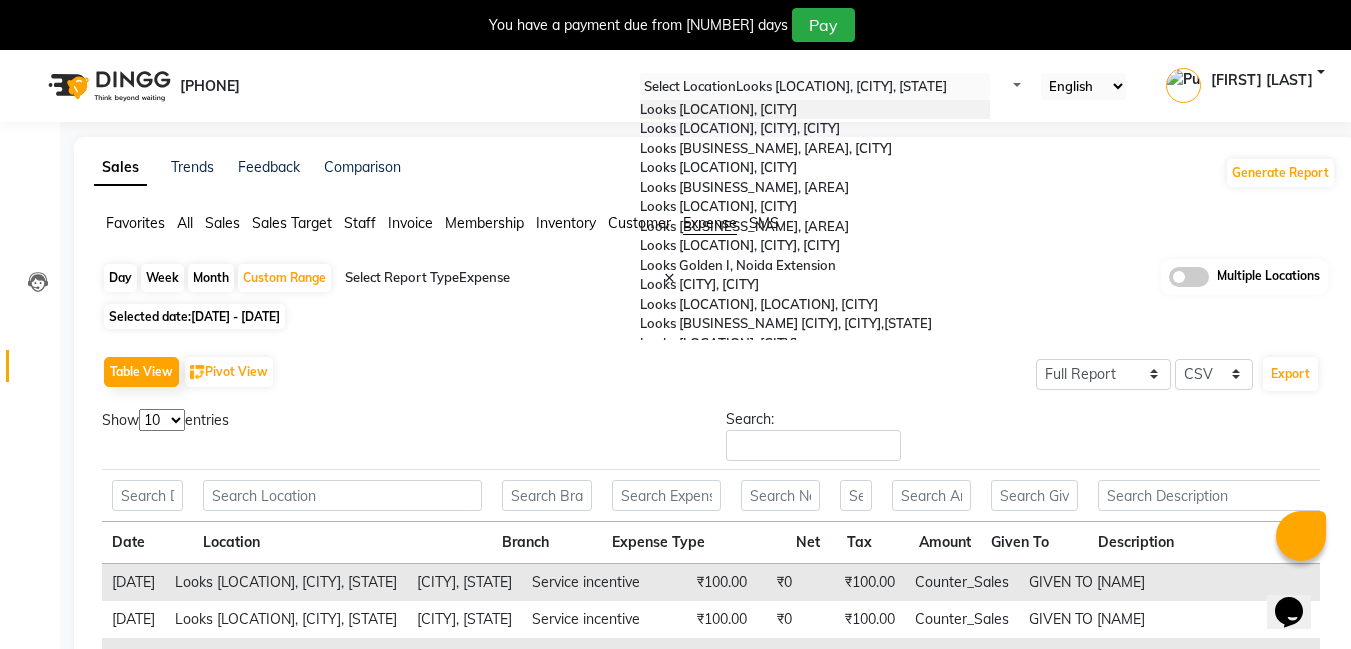 type on "c" 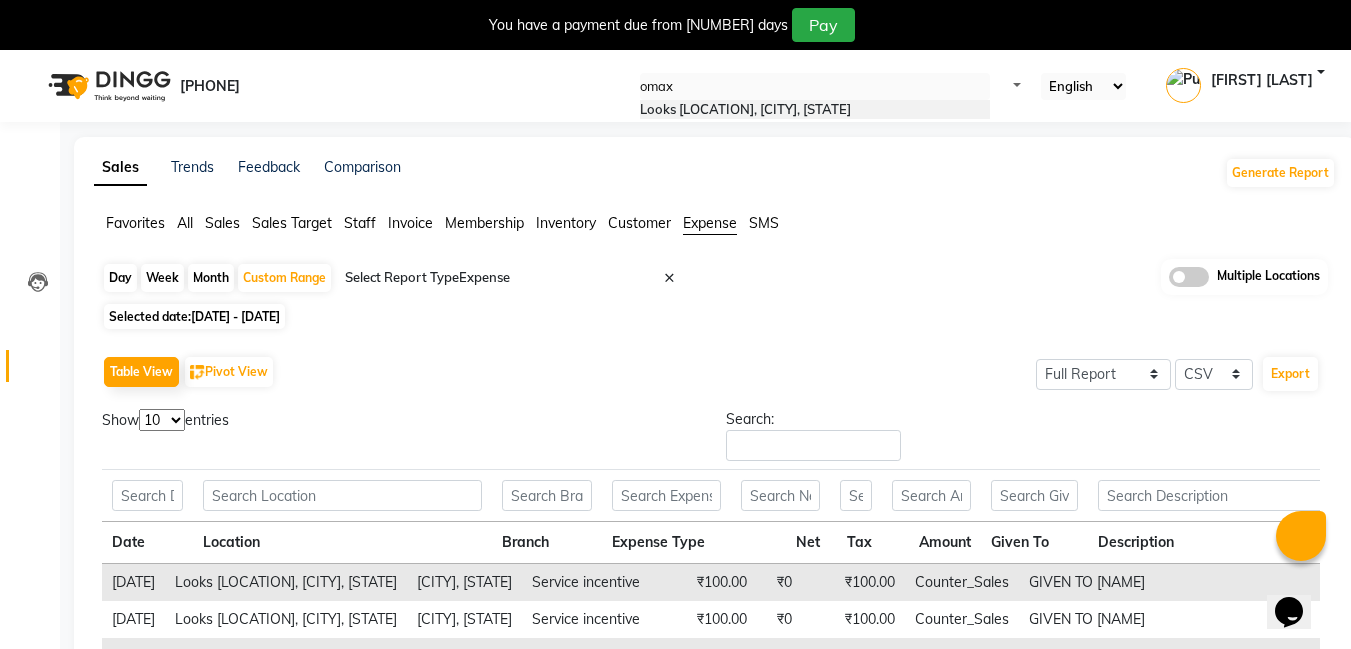 drag, startPoint x: 668, startPoint y: 84, endPoint x: 558, endPoint y: 60, distance: 112.587746 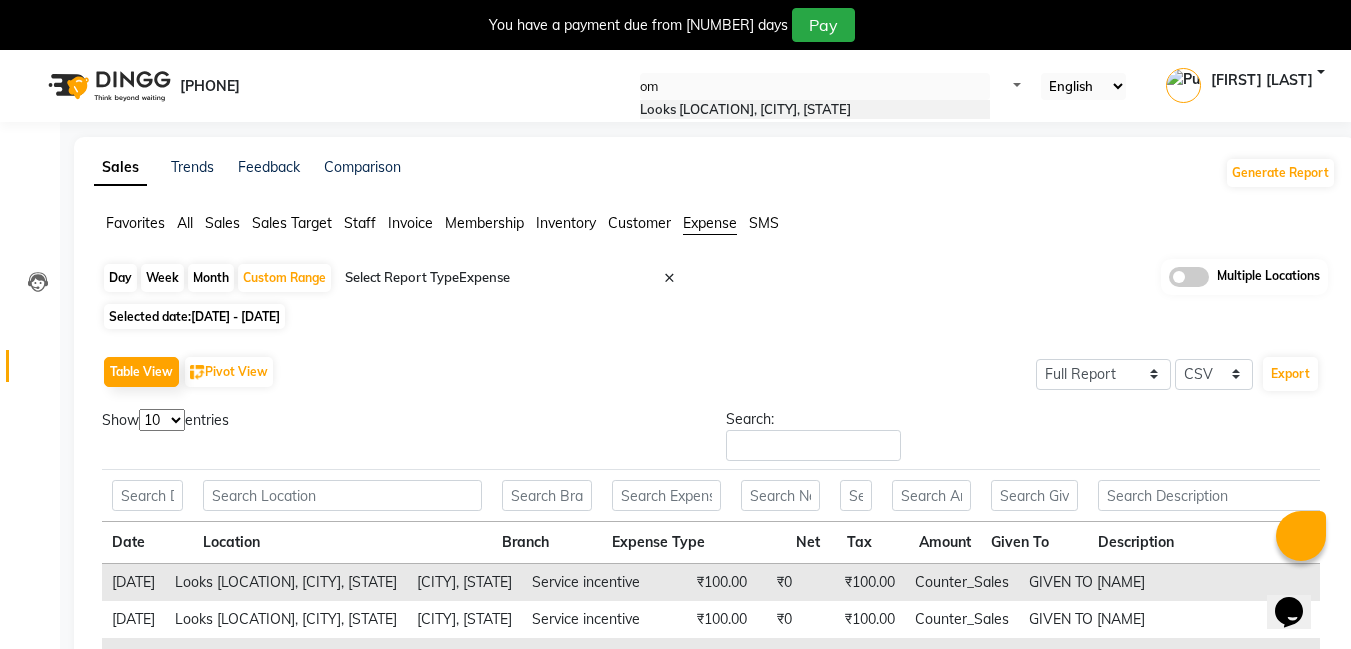 type on "o" 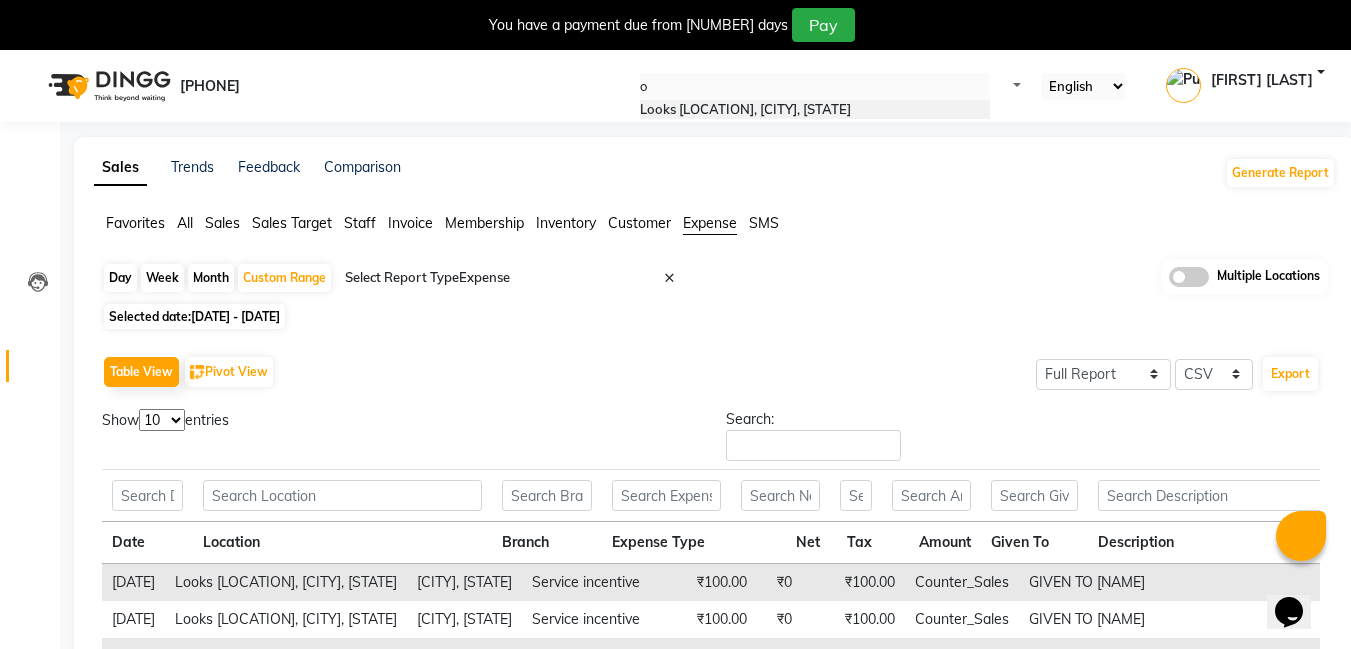 type 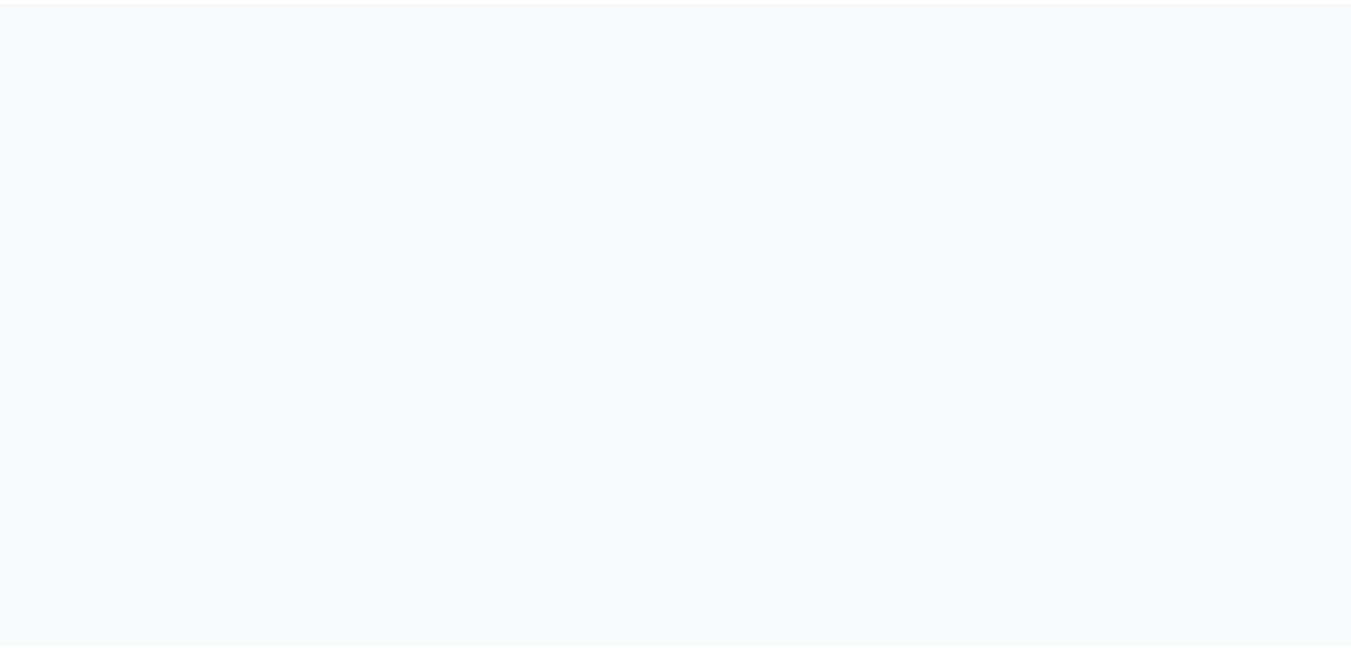 scroll, scrollTop: 0, scrollLeft: 0, axis: both 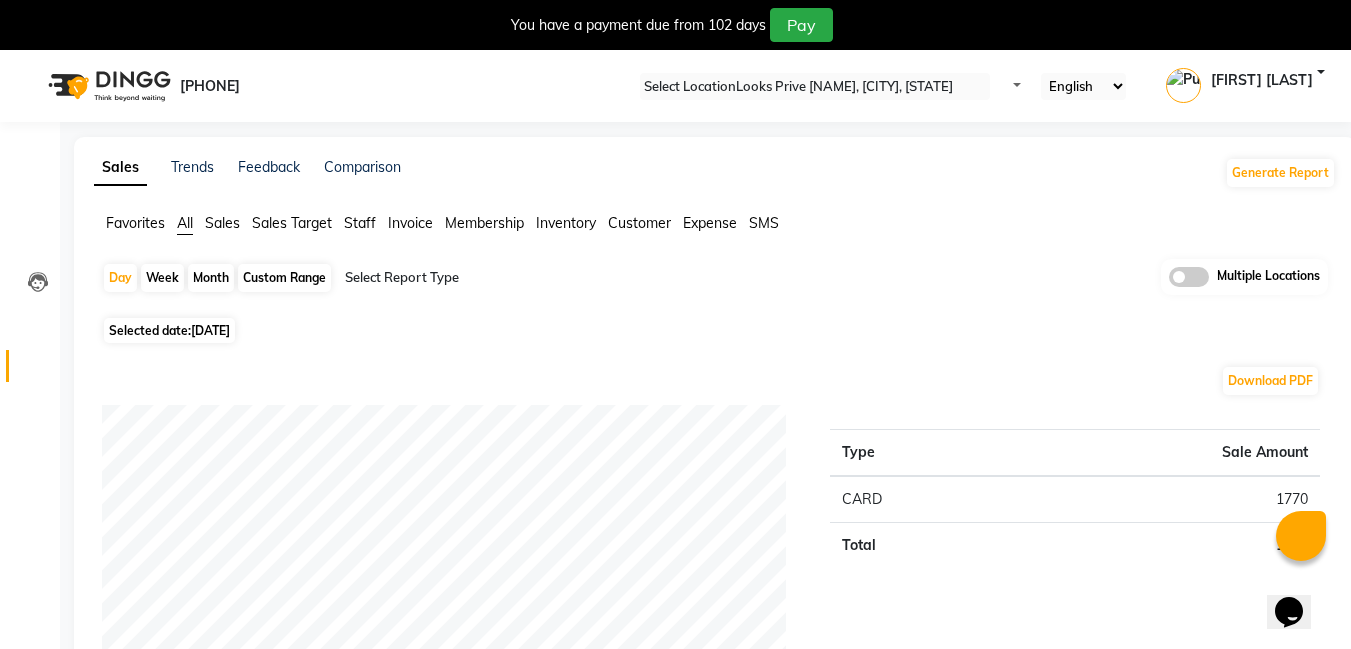 click at bounding box center (815, 87) 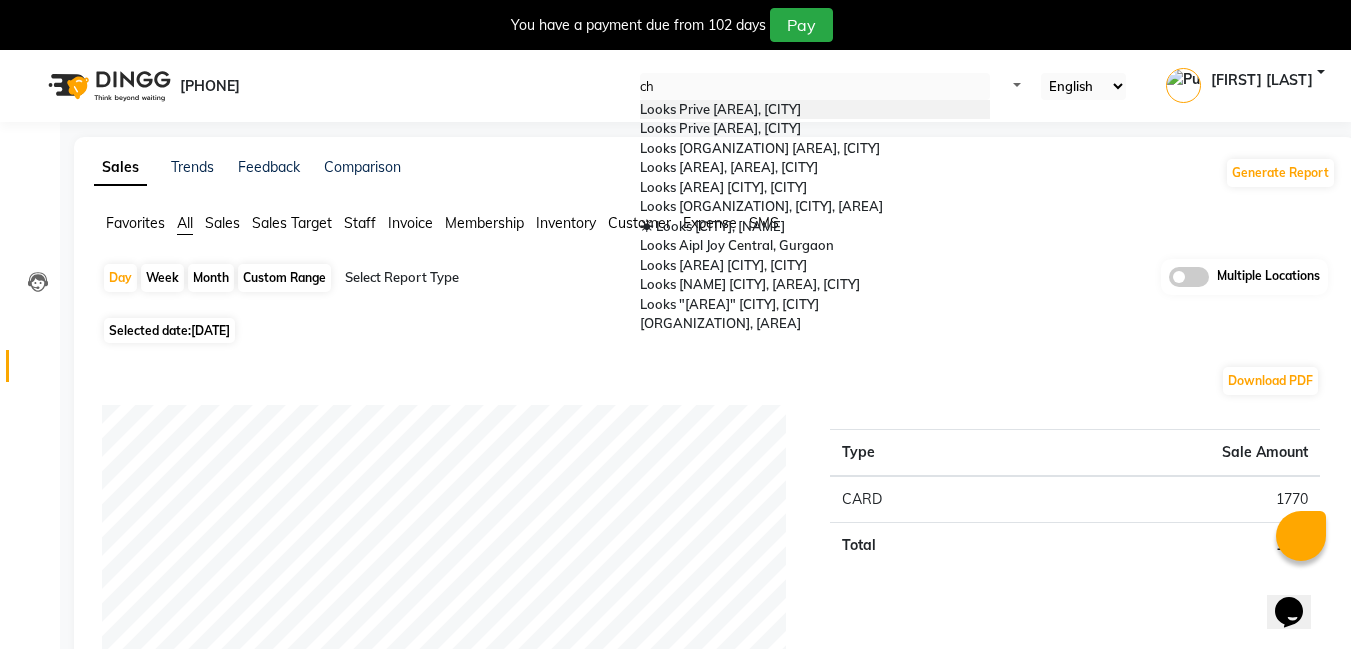 scroll, scrollTop: 0, scrollLeft: 0, axis: both 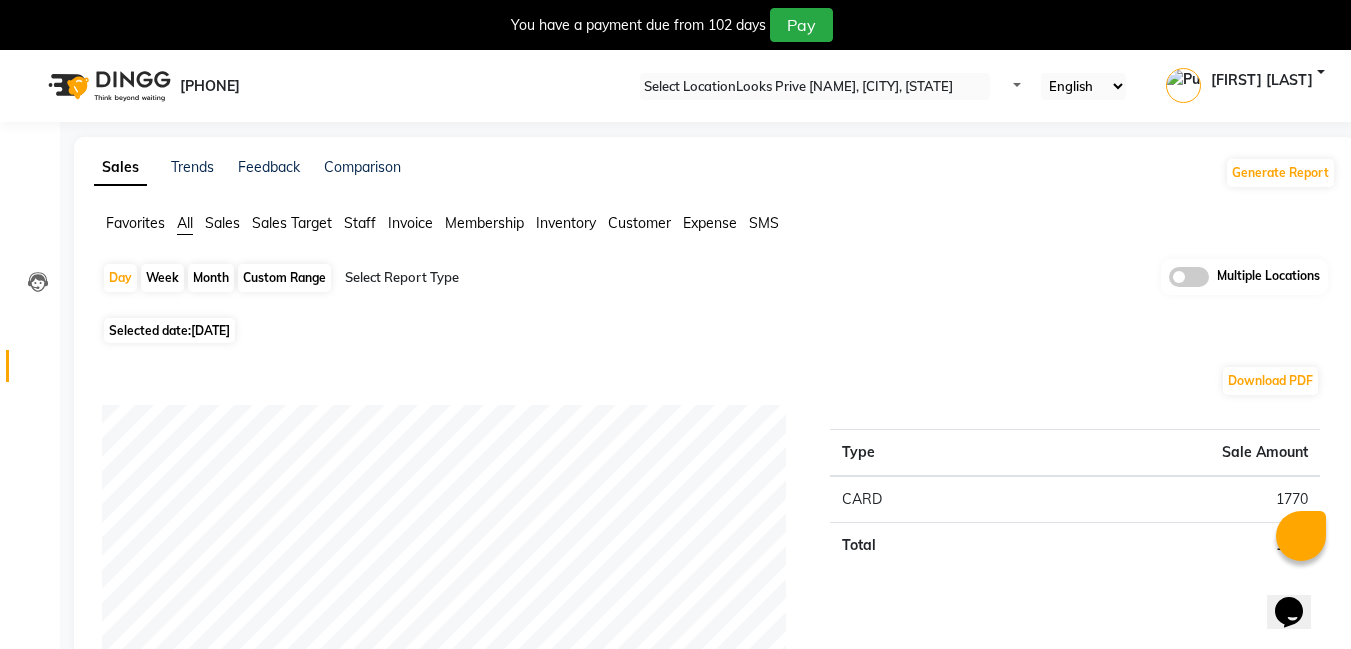 click on "Selected date:  [DATE]" at bounding box center (719, 330) 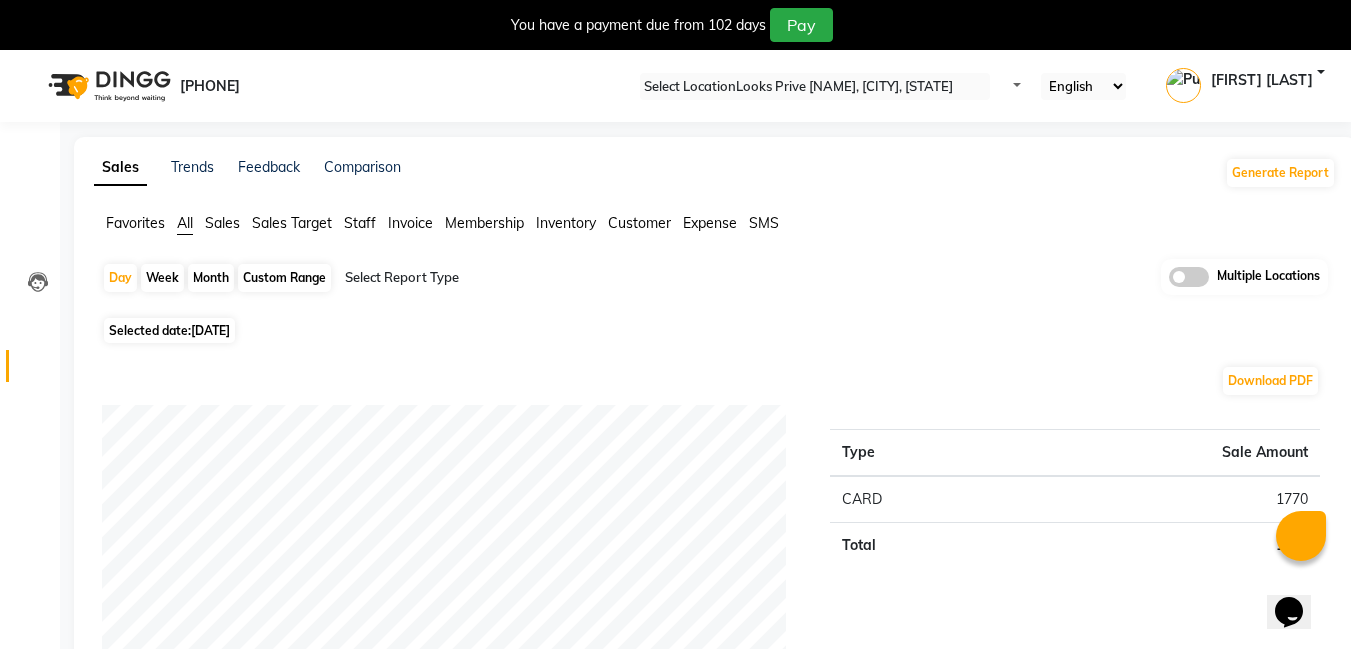 click at bounding box center (815, 87) 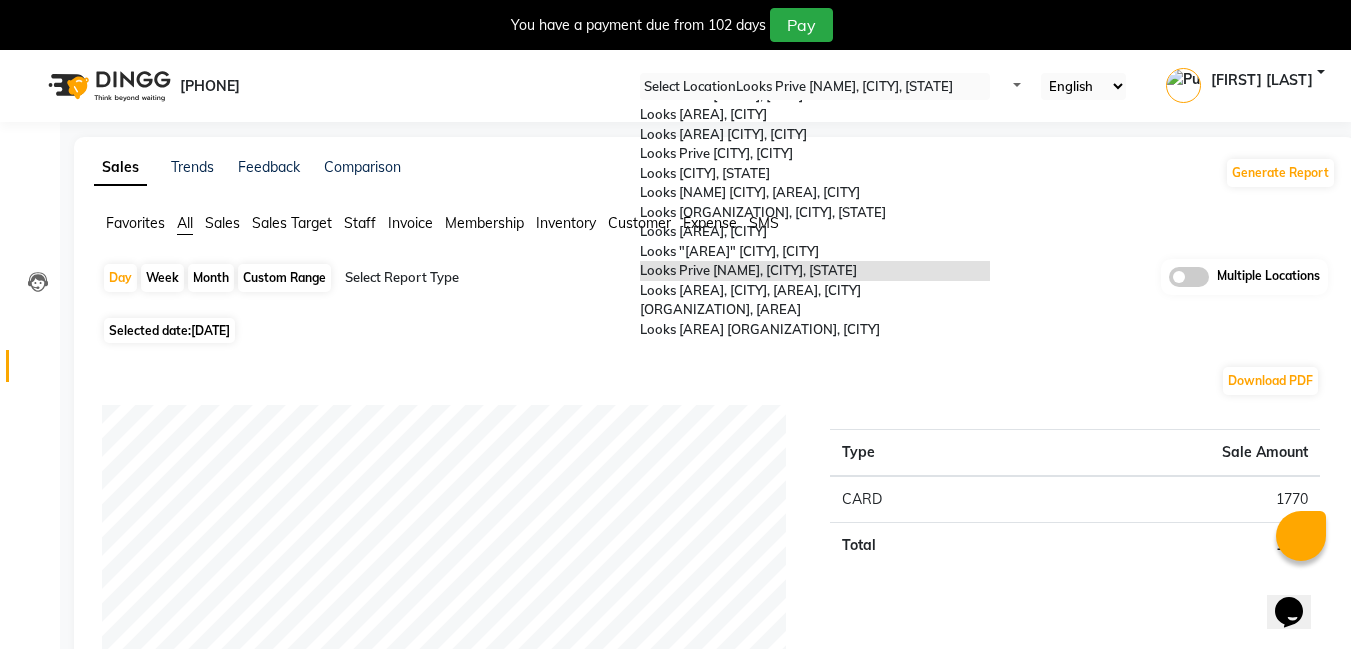scroll, scrollTop: 1073, scrollLeft: 0, axis: vertical 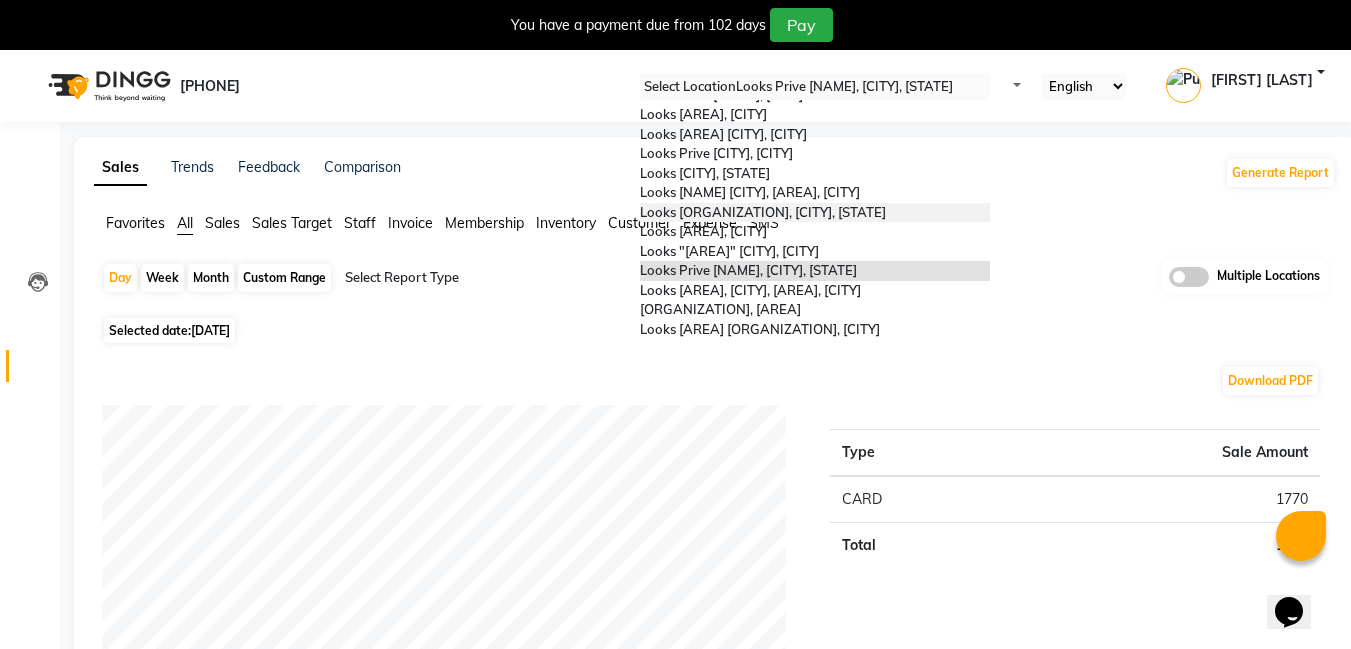 click at bounding box center (815, 87) 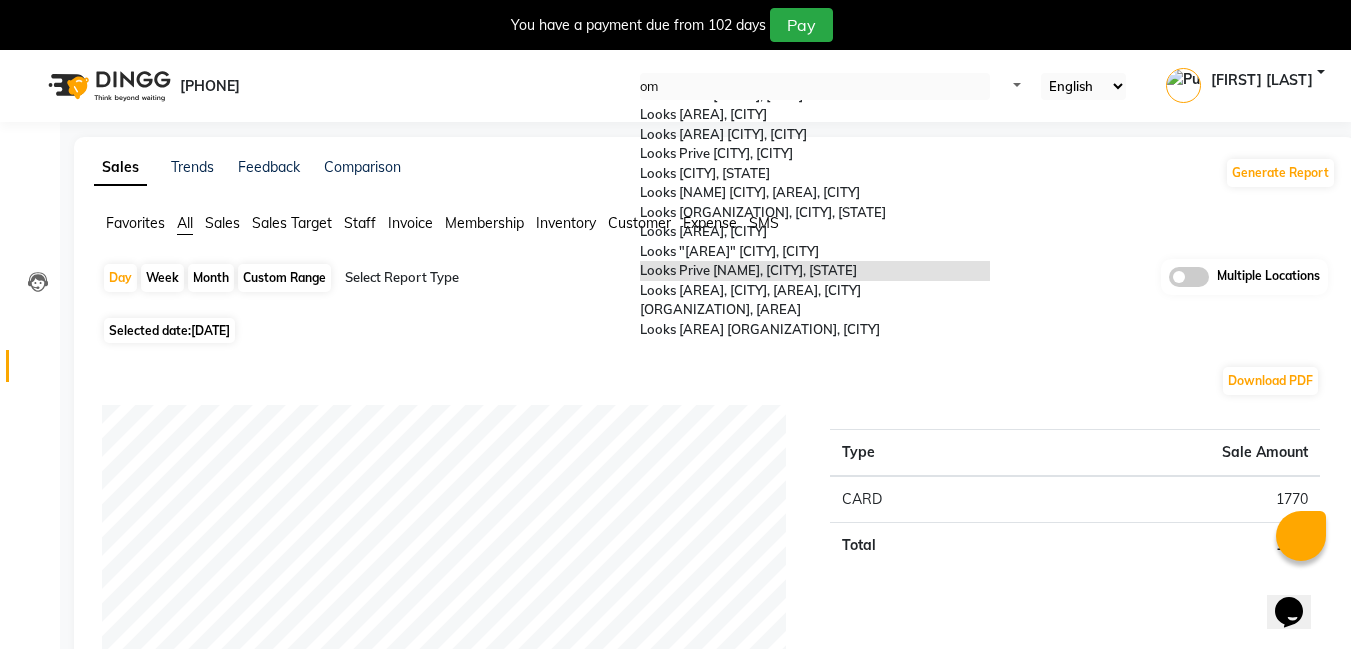 scroll, scrollTop: 0, scrollLeft: 0, axis: both 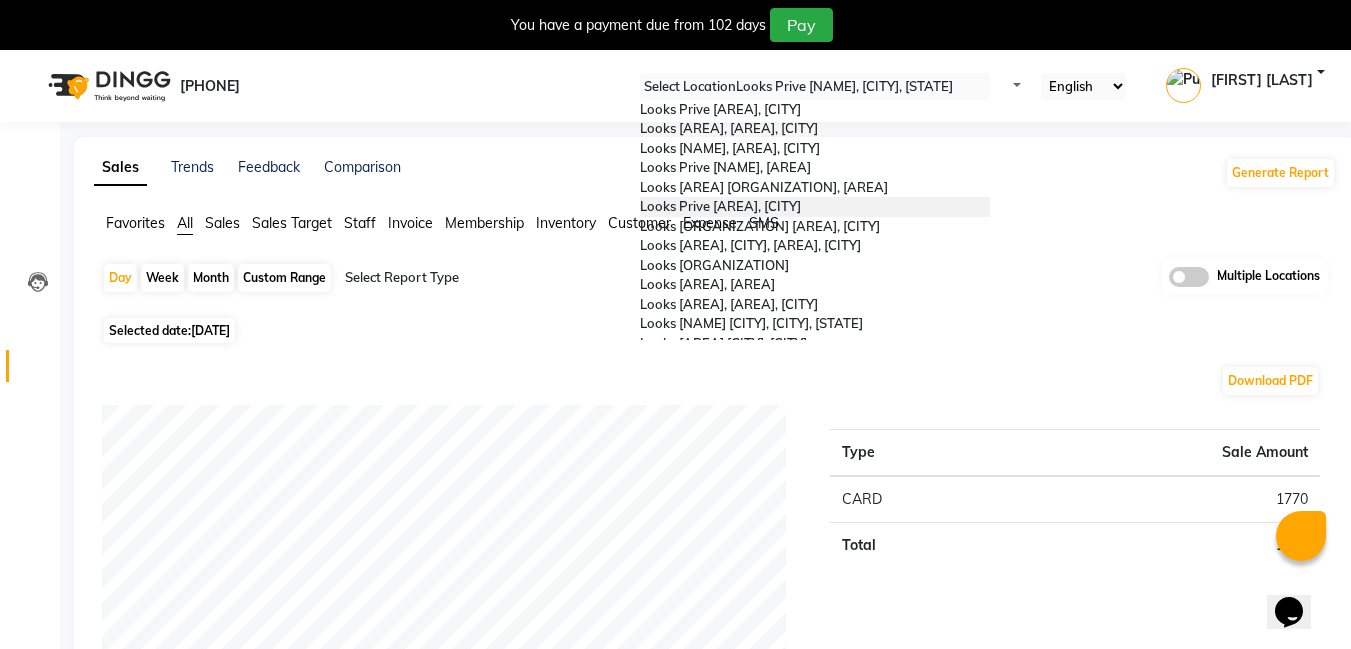 click on "Download PDF" at bounding box center [711, 381] 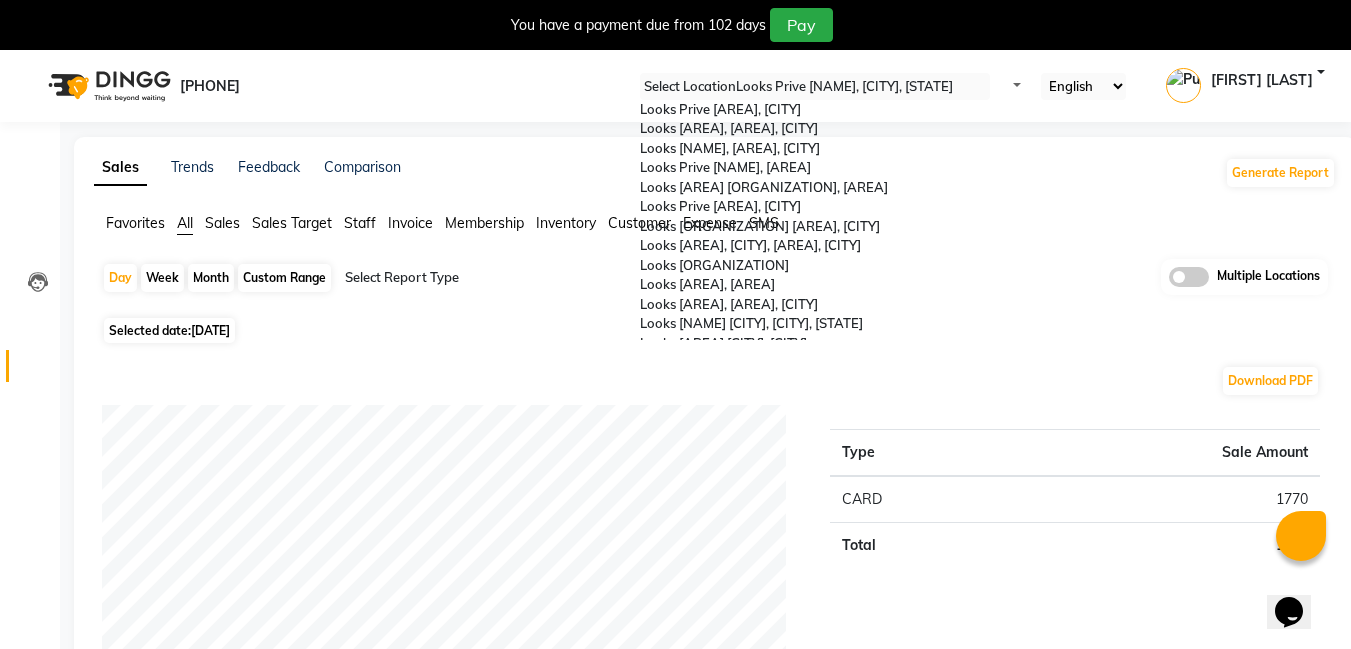 click at bounding box center [815, 87] 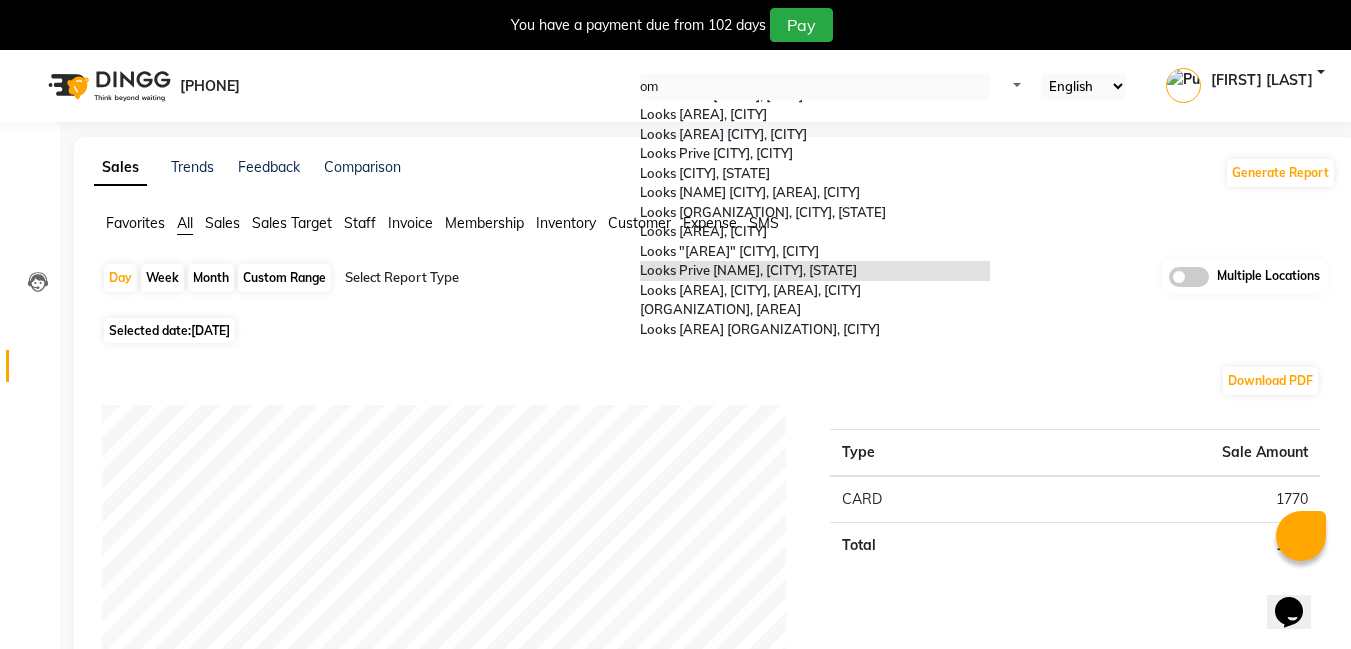scroll, scrollTop: 0, scrollLeft: 0, axis: both 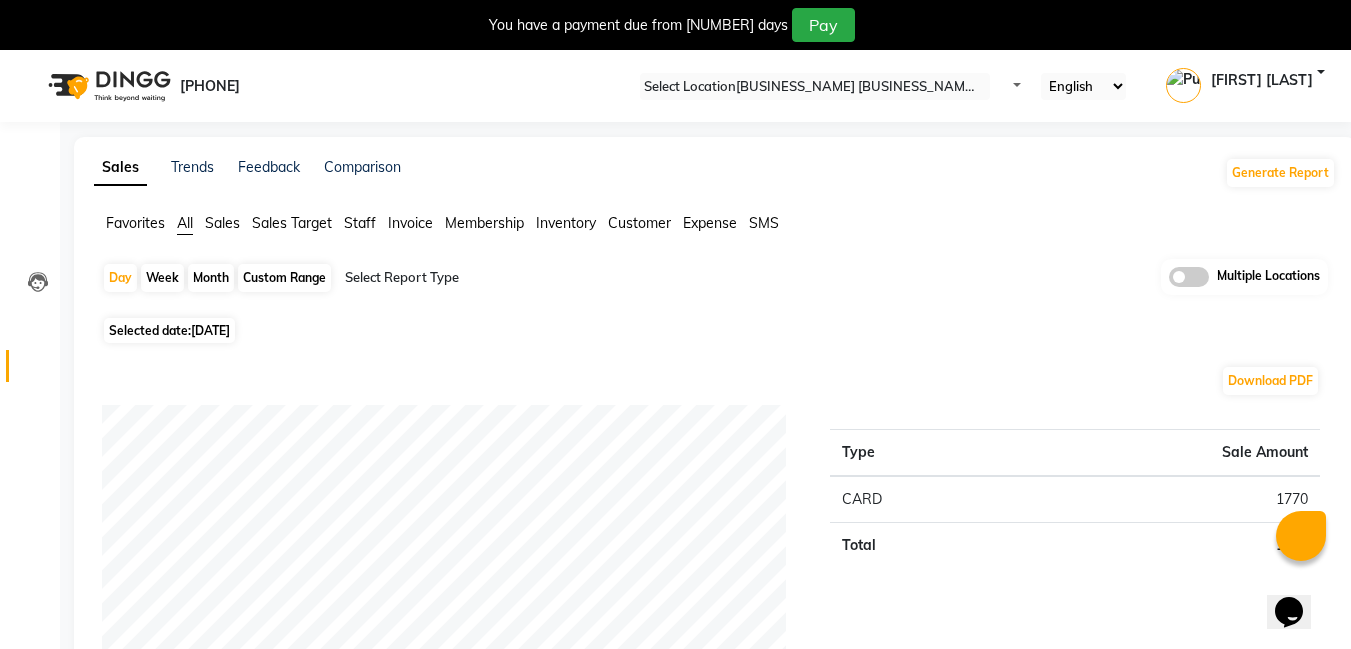 click on "Selected date:  [DATE]" at bounding box center (719, 330) 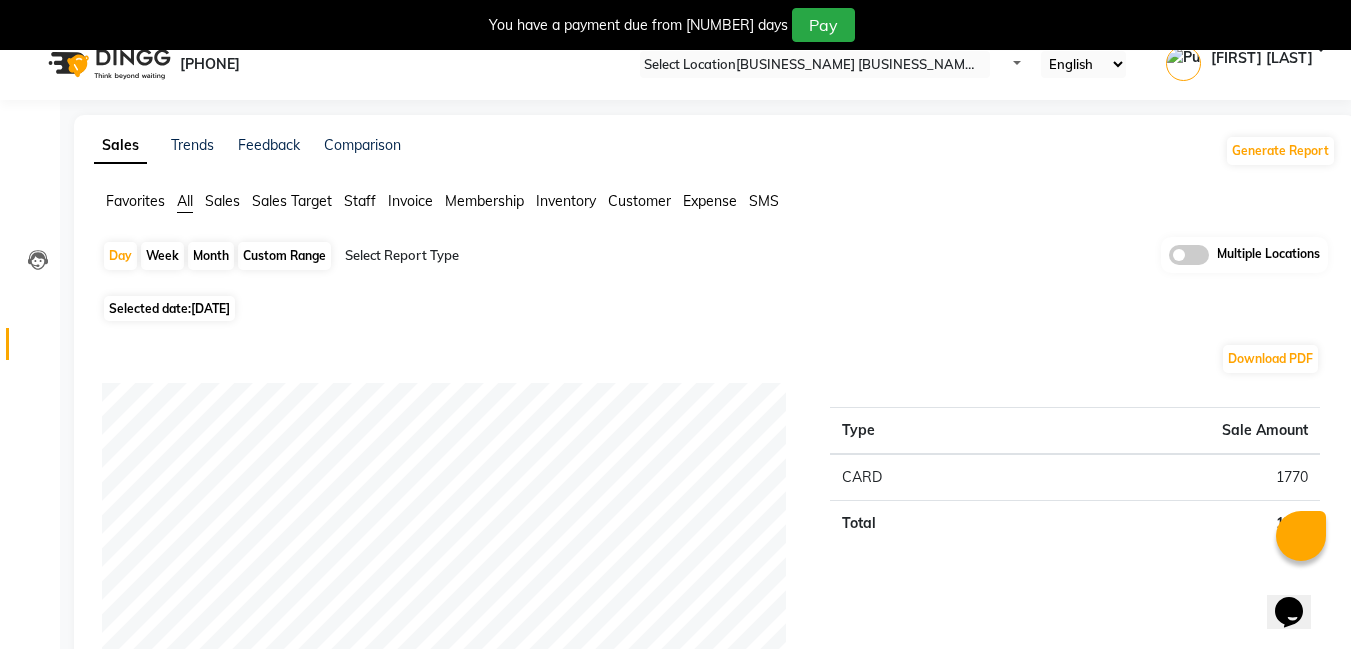 scroll, scrollTop: 0, scrollLeft: 0, axis: both 